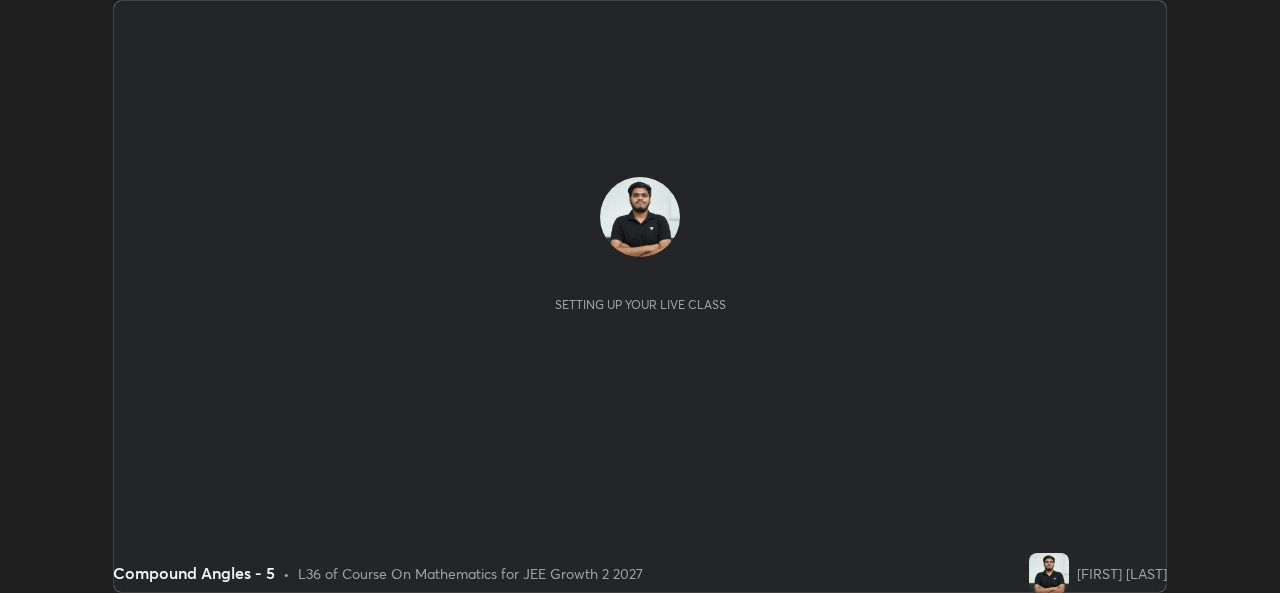 scroll, scrollTop: 0, scrollLeft: 0, axis: both 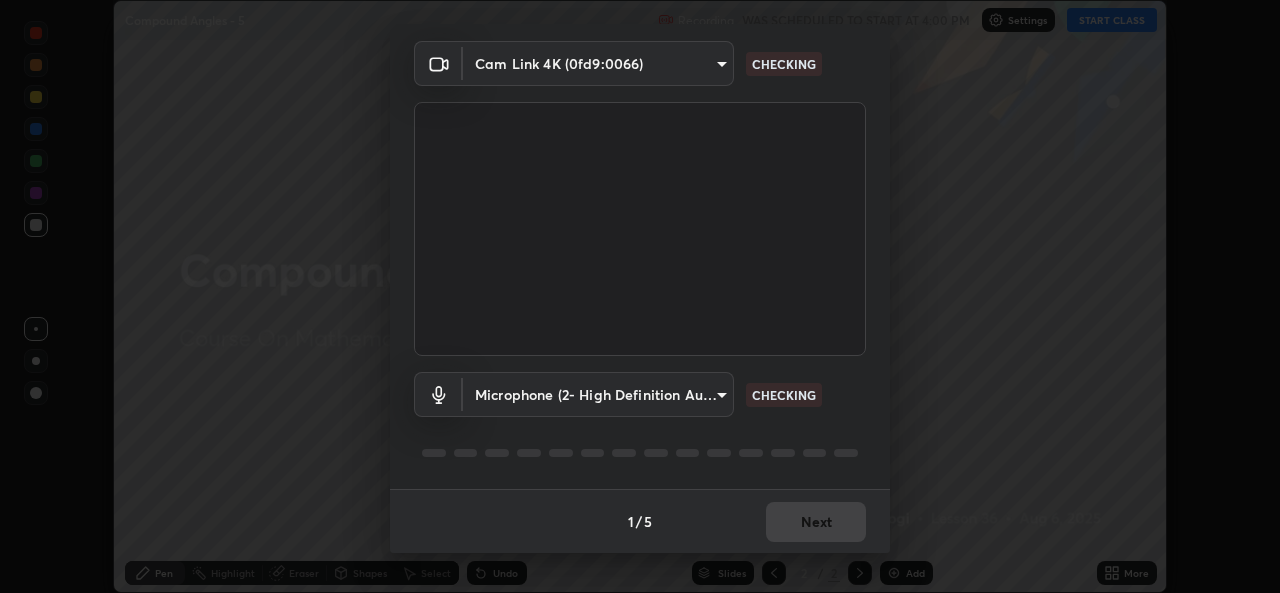 type on "b83fcbaa5aa05f3d9abd7ba45b5566f5f8b9b0dc3c34ab685f1834583bd00222" 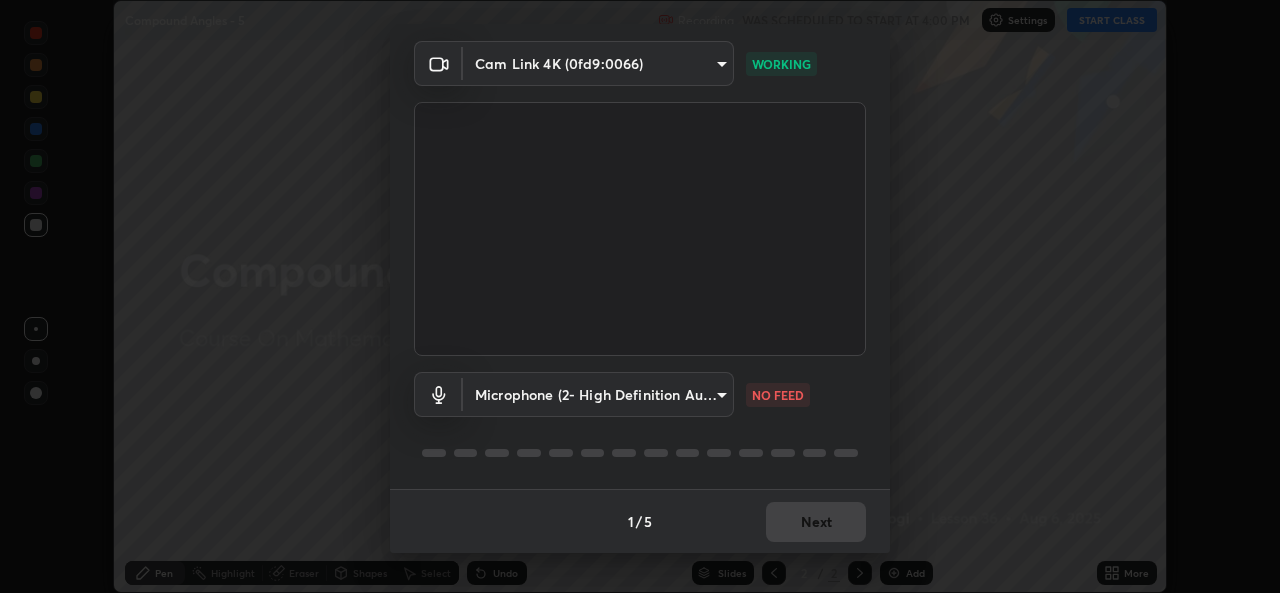 click on "Erase all Compound Angles - 5 Recording WAS SCHEDULED TO START AT  4:00 PM Settings START CLASS Setting up your live class Compound Angles - 5 • L36 of Course On Mathematics for JEE Growth 2 2027 [FIRST] [LAST] Pen Highlight Eraser Shapes Select Undo Slides 2 / 2 Add More No doubts shared Encourage your learners to ask a doubt for better clarity Report an issue Reason for reporting Buffering Chat not working Audio - Video sync issue Educator video quality low ​ Attach an image Report Media settings Cam Link 4K ([MAC_ADDRESS]) [HASH] WORKING Microphone (2- High Definition Audio Device) [HASH] NO FEED 1 / 5 Next" at bounding box center (640, 296) 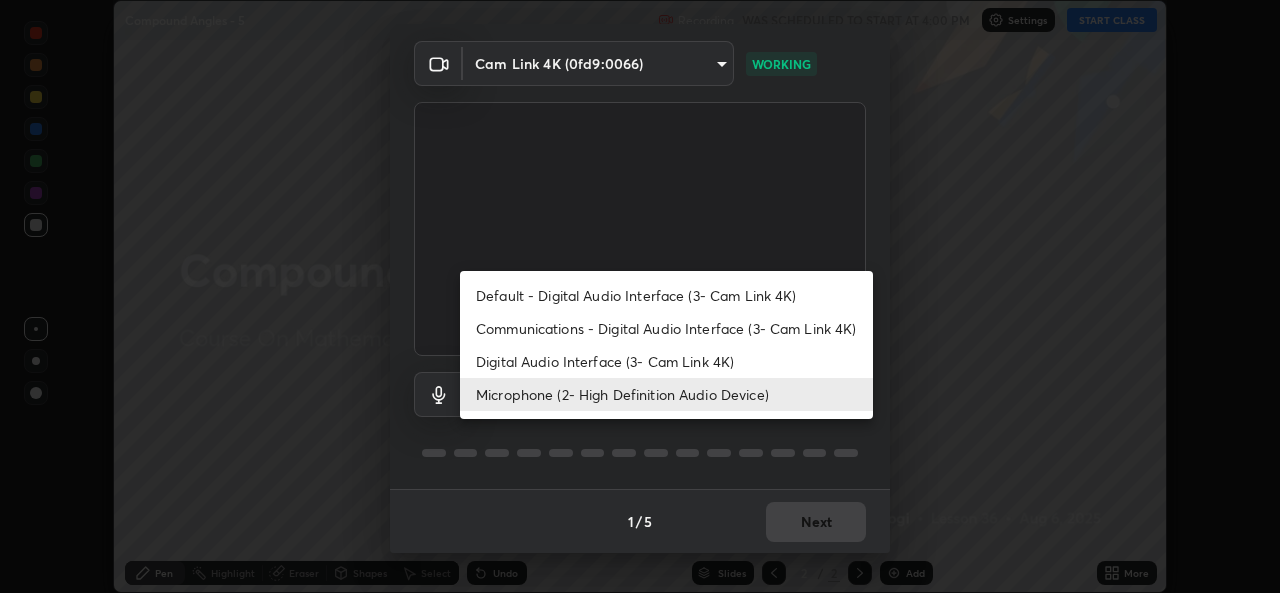 click on "Communications - Digital Audio Interface (3- Cam Link 4K)" at bounding box center (666, 328) 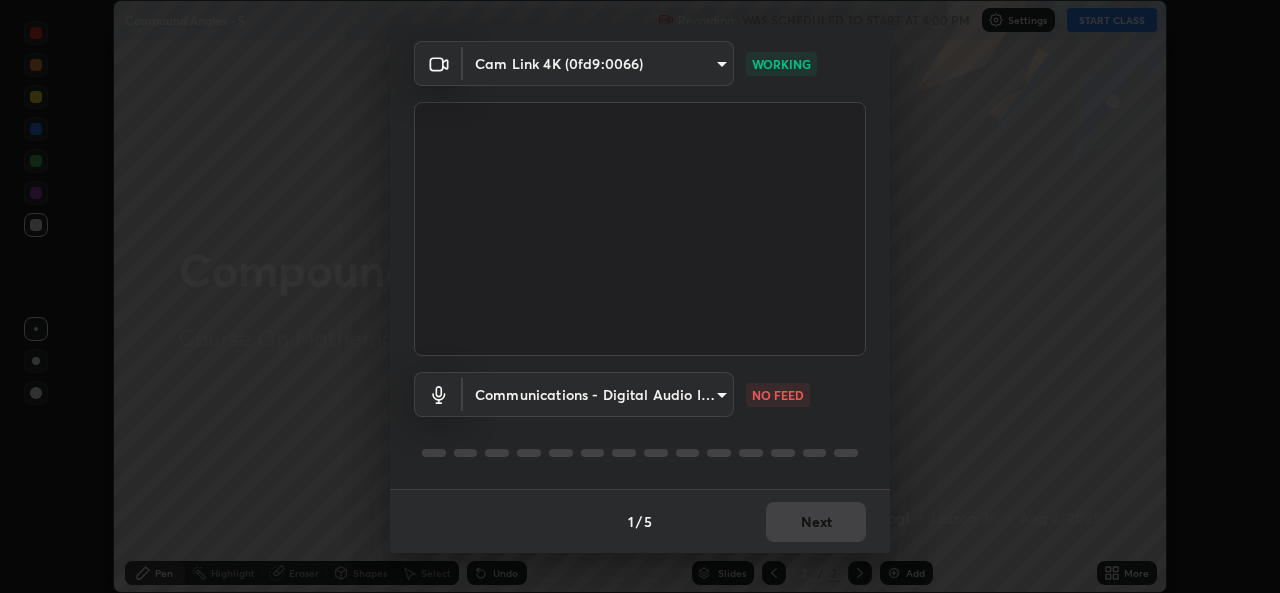 click on "Erase all Compound Angles - 5 Recording WAS SCHEDULED TO START AT  4:00 PM Settings START CLASS Setting up your live class Compound Angles - 5 • L36 of Course On Mathematics for JEE Growth 2 2027 [FIRST] [LAST] Pen Highlight Eraser Shapes Select Undo Slides 2 / 2 Add More No doubts shared Encourage your learners to ask a doubt for better clarity Report an issue Reason for reporting Buffering Chat not working Audio - Video sync issue Educator video quality low ​ Attach an image Report Media settings Cam Link 4K ([MAC_ADDRESS]) [HASH] WORKING Communications - Digital Audio Interface (3- Cam Link 4K) communications NO FEED 1 / 5 Next Default - Digital Audio Interface (3- Cam Link 4K) Communications - Digital Audio Interface (3- Cam Link 4K) Digital Audio Interface (3- Cam Link 4K) Microphone (2- High Definition Audio Device)" at bounding box center [640, 296] 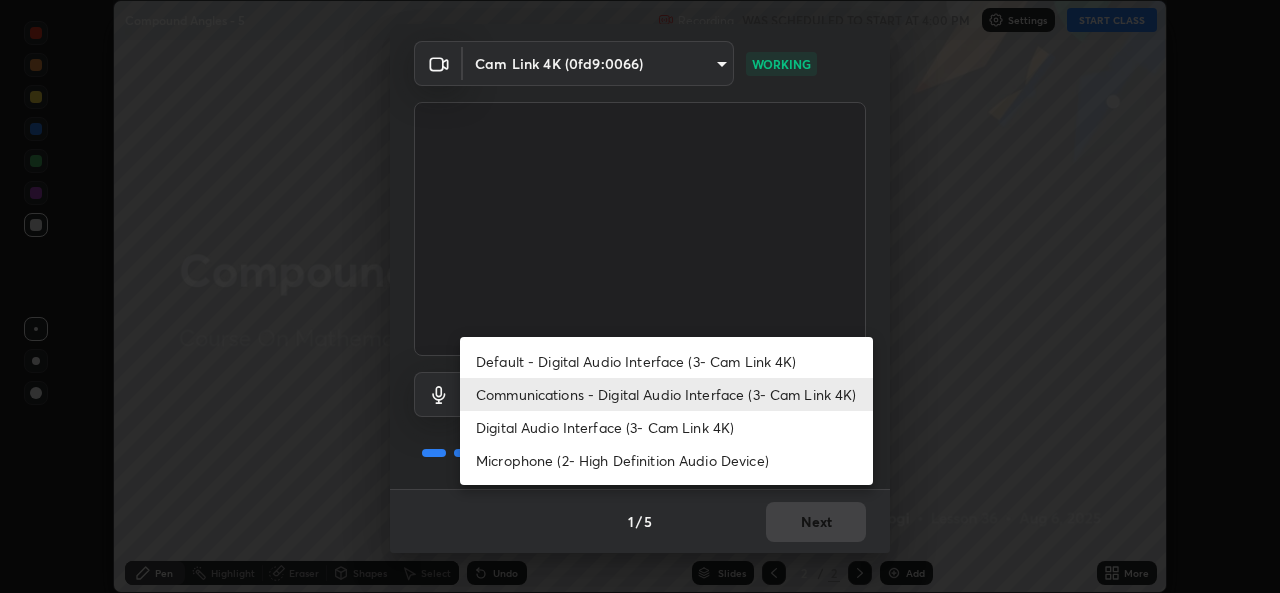 click on "Microphone (2- High Definition Audio Device)" at bounding box center [666, 460] 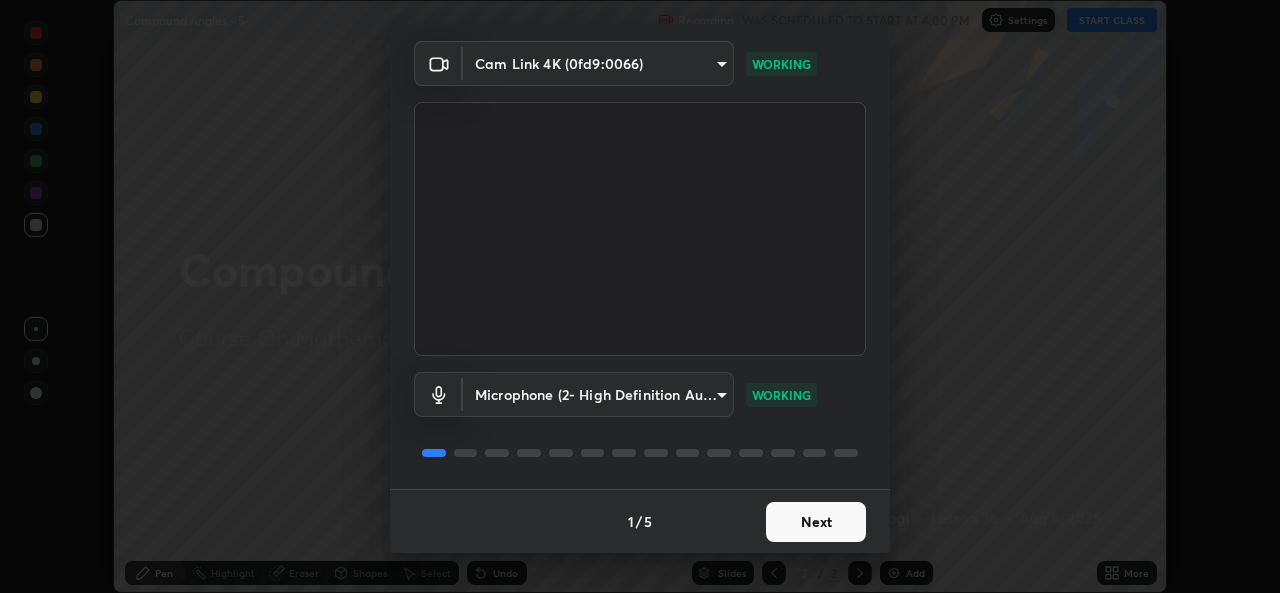 click on "Next" at bounding box center [816, 522] 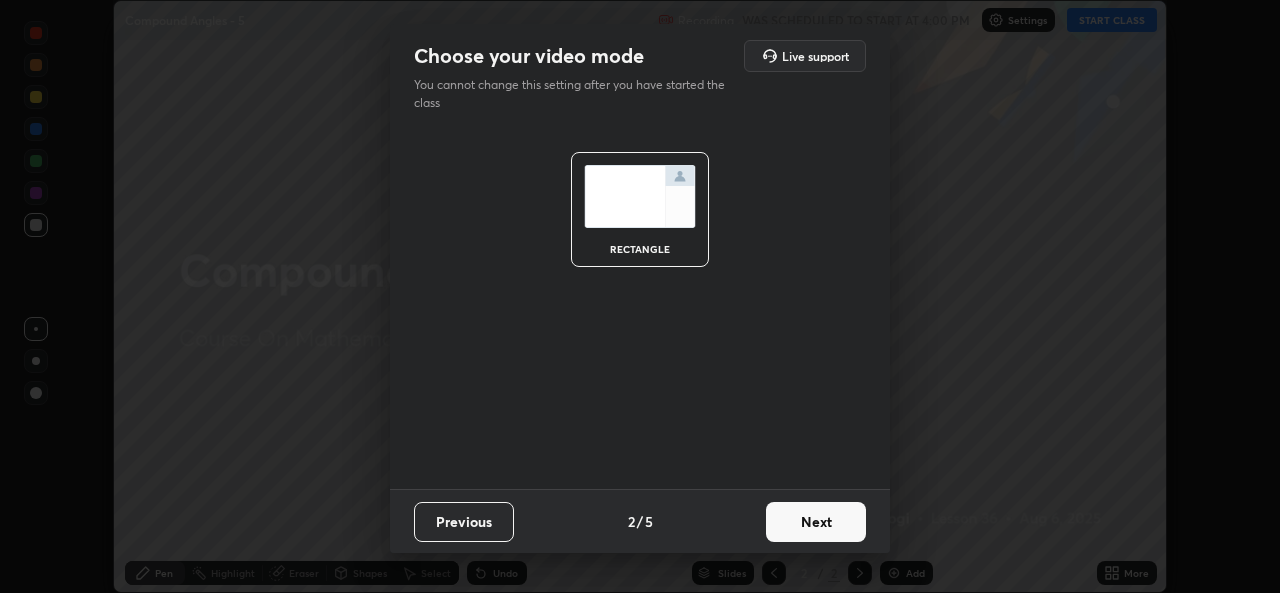 scroll, scrollTop: 0, scrollLeft: 0, axis: both 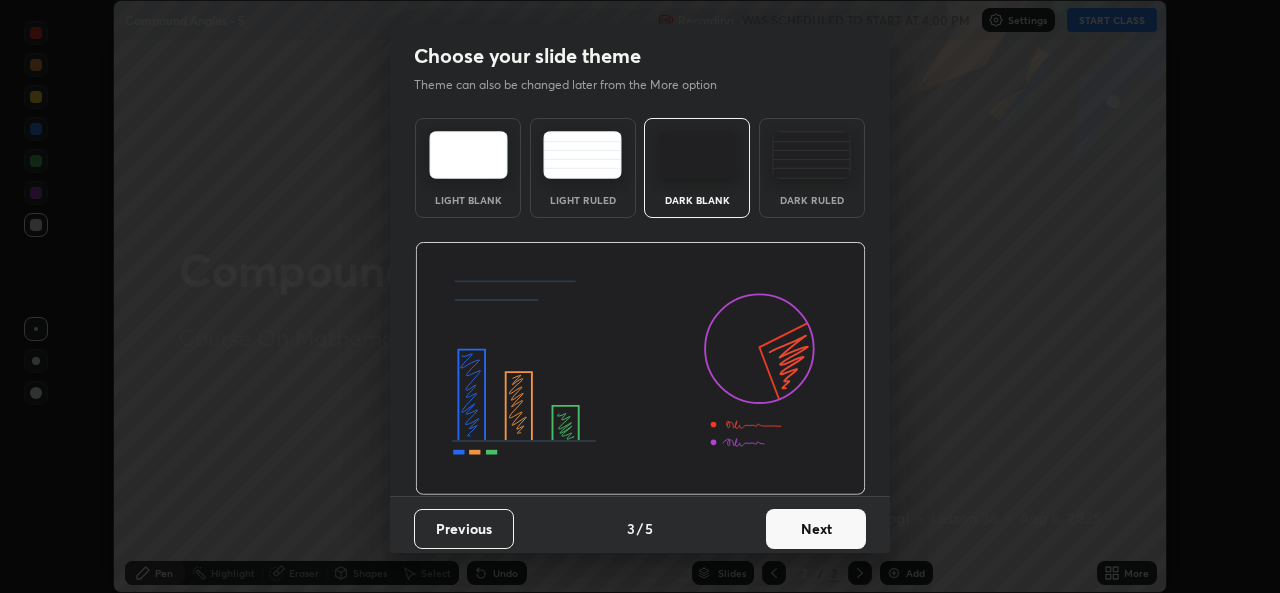 click on "Next" at bounding box center [816, 529] 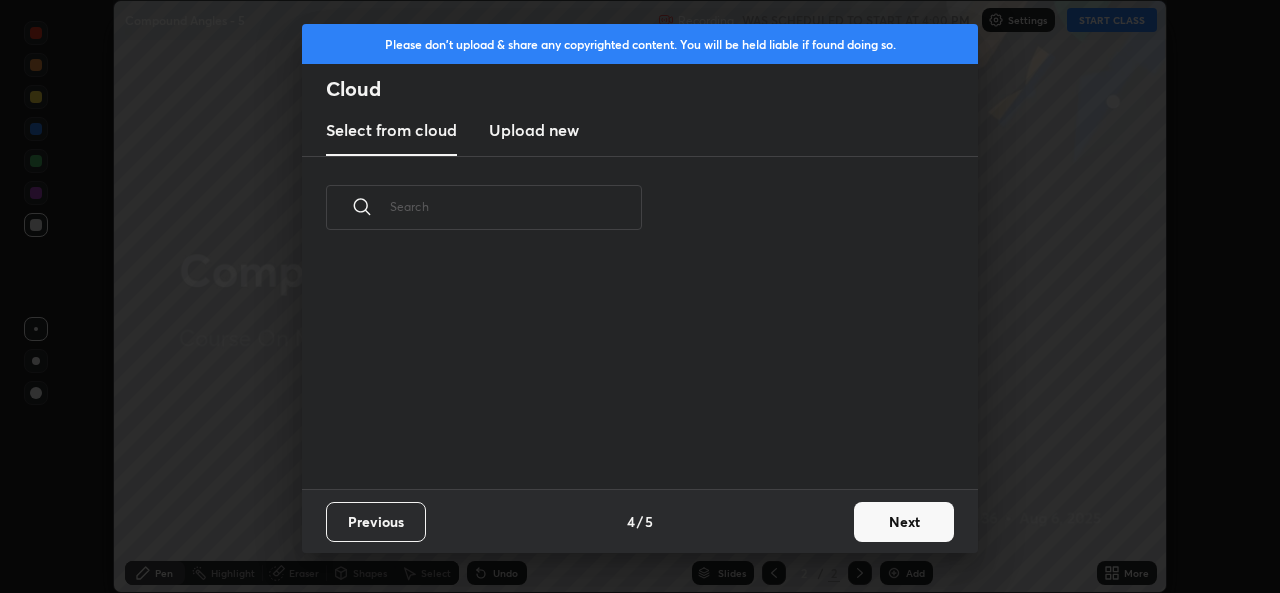 click on "Next" at bounding box center (904, 522) 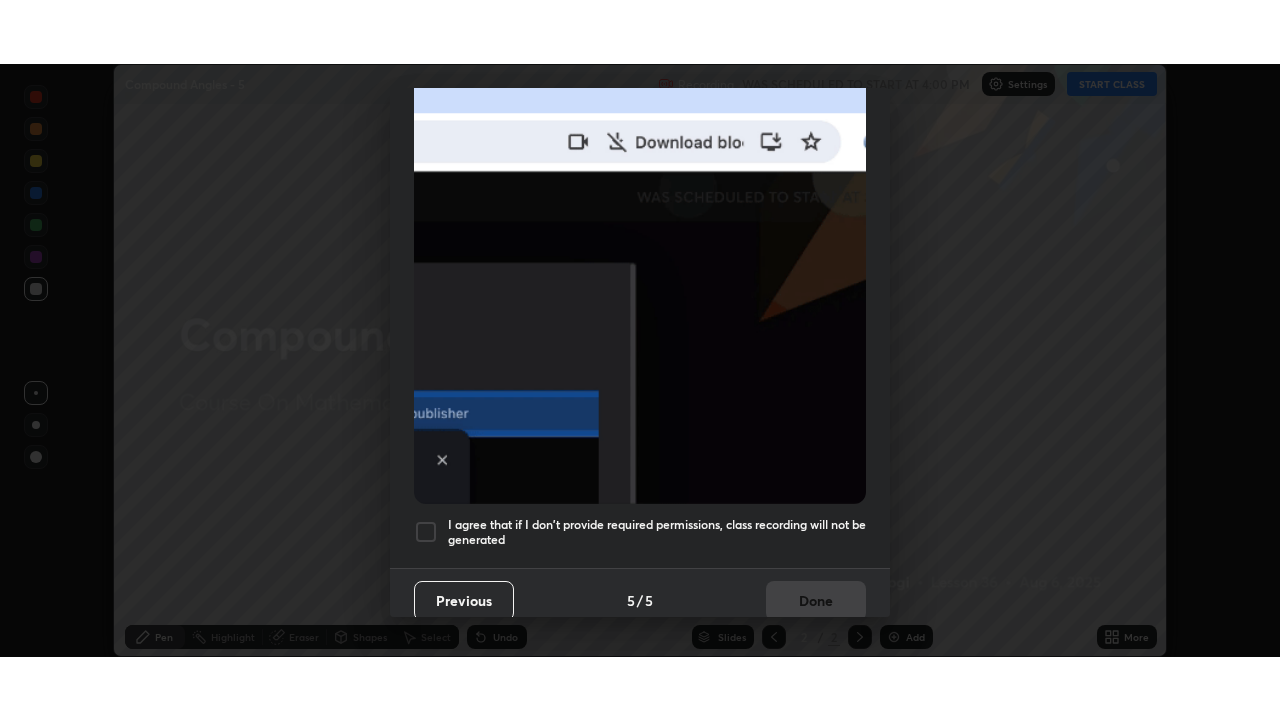 scroll, scrollTop: 471, scrollLeft: 0, axis: vertical 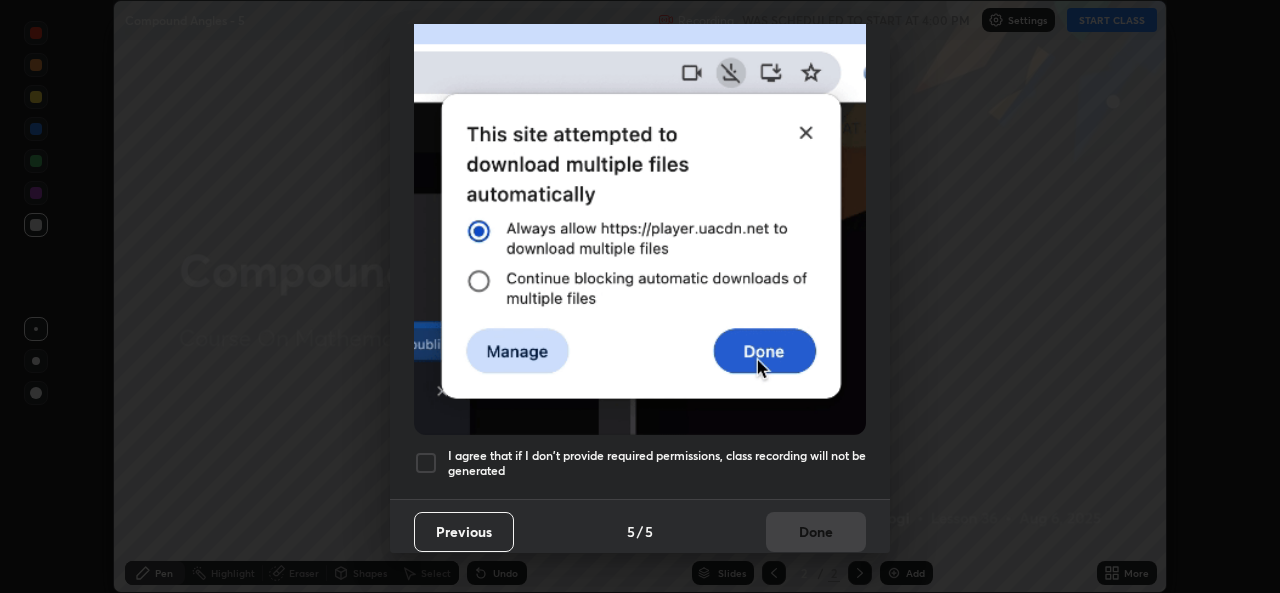 click at bounding box center (426, 463) 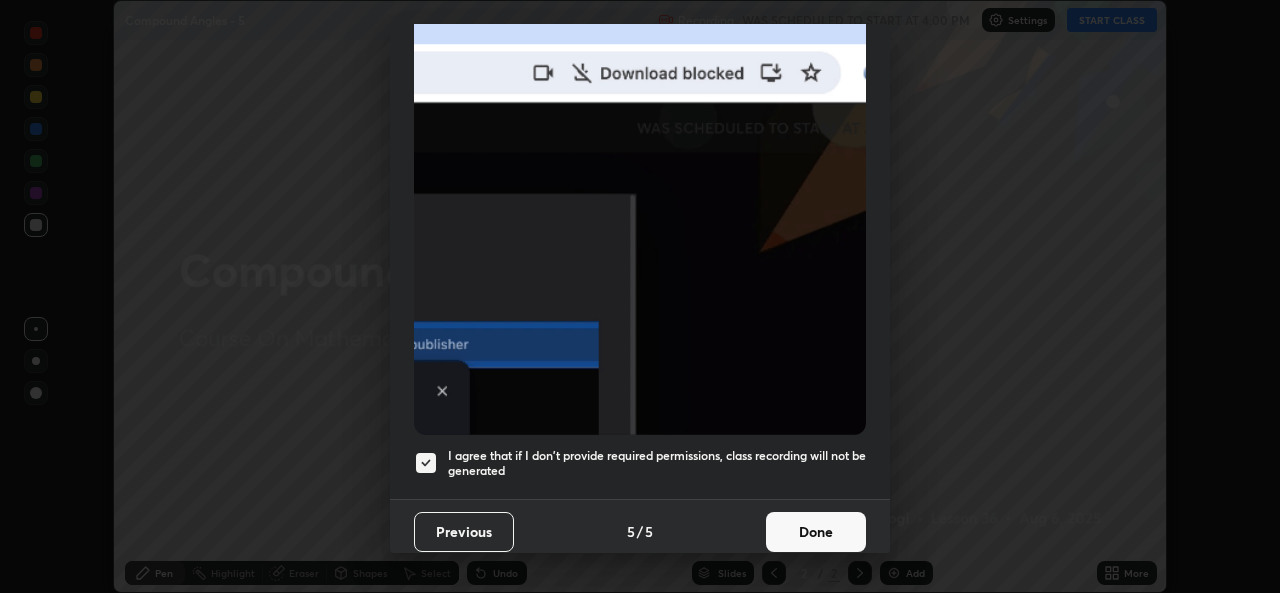 click on "Done" at bounding box center (816, 532) 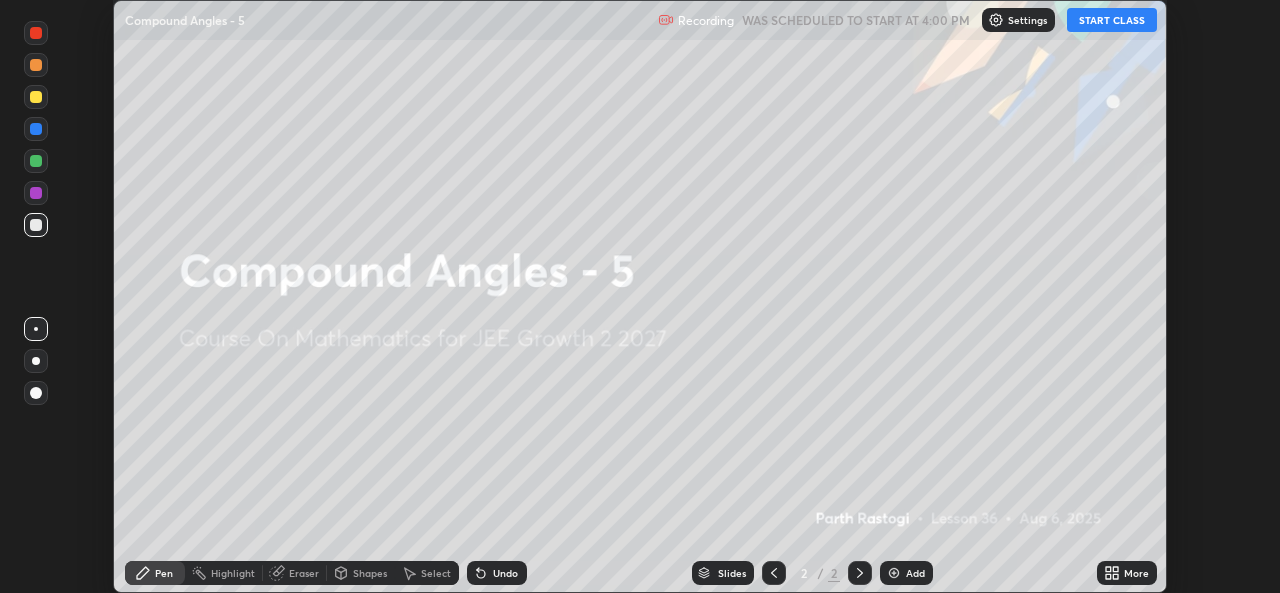 click on "START CLASS" at bounding box center [1112, 20] 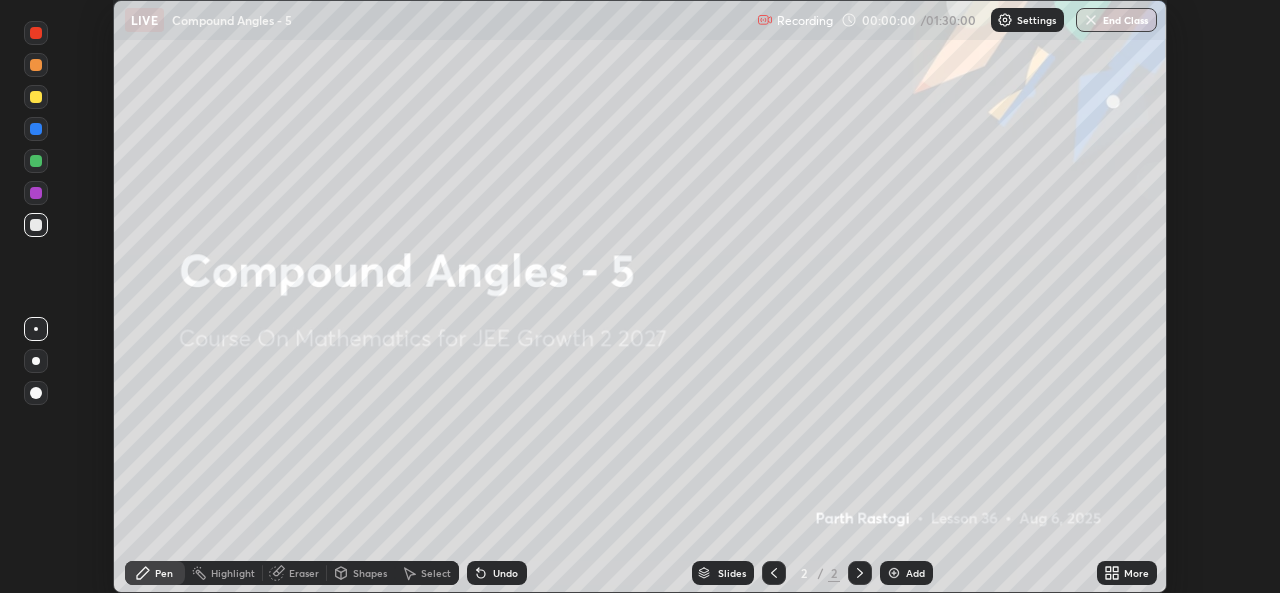 click 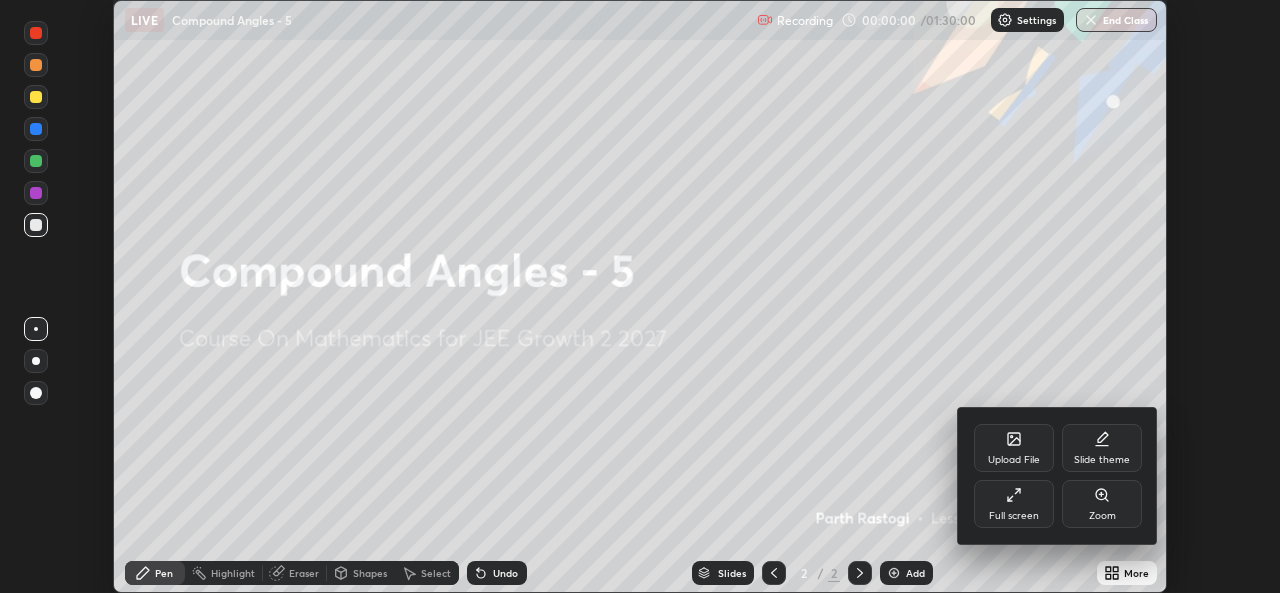 click on "Full screen" at bounding box center [1014, 504] 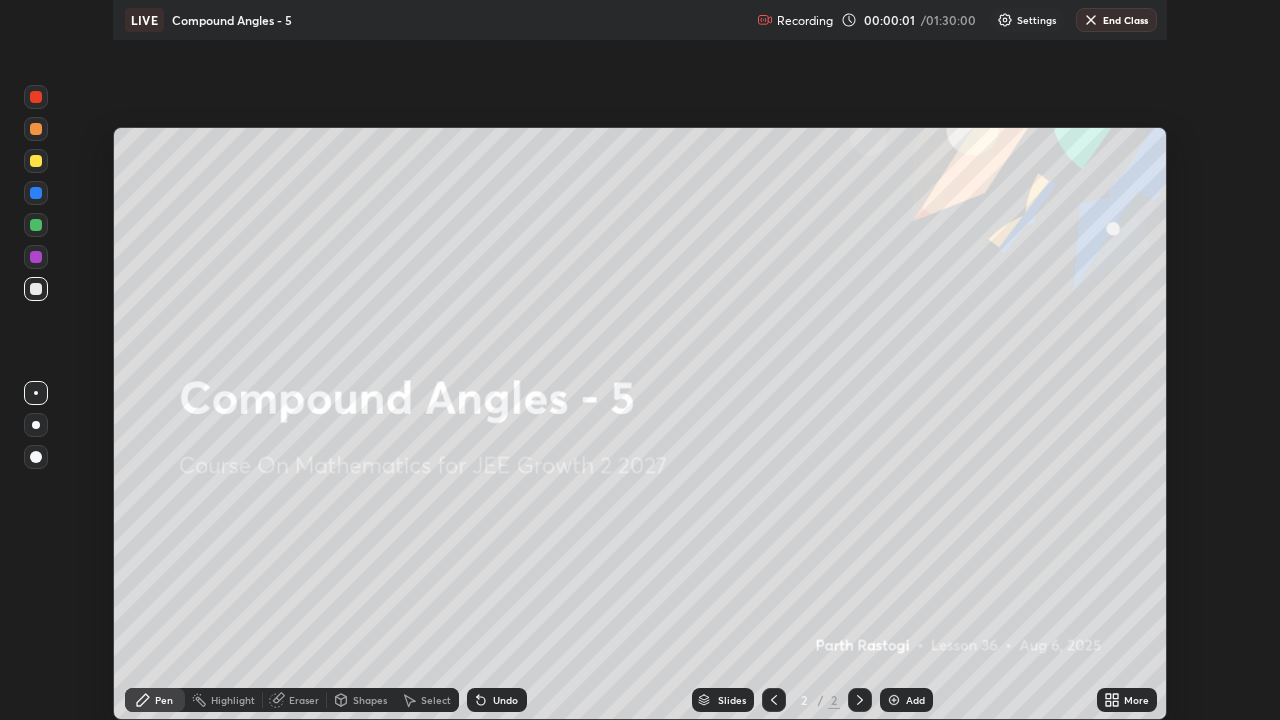 scroll, scrollTop: 99280, scrollLeft: 98720, axis: both 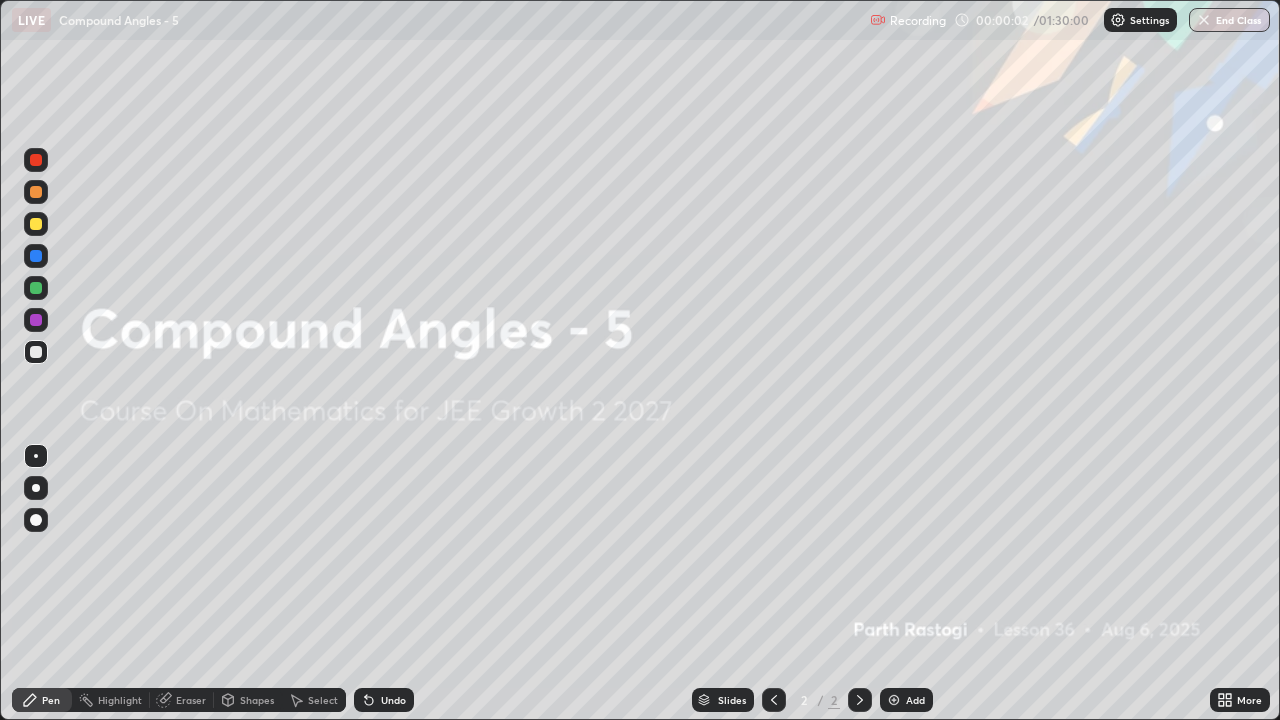 click at bounding box center (894, 700) 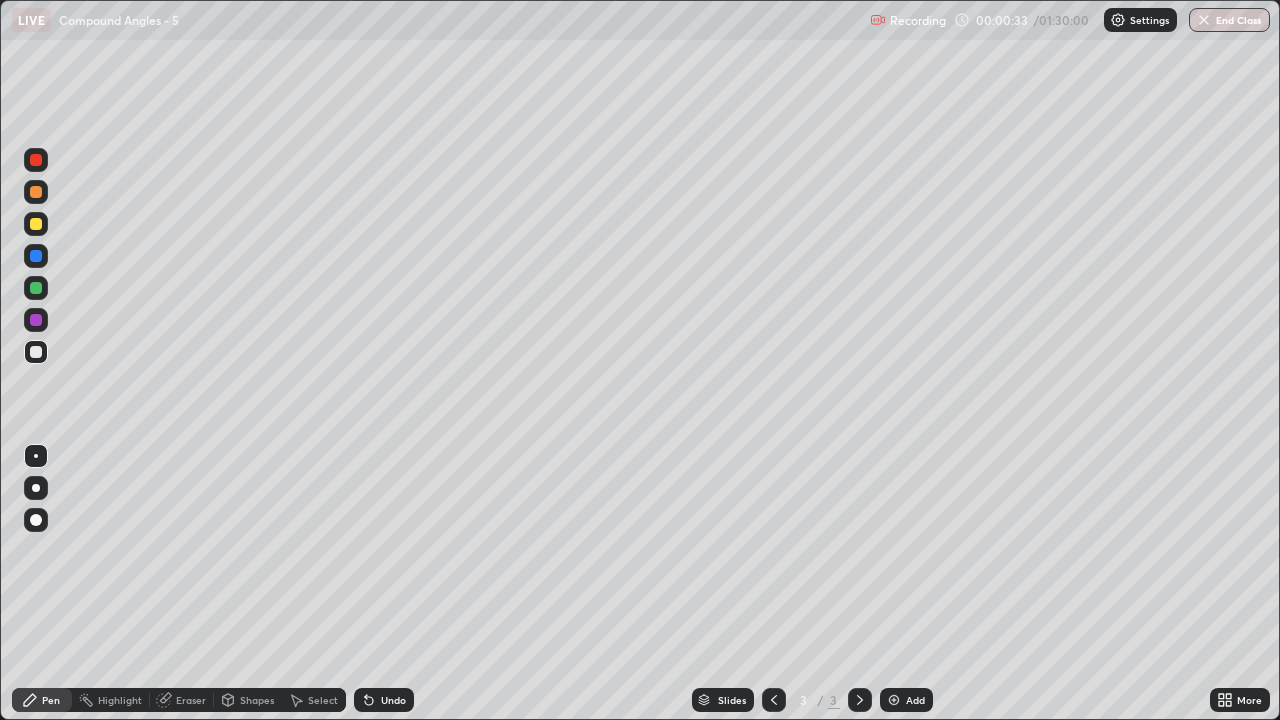 click at bounding box center (36, 224) 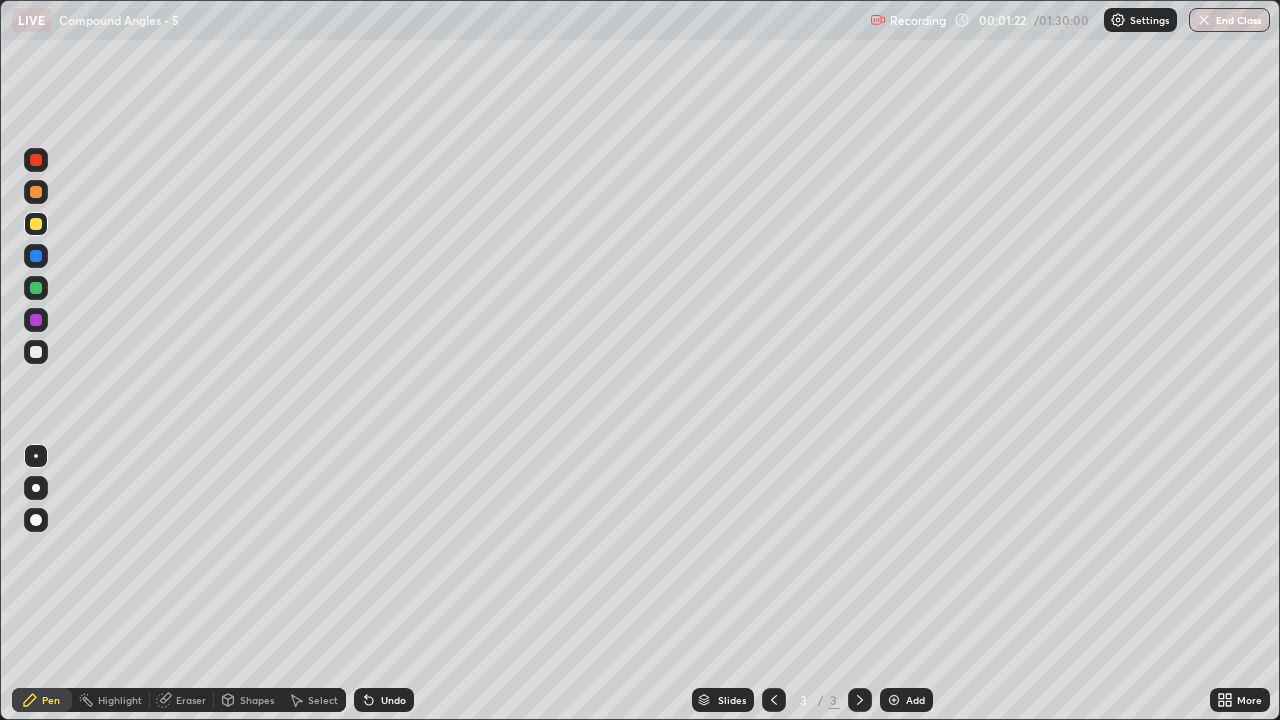 click at bounding box center (36, 488) 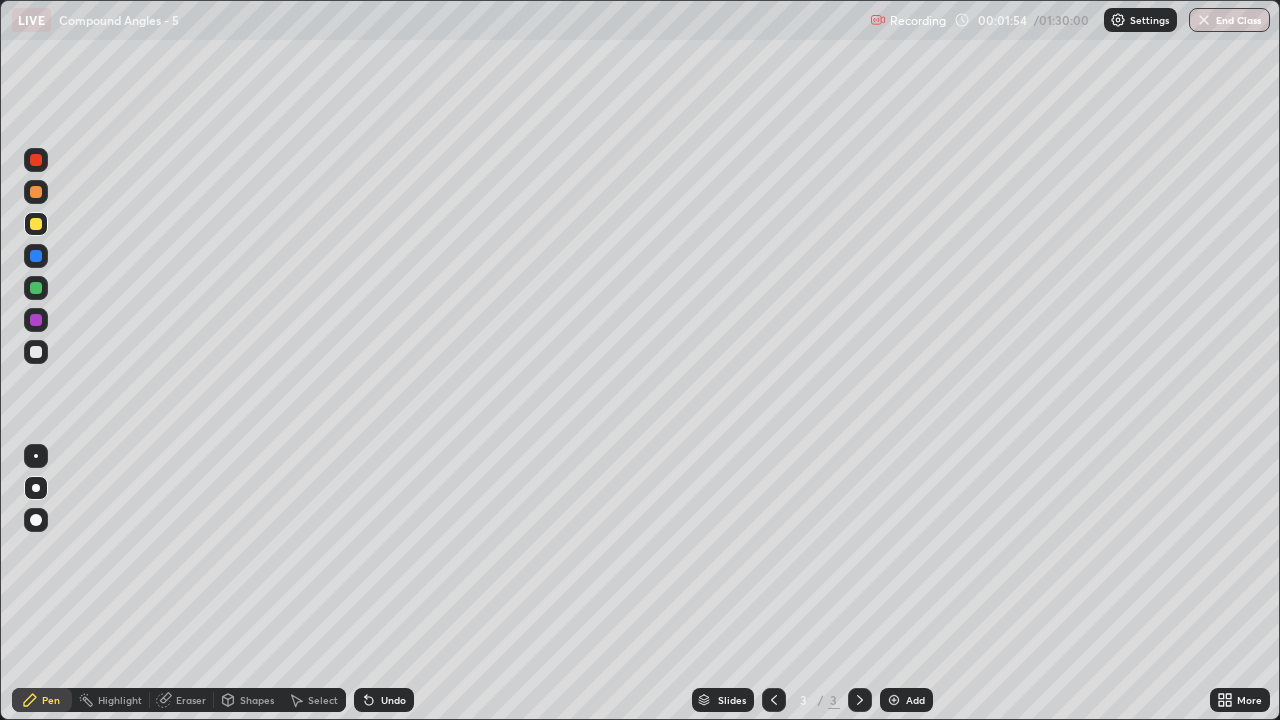 click on "Undo" at bounding box center [384, 700] 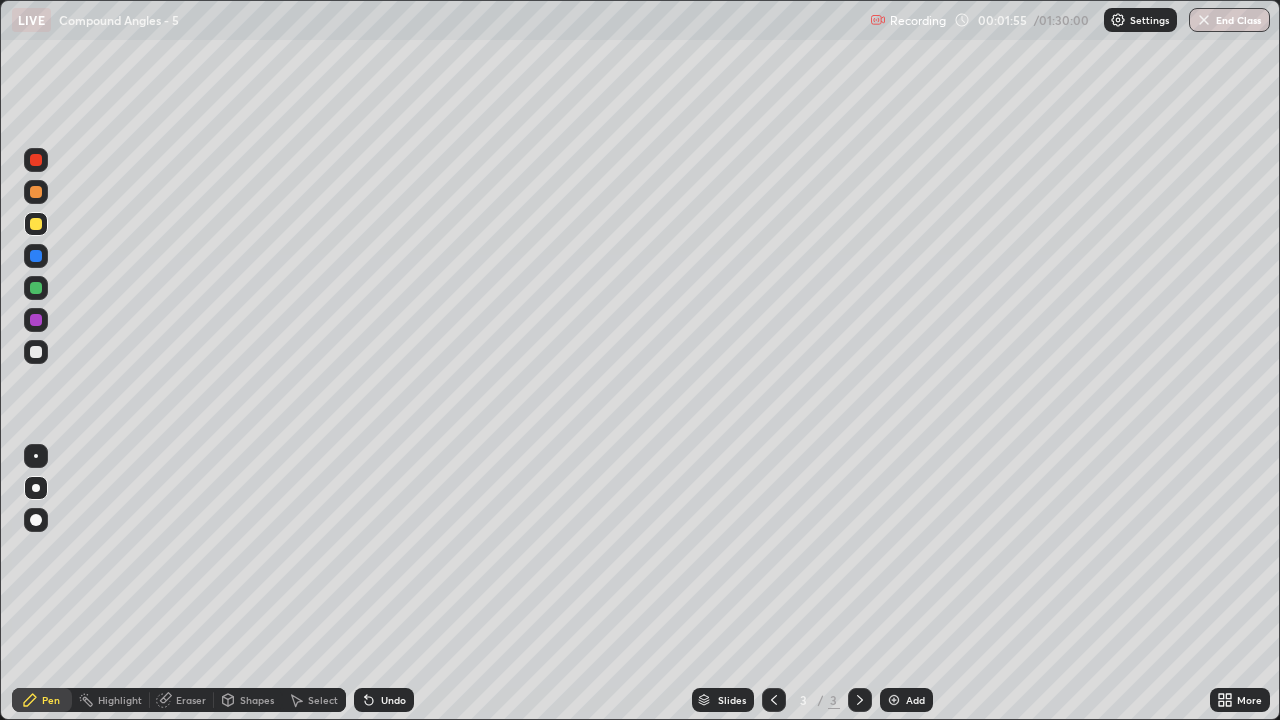 click on "Undo" at bounding box center (393, 700) 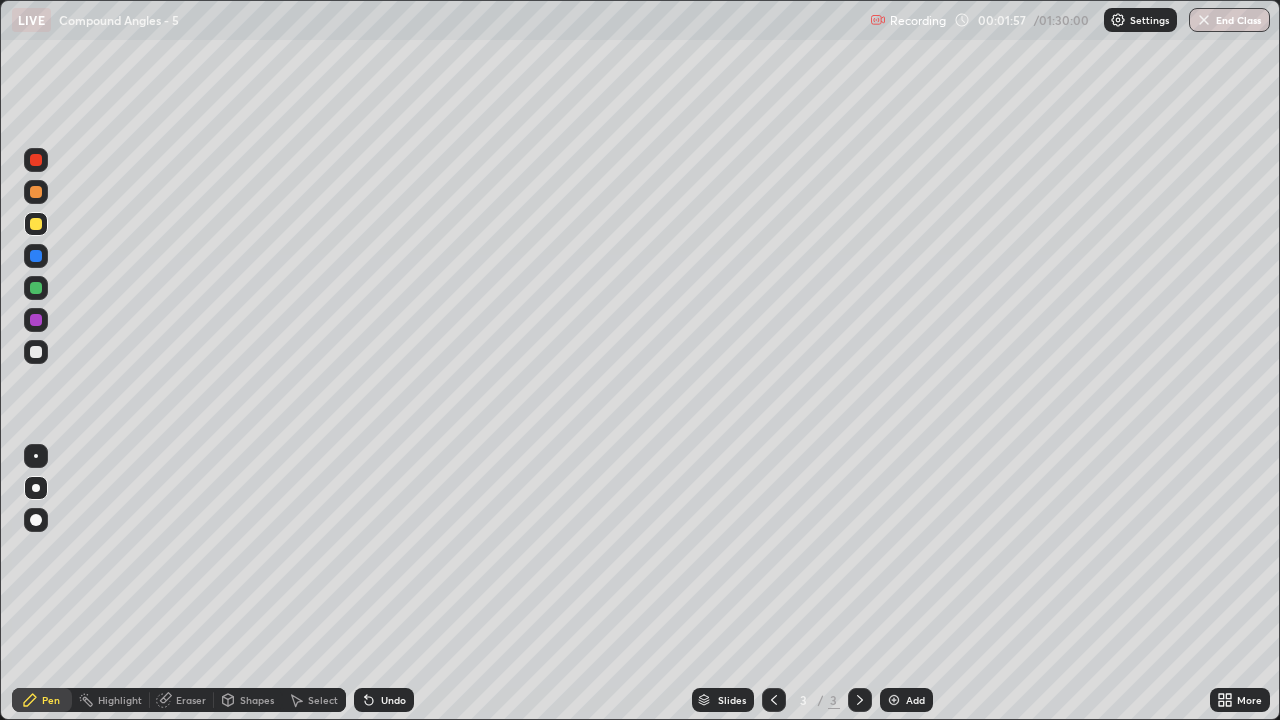 click at bounding box center (36, 352) 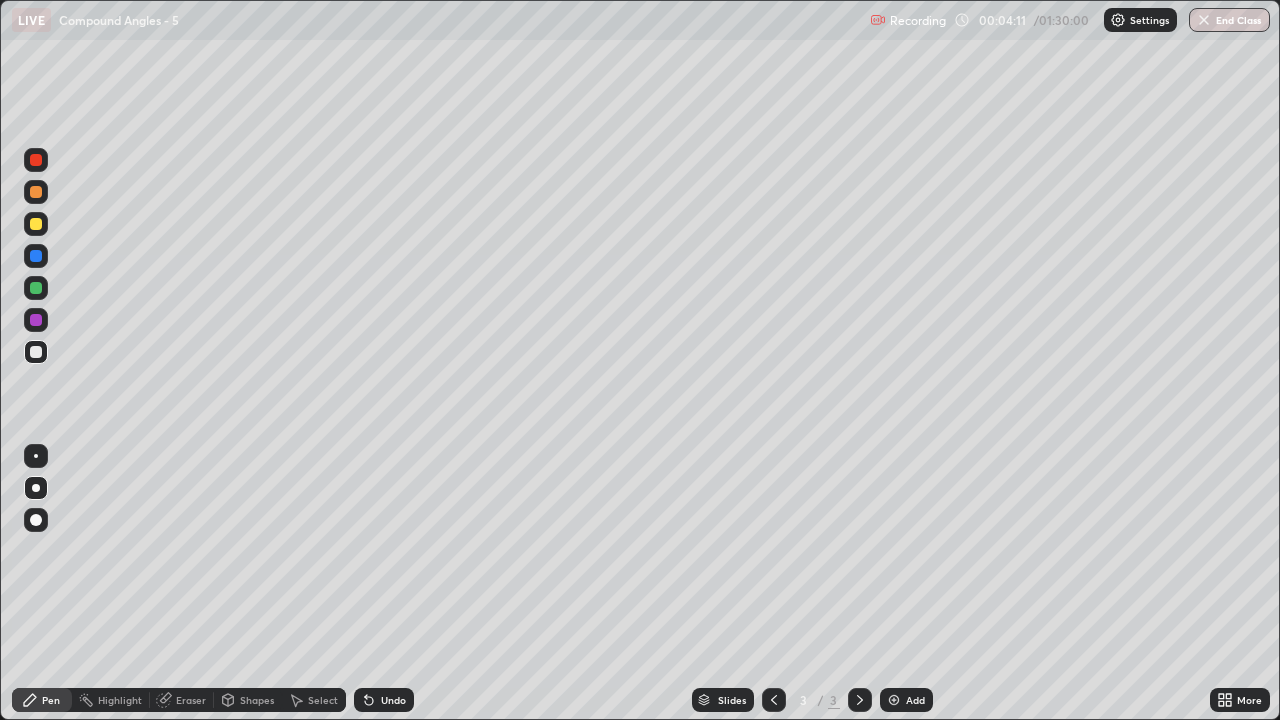 click on "Undo" at bounding box center [384, 700] 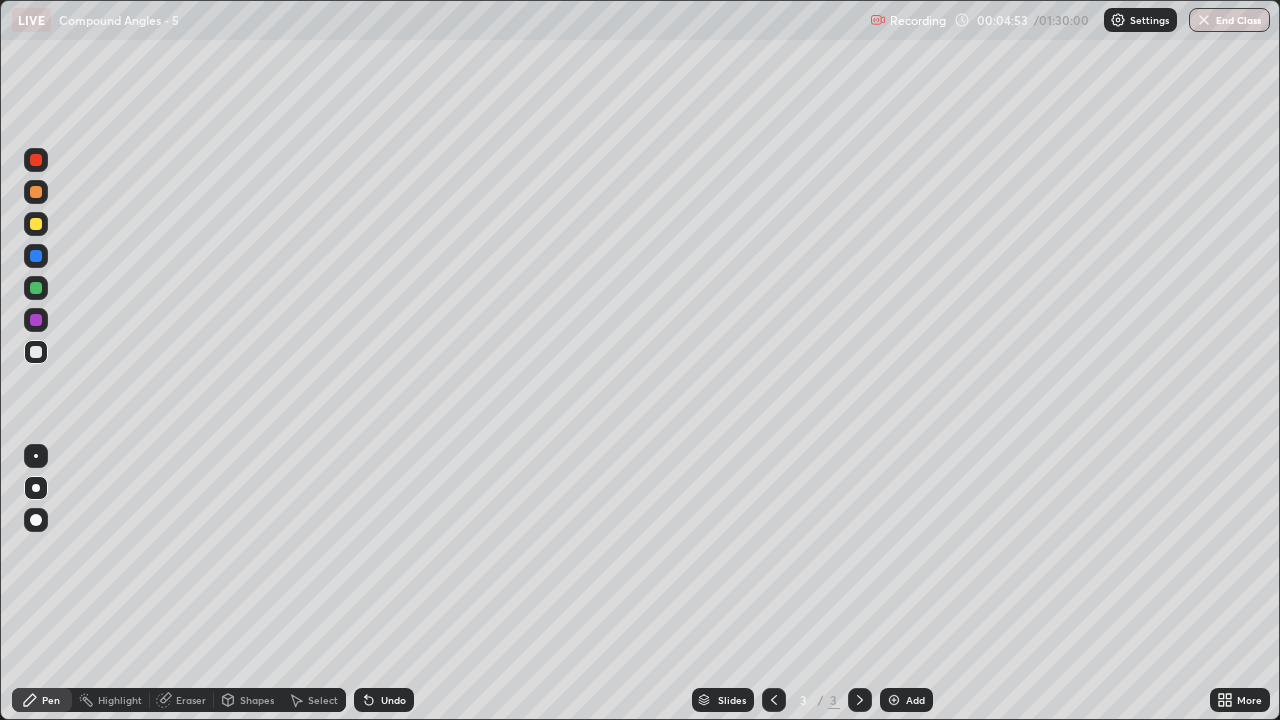 click at bounding box center (36, 224) 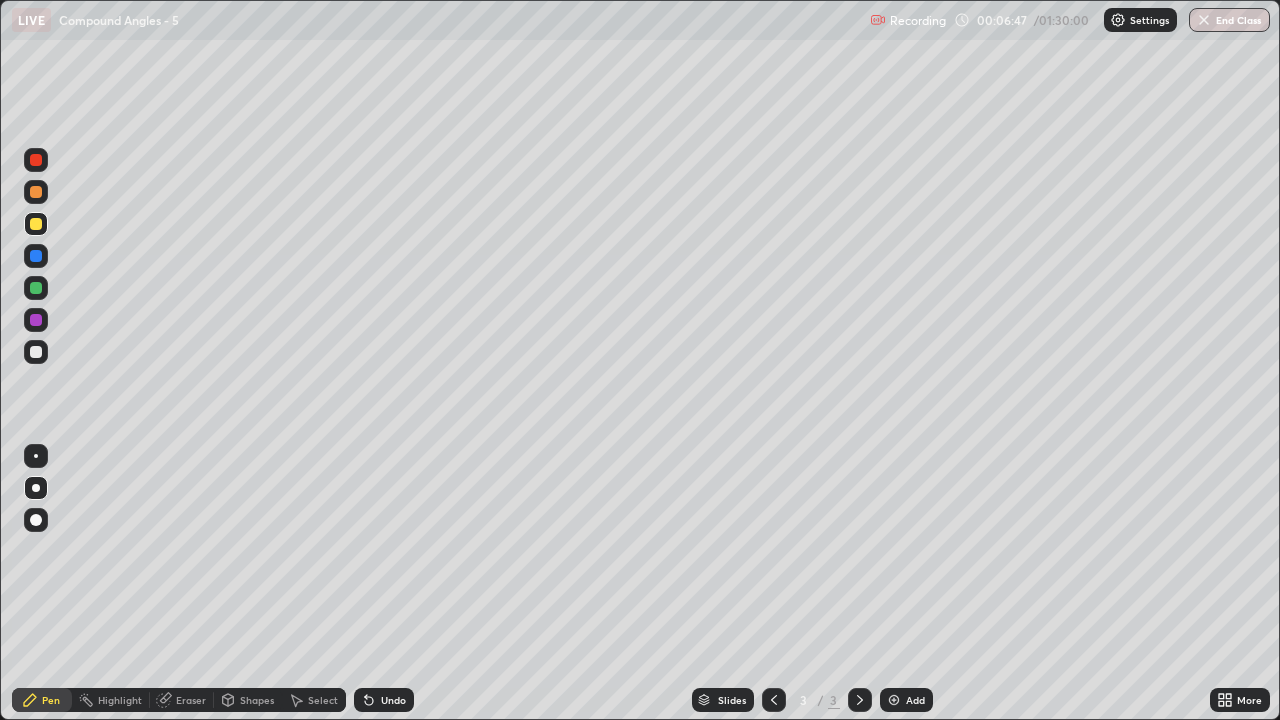 click at bounding box center (894, 700) 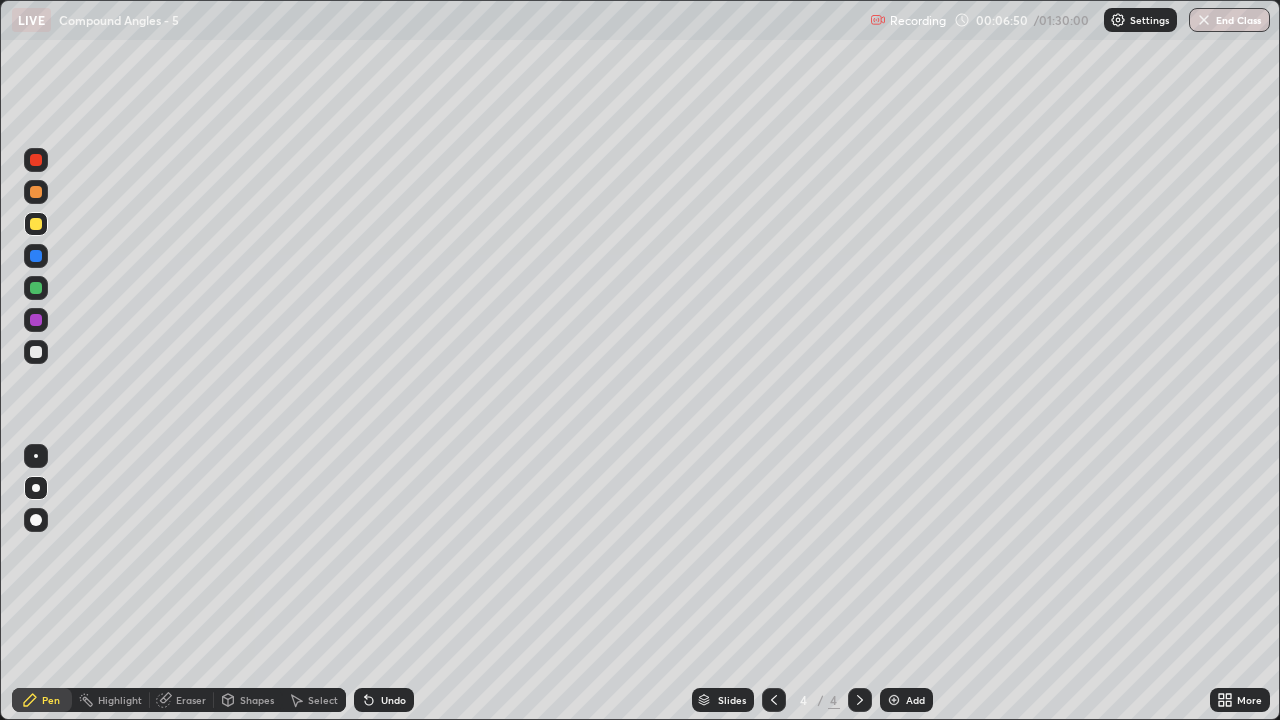 click on "Undo" at bounding box center [393, 700] 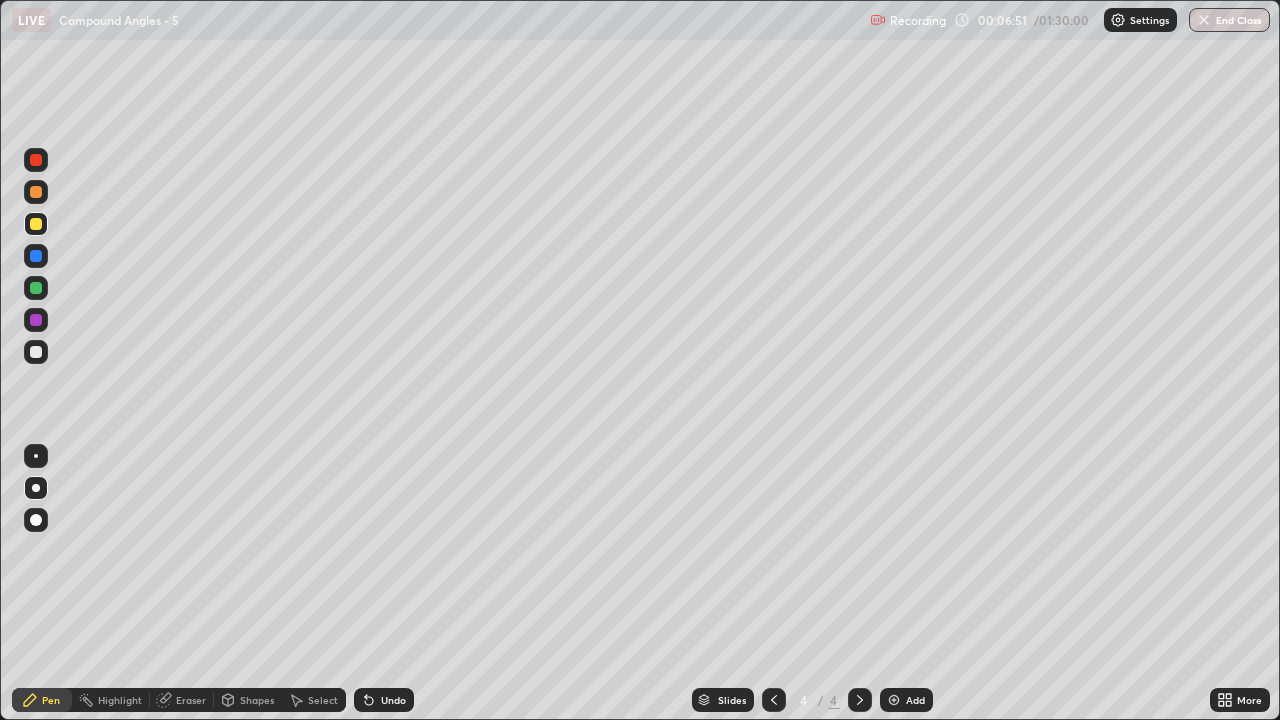 click at bounding box center (36, 352) 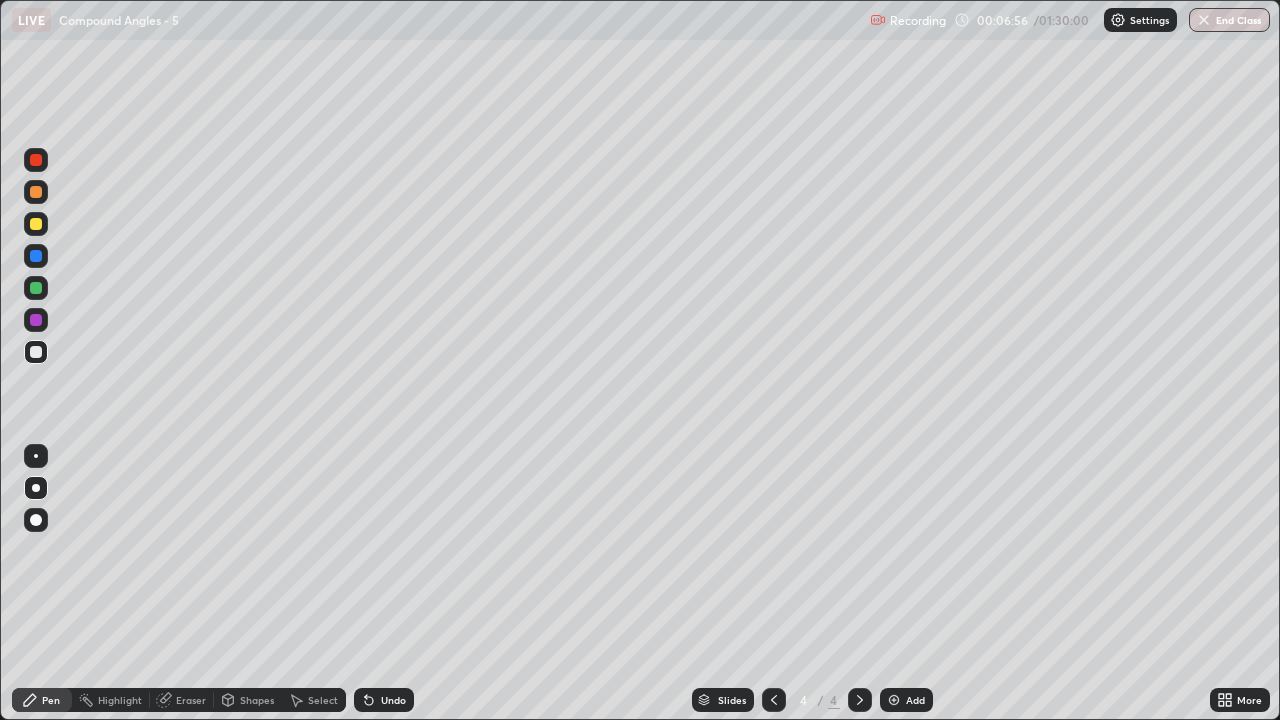 click at bounding box center (774, 700) 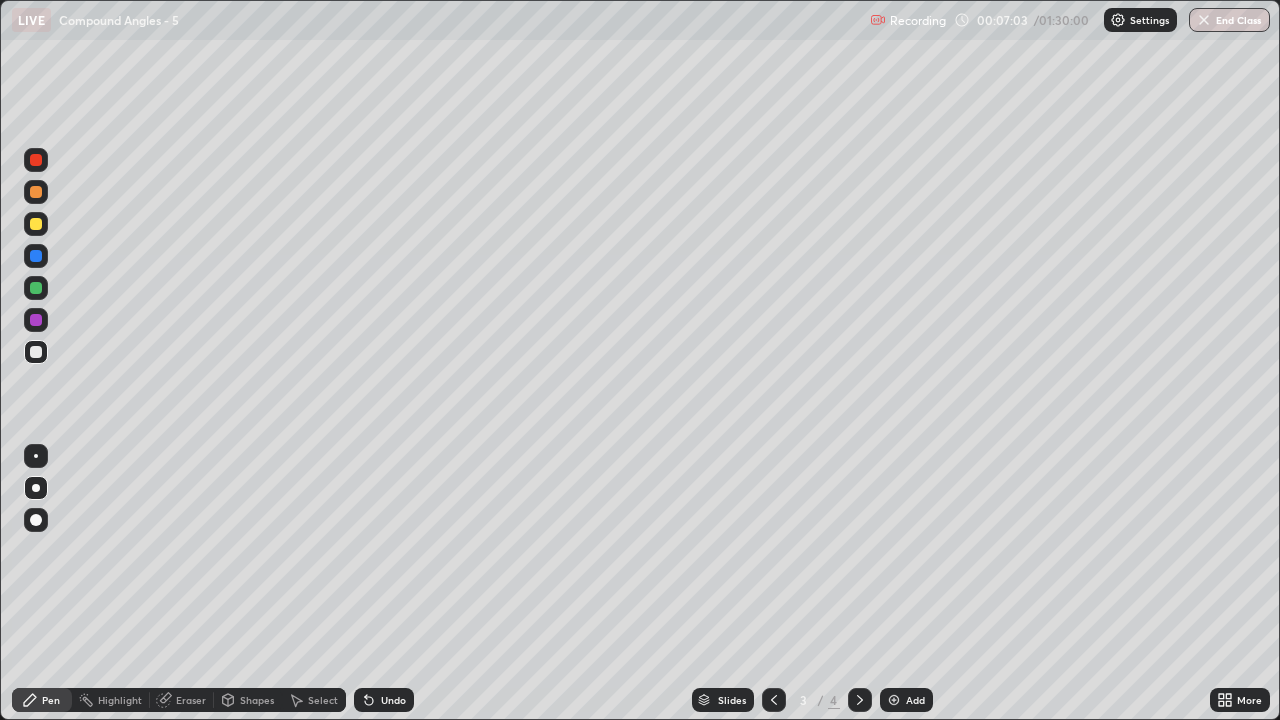 click at bounding box center [860, 700] 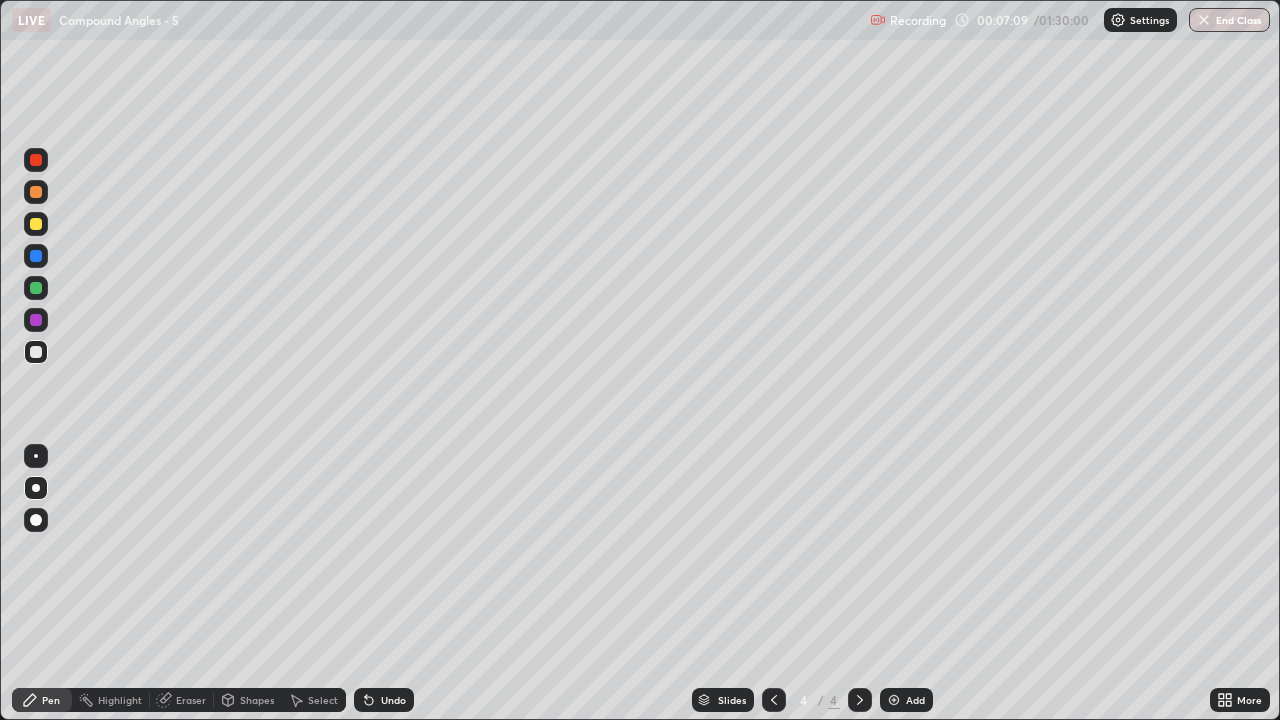 click 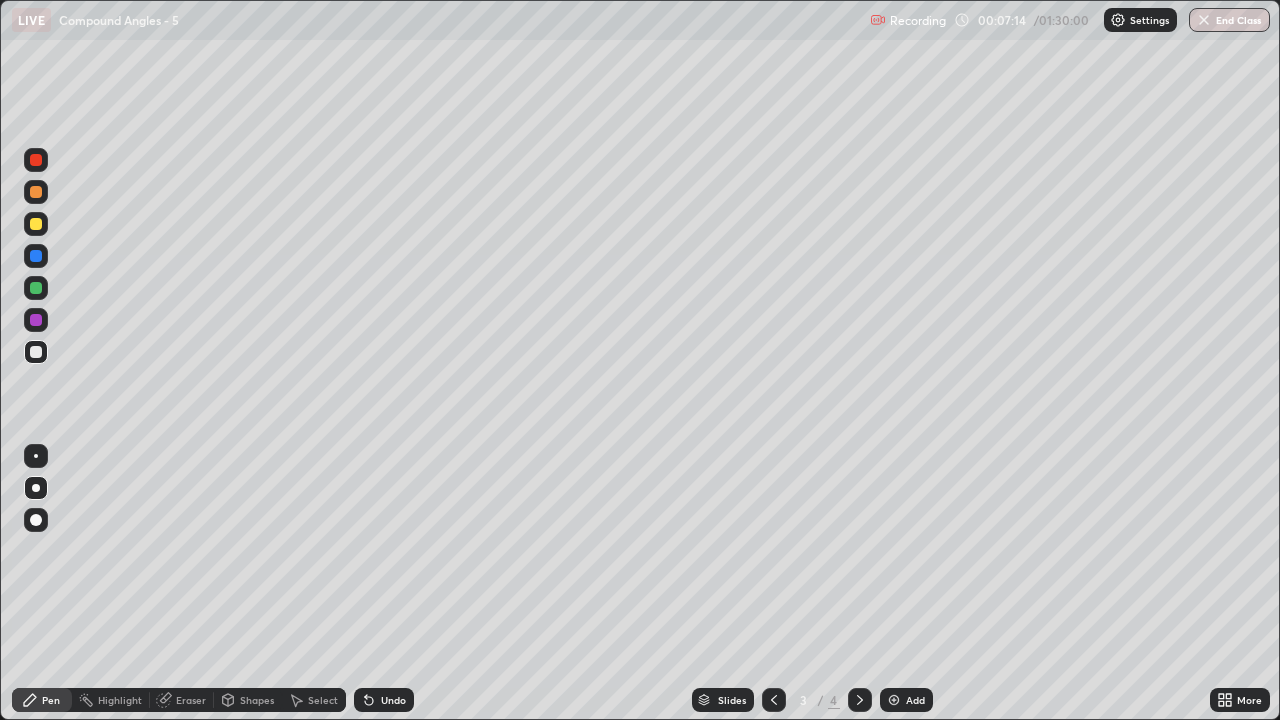 click 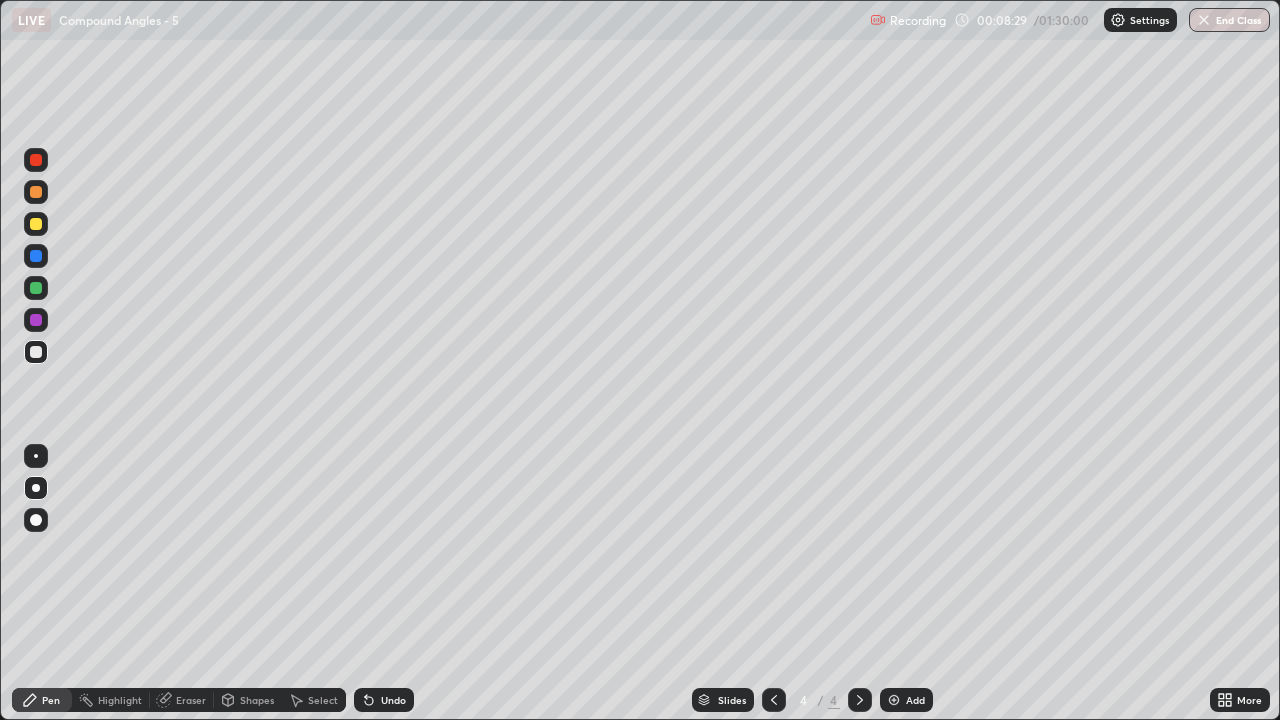 click 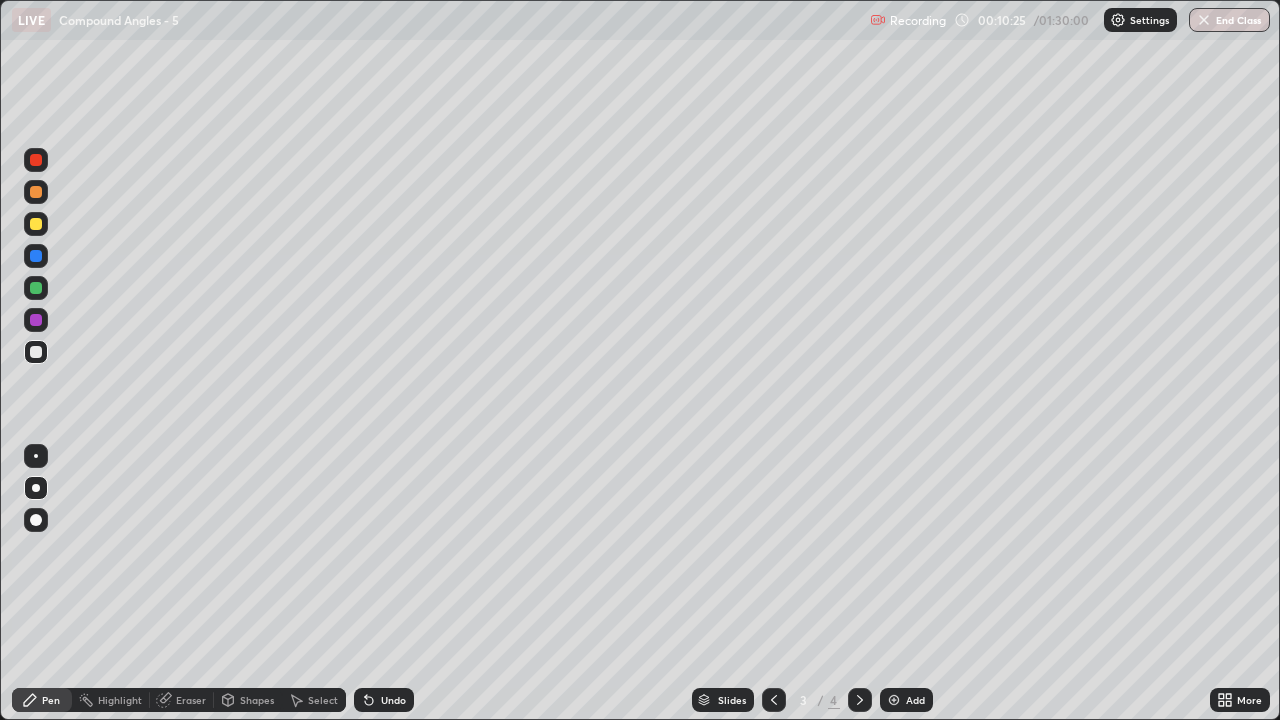 click at bounding box center [860, 700] 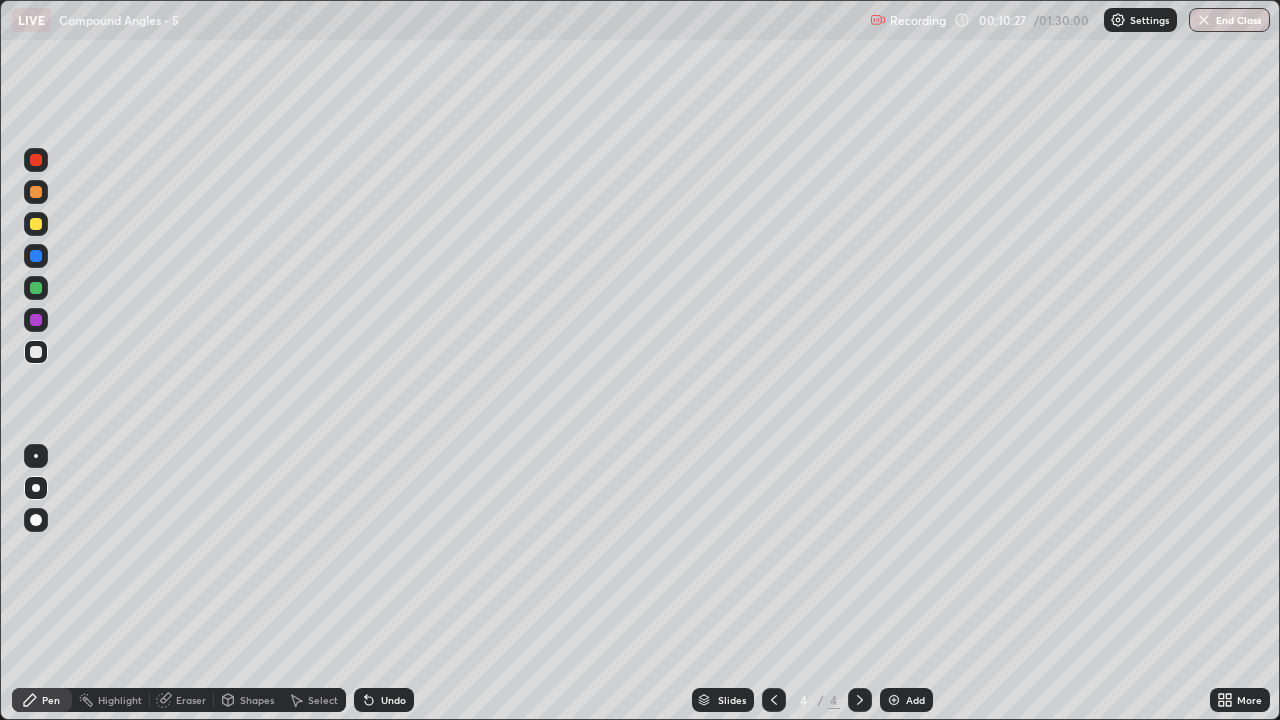 click at bounding box center [36, 288] 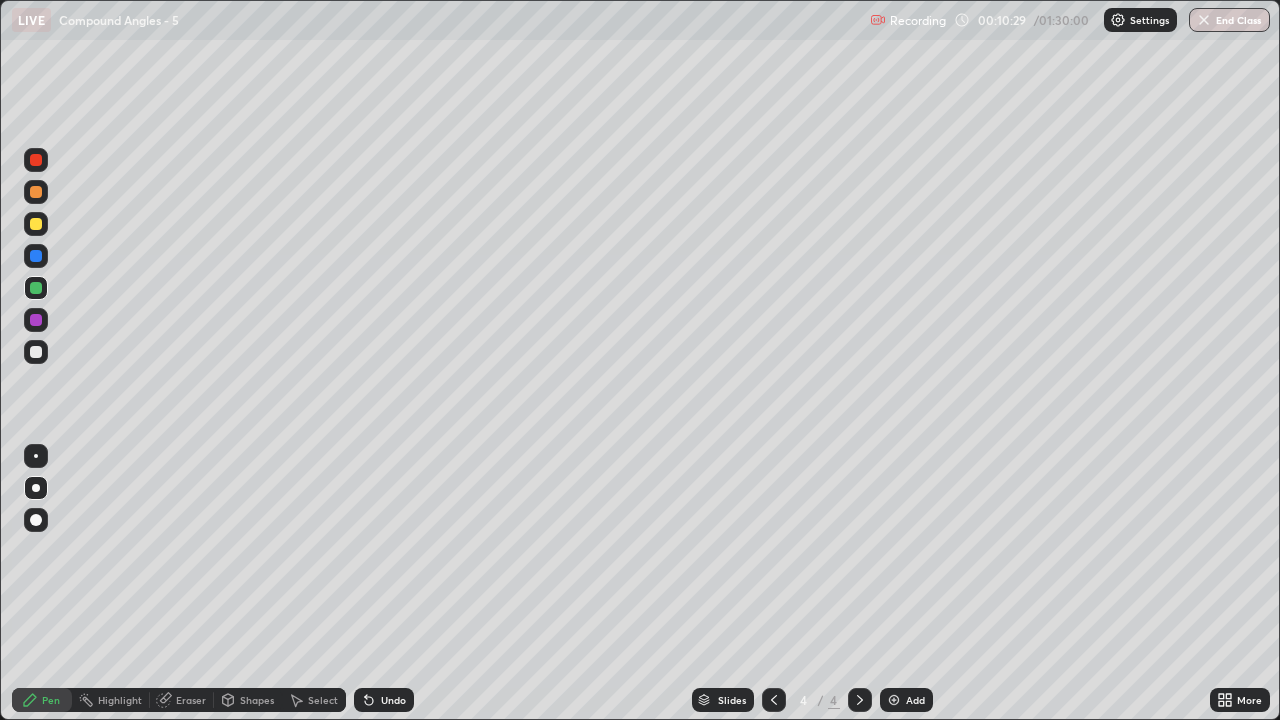 click at bounding box center [36, 352] 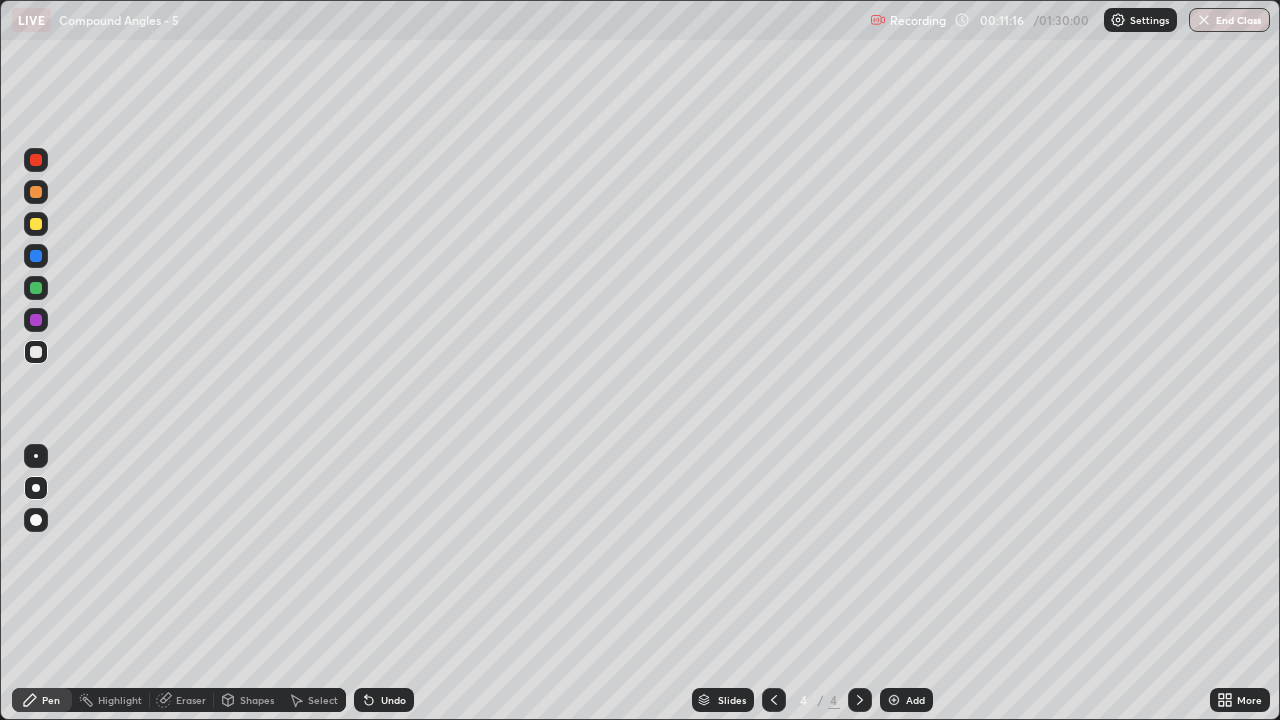 click on "Undo" at bounding box center (393, 700) 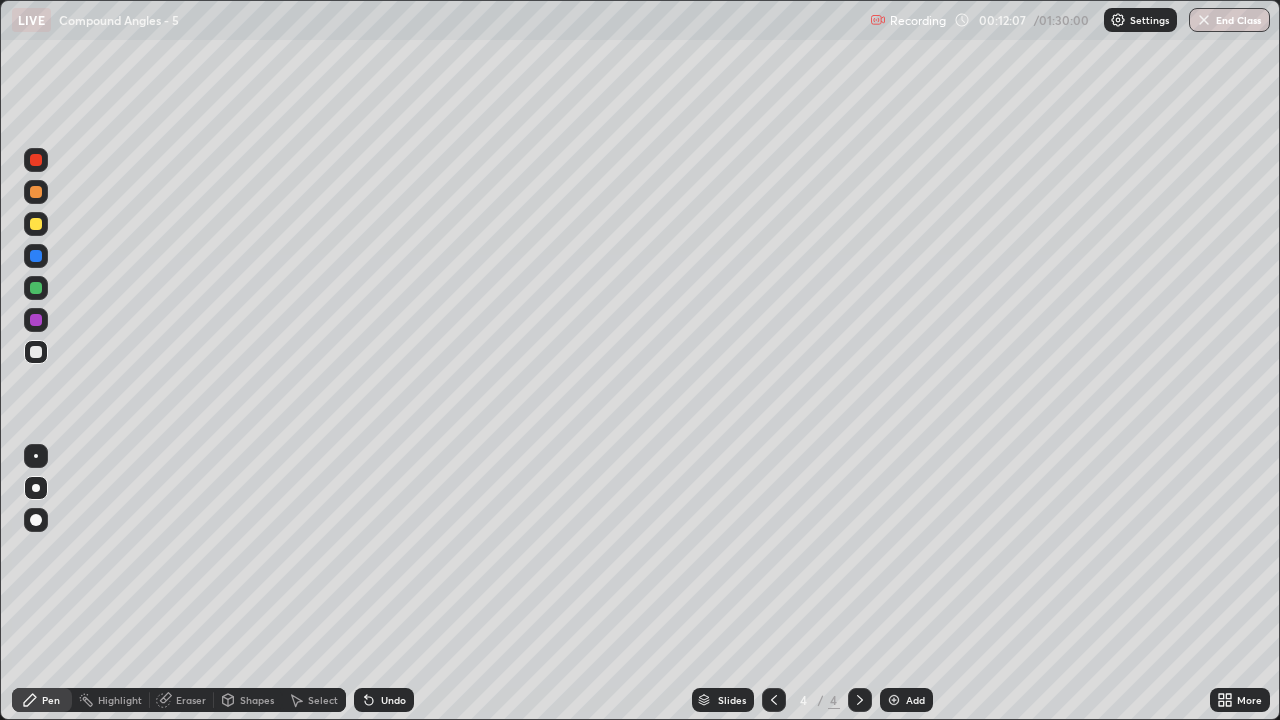 click on "Undo" at bounding box center (384, 700) 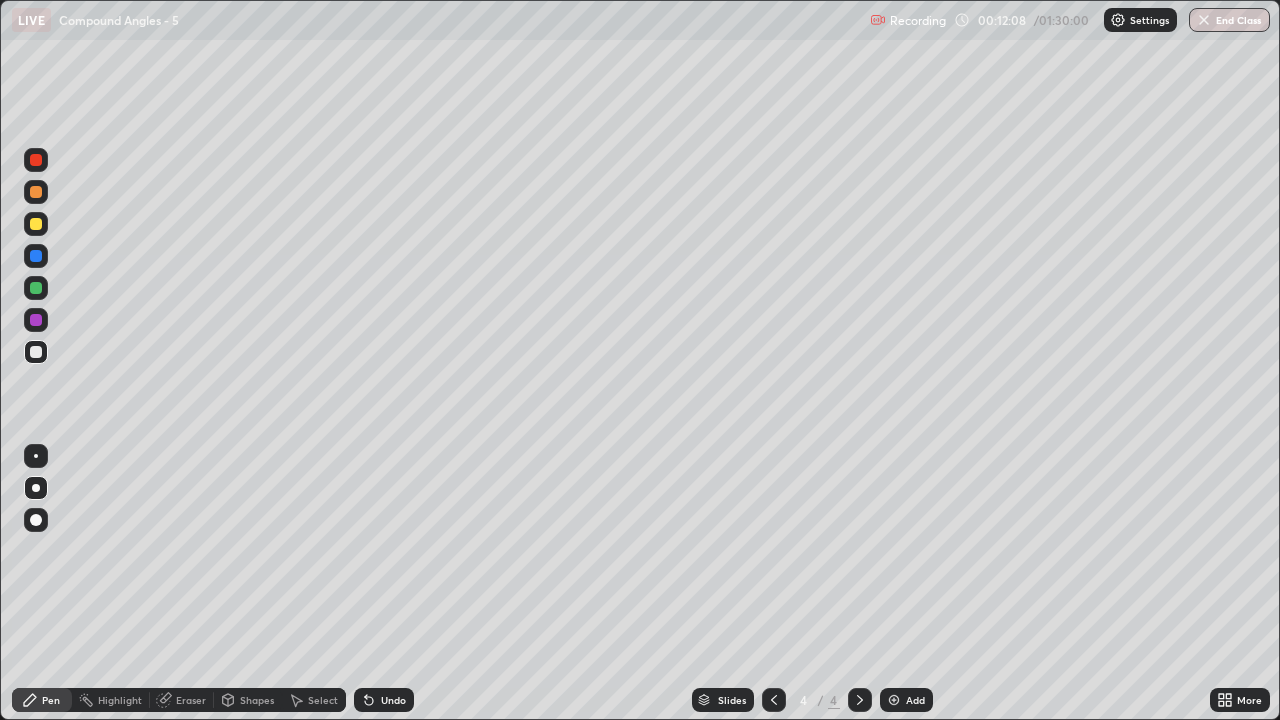 click on "Undo" at bounding box center [384, 700] 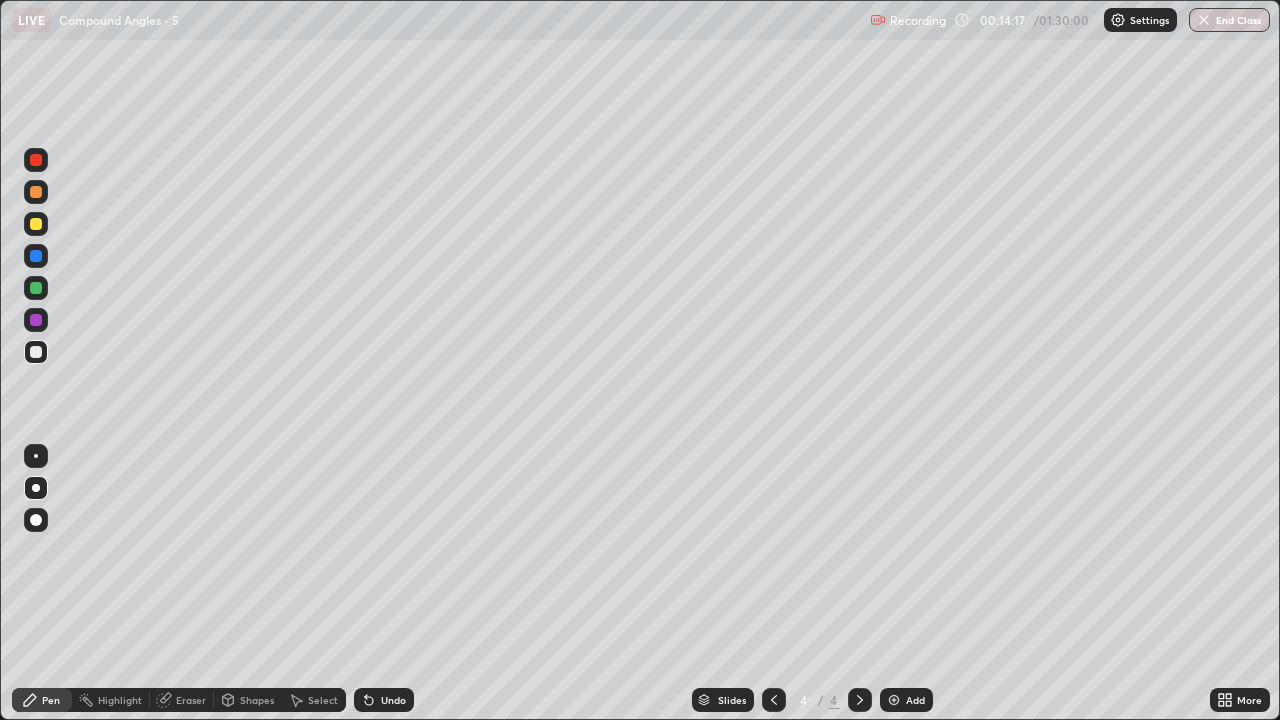click at bounding box center [36, 288] 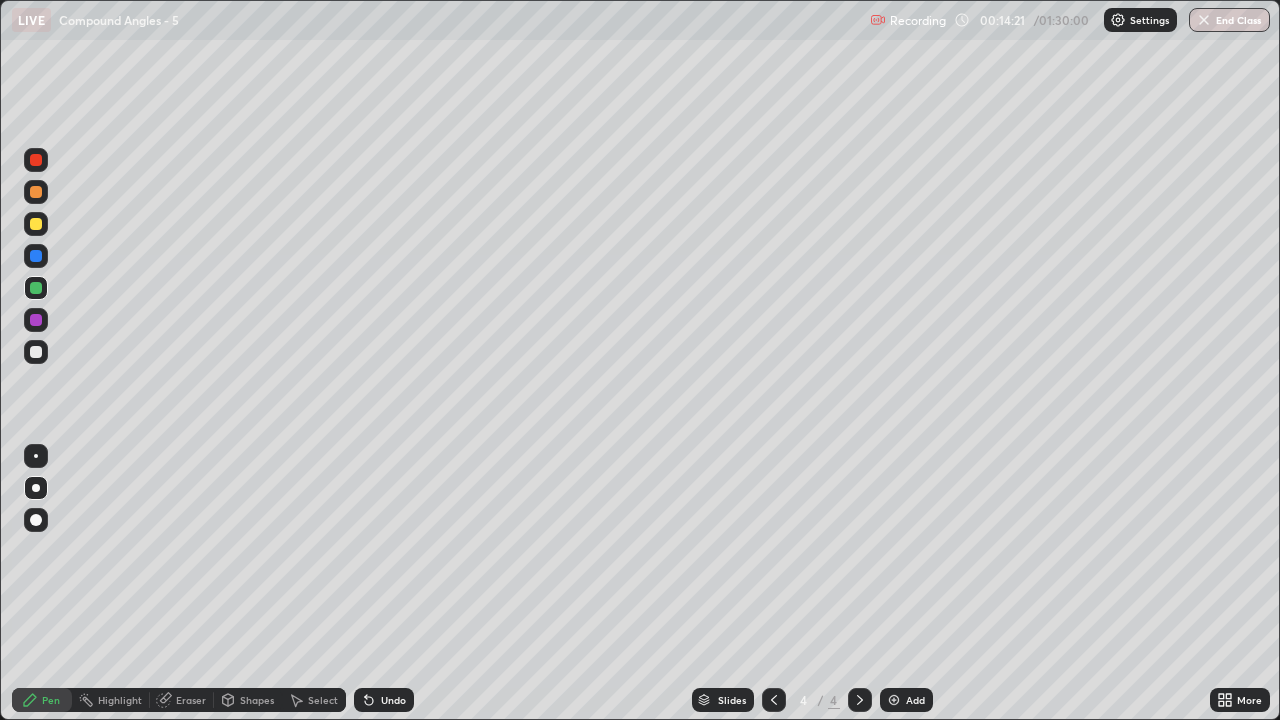click on "Add" at bounding box center [906, 700] 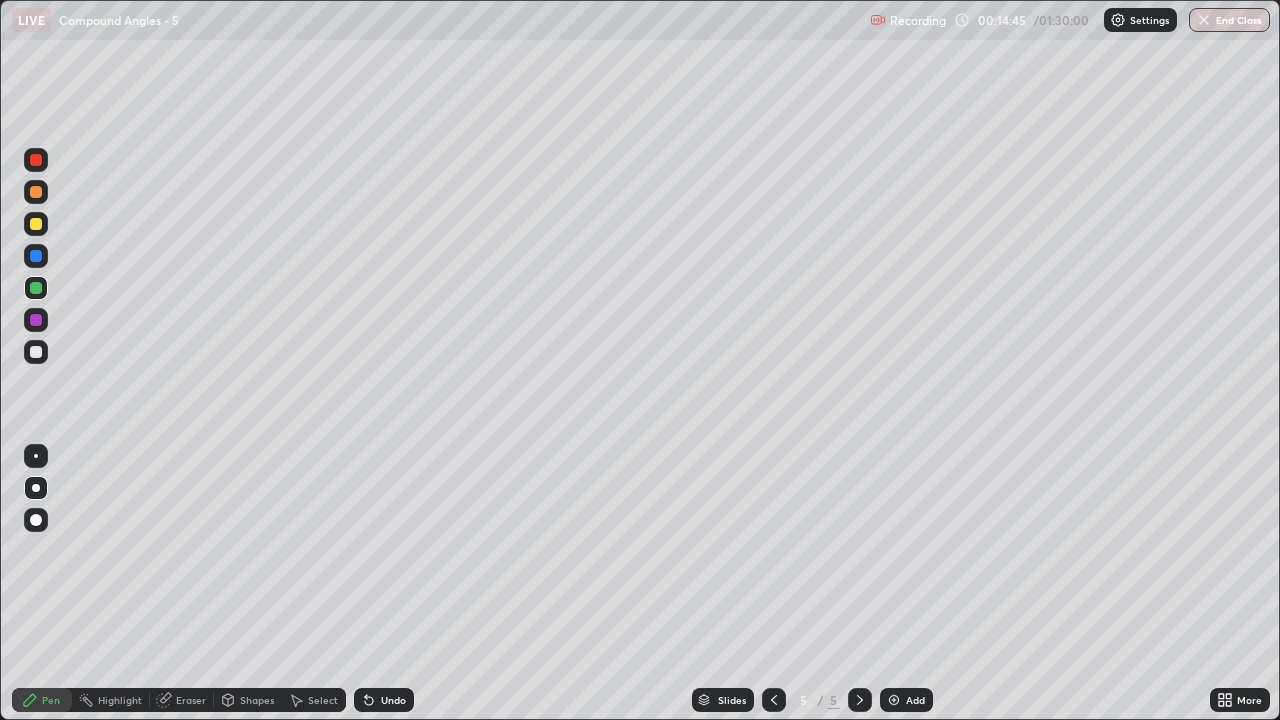 click 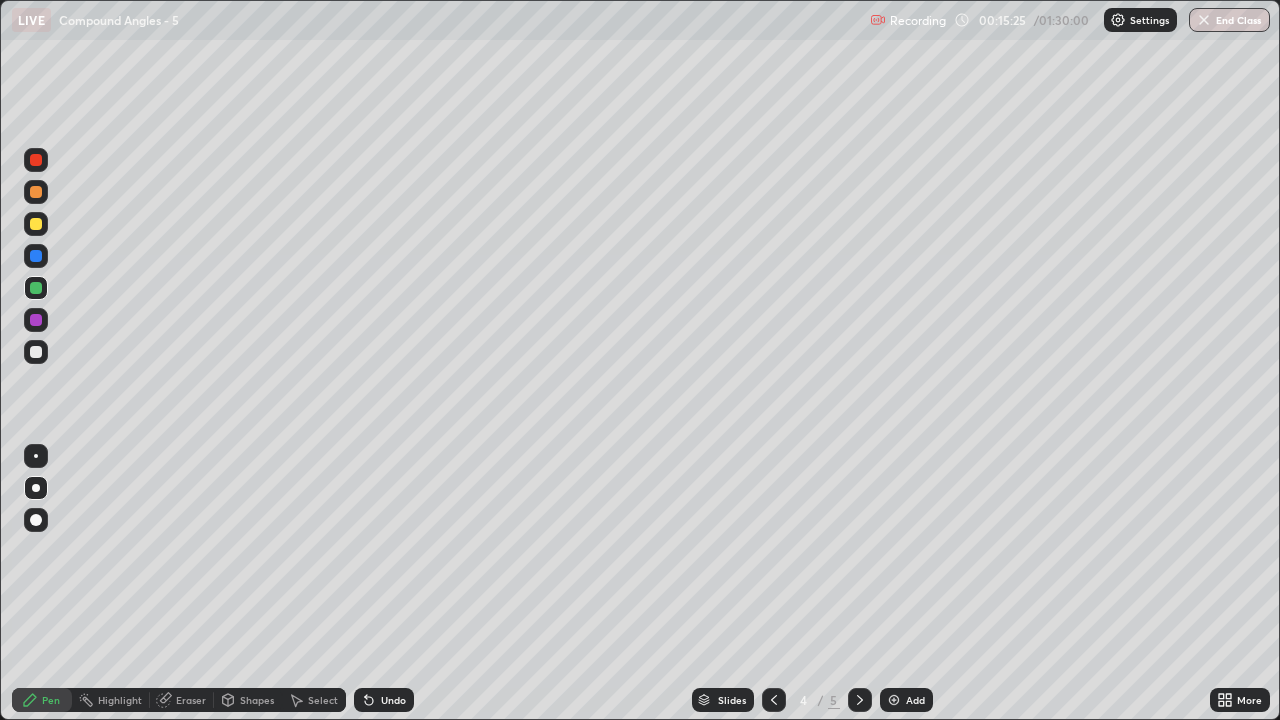 click at bounding box center [860, 700] 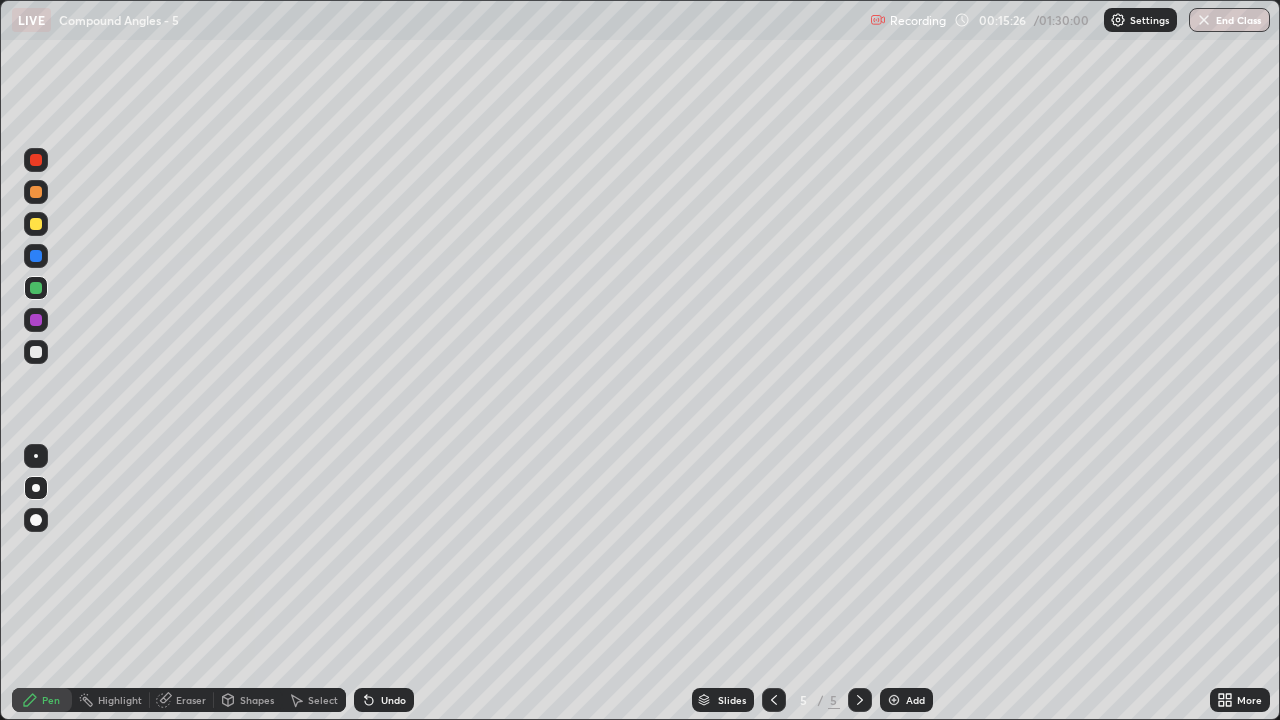 click on "Eraser" at bounding box center [182, 700] 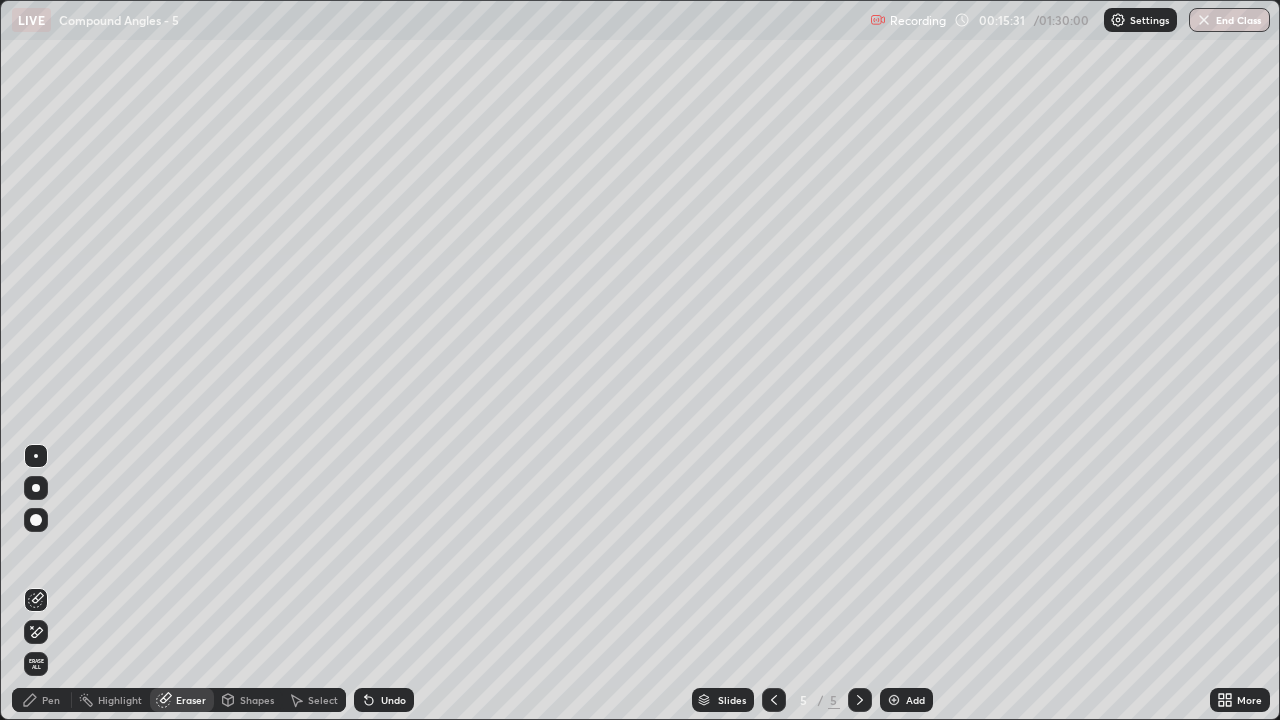 click on "Pen" at bounding box center (42, 700) 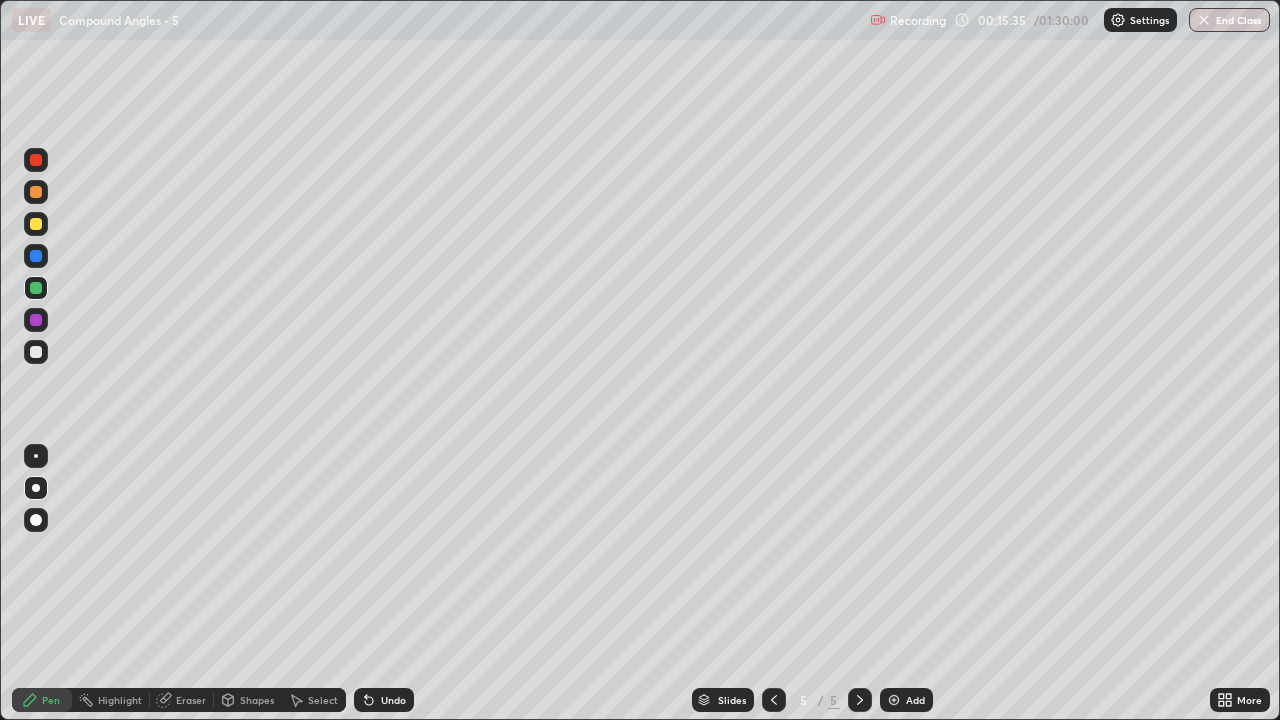 click at bounding box center [774, 700] 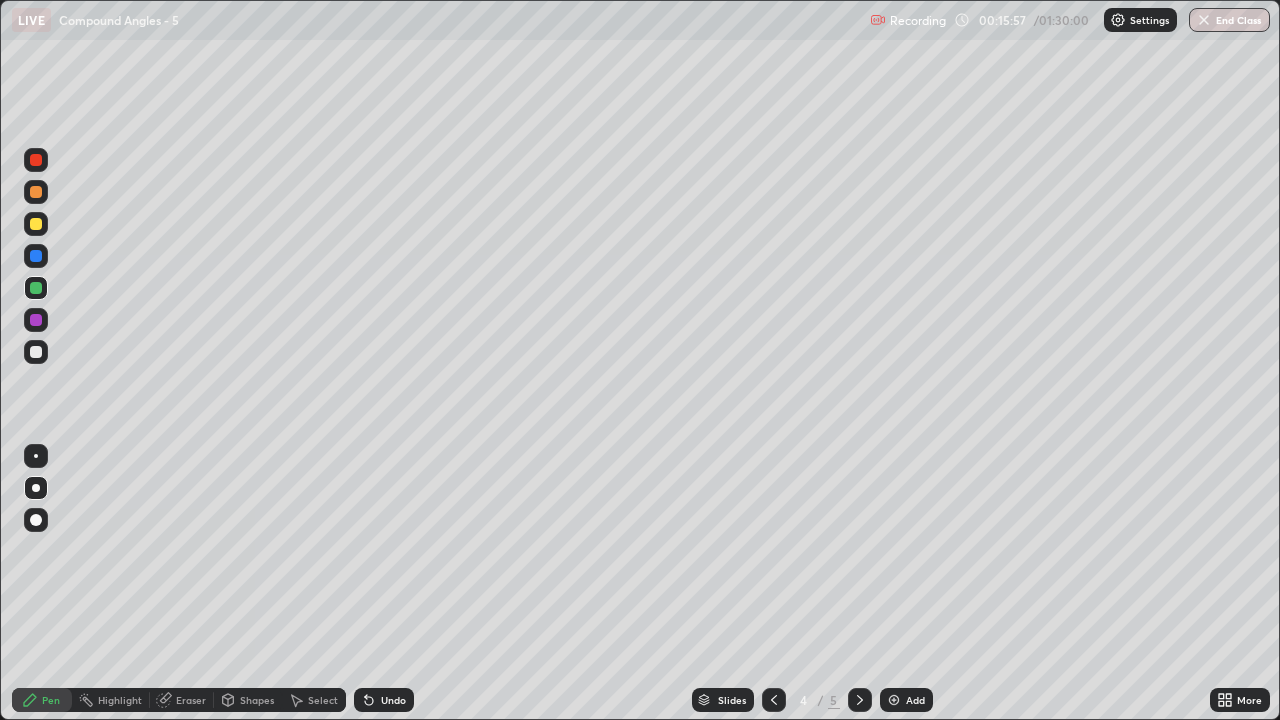 click on "Eraser" at bounding box center (191, 700) 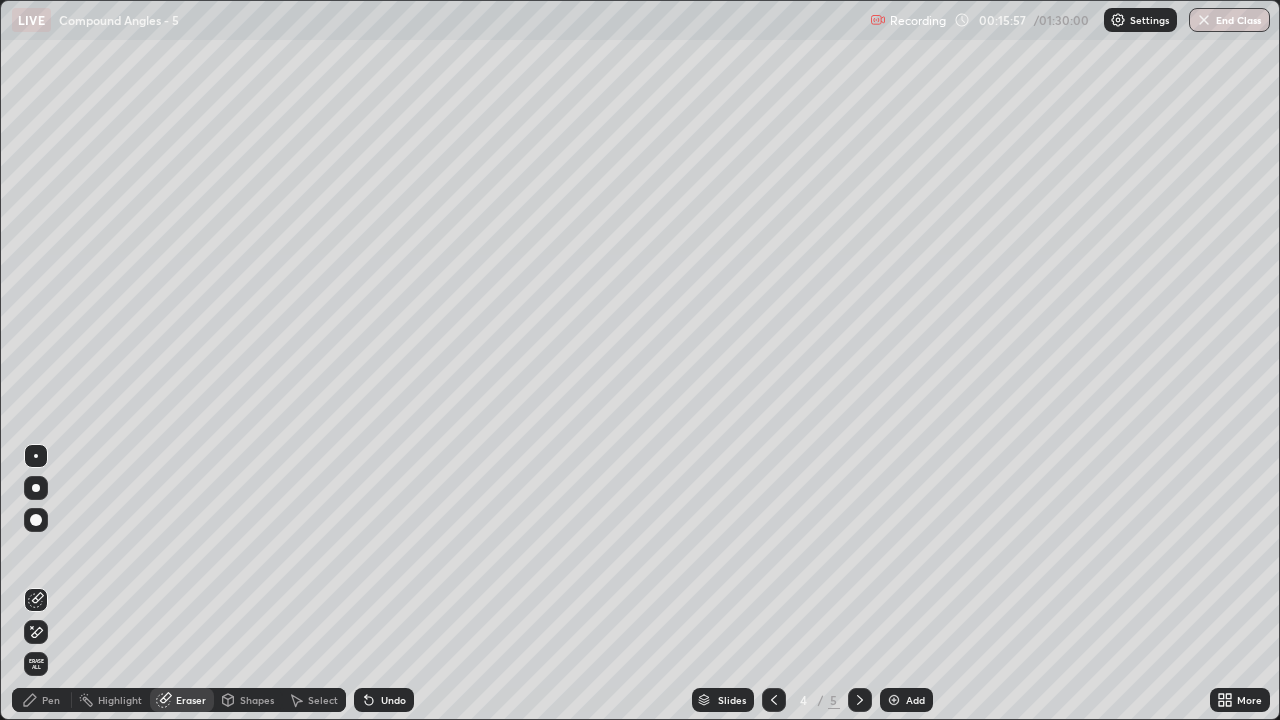 click 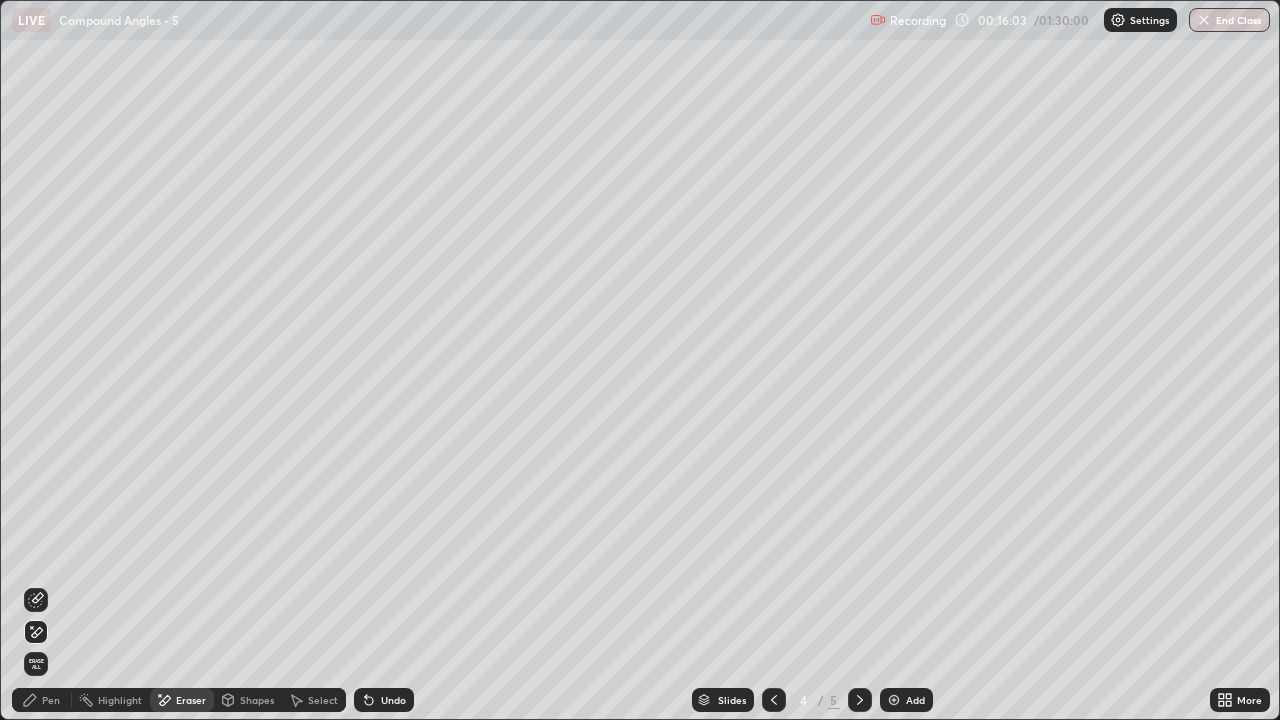 click on "Pen" at bounding box center [42, 700] 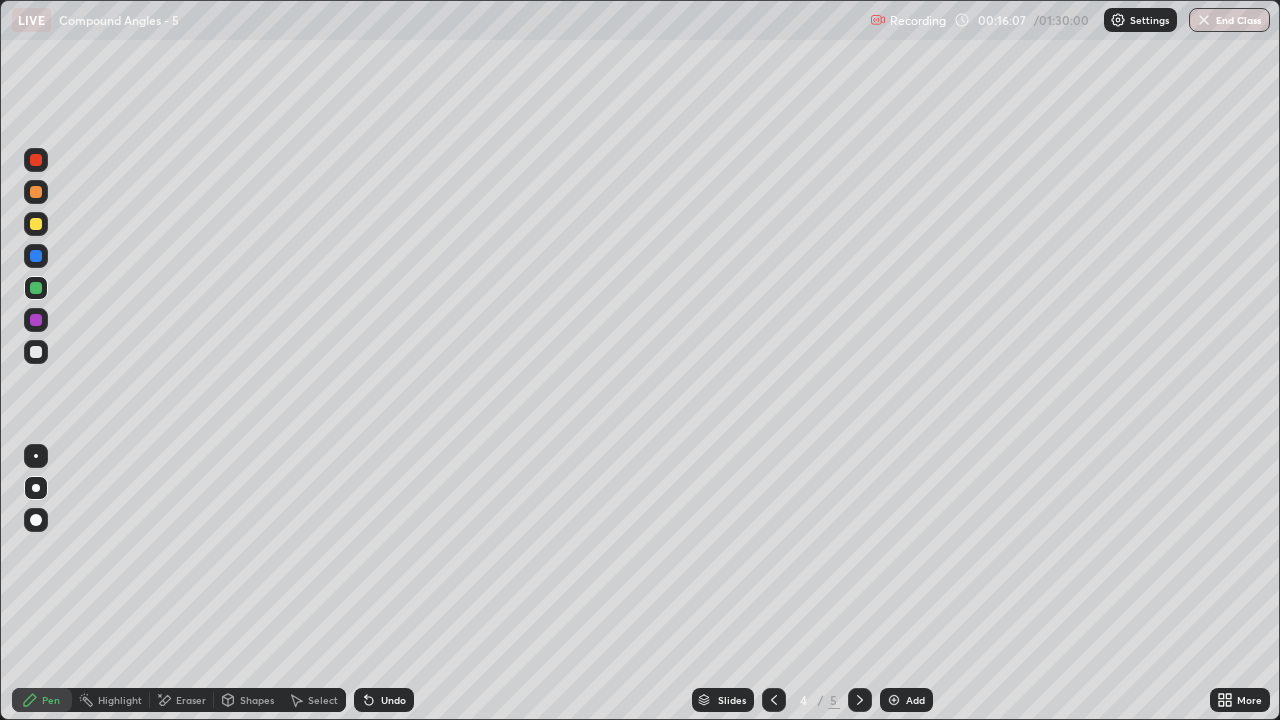 click 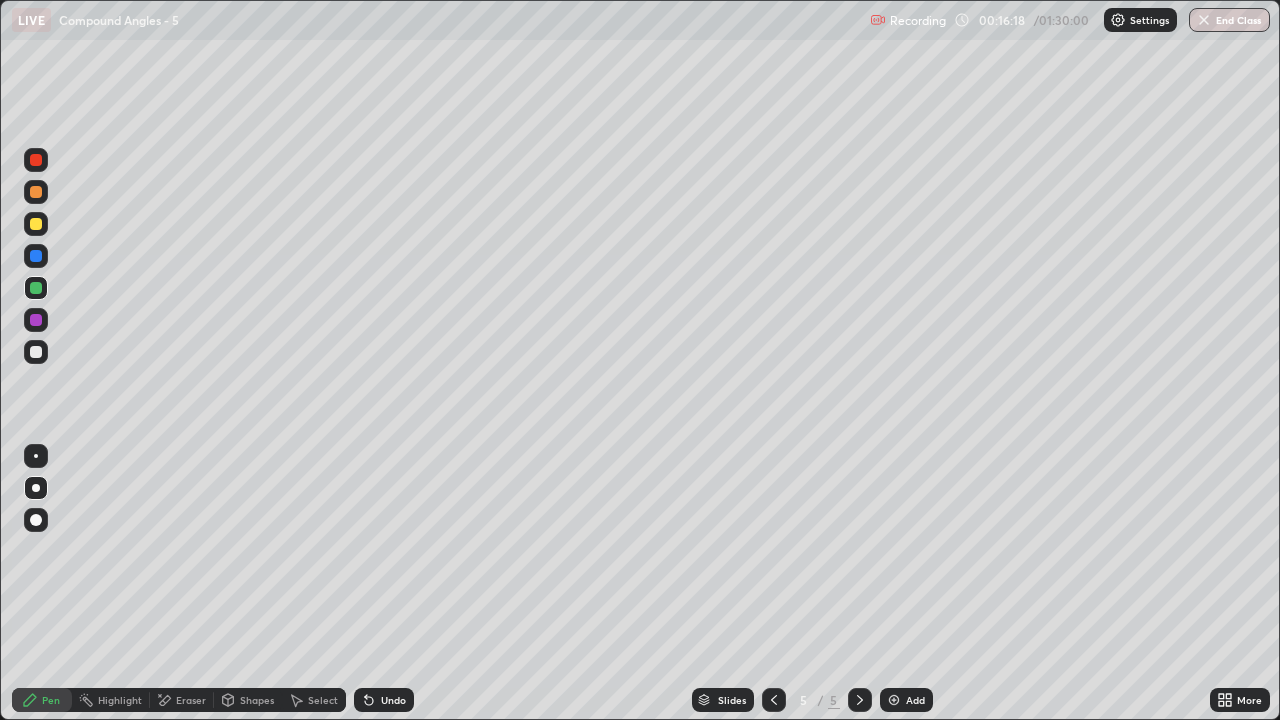 click at bounding box center (36, 352) 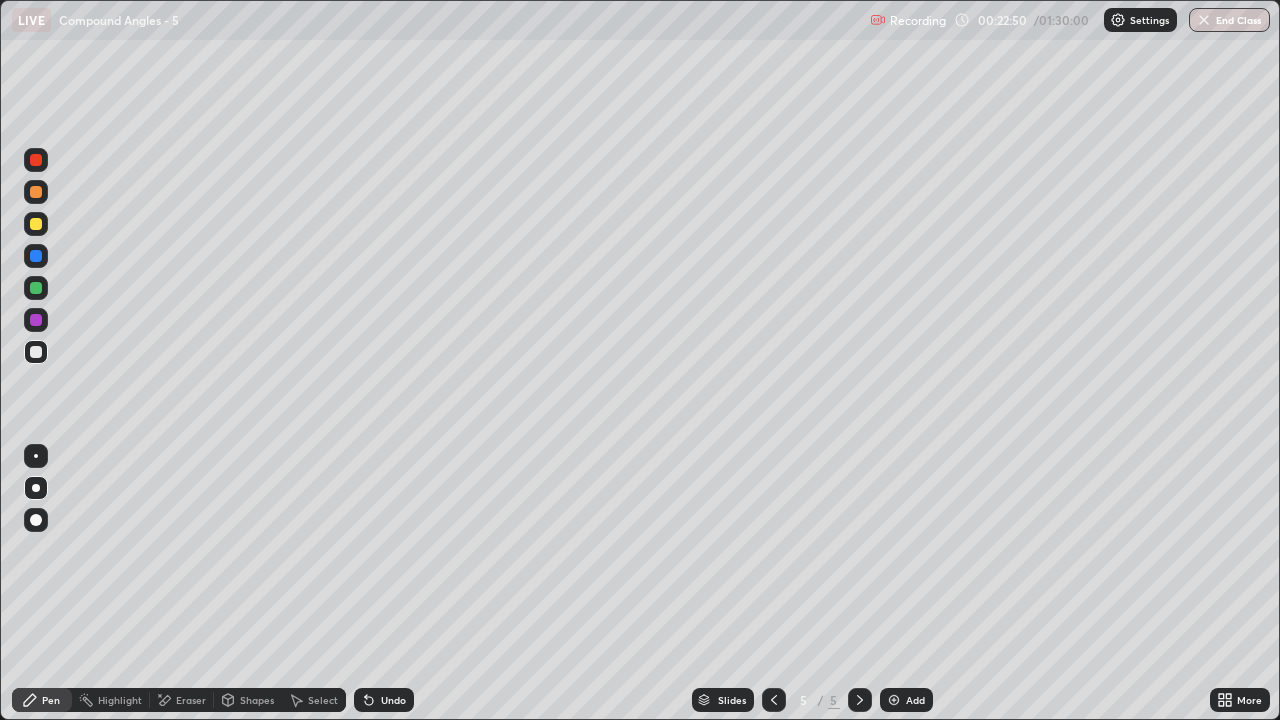 click on "Undo" at bounding box center [384, 700] 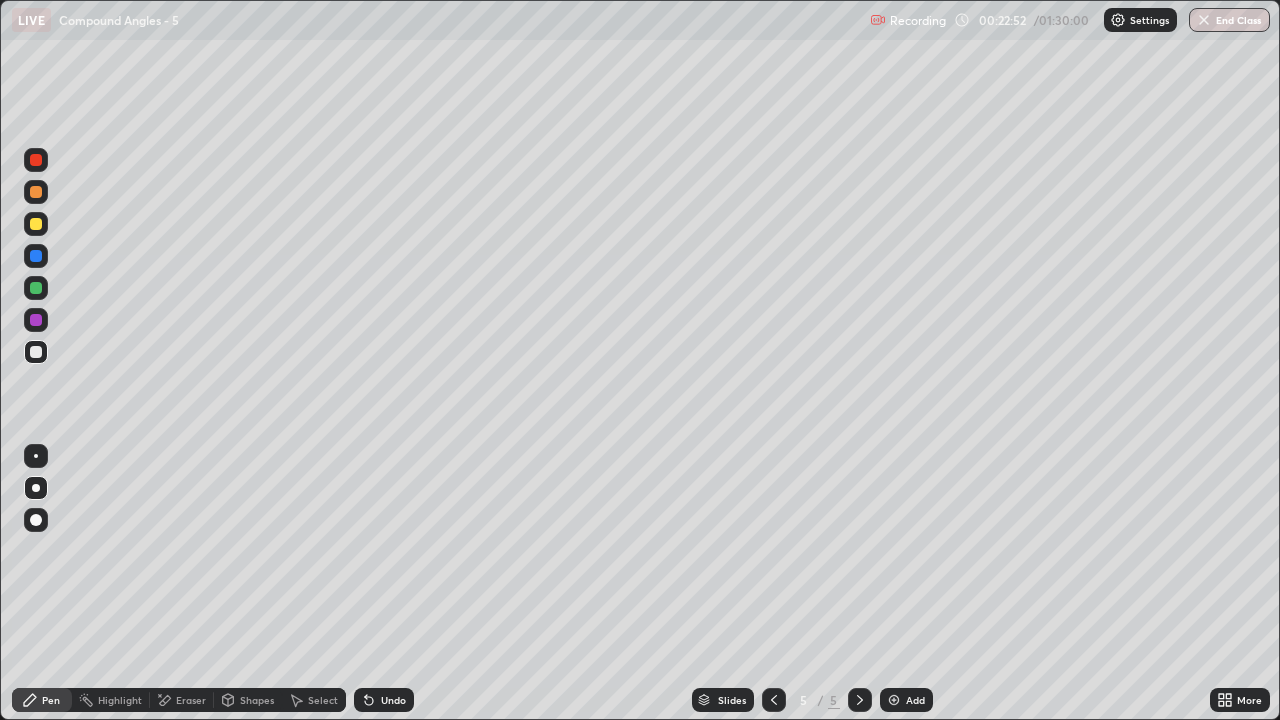 click on "Undo" at bounding box center (393, 700) 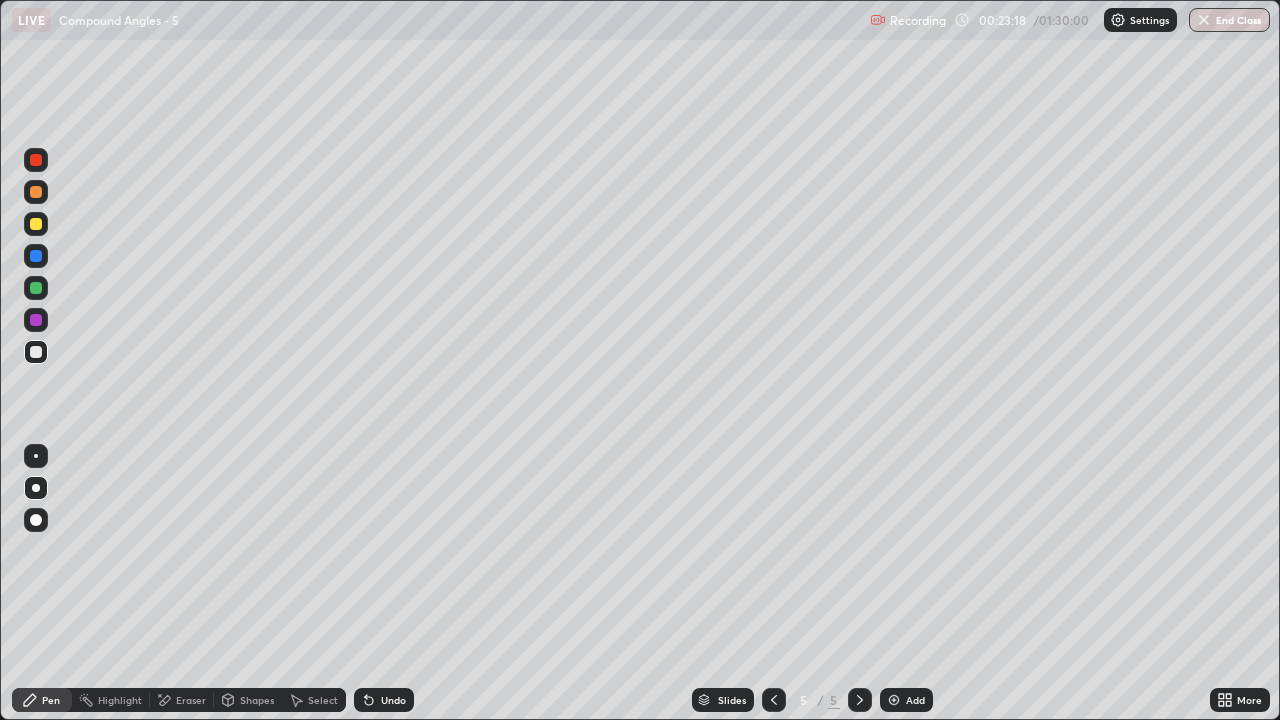 click on "Undo" at bounding box center [393, 700] 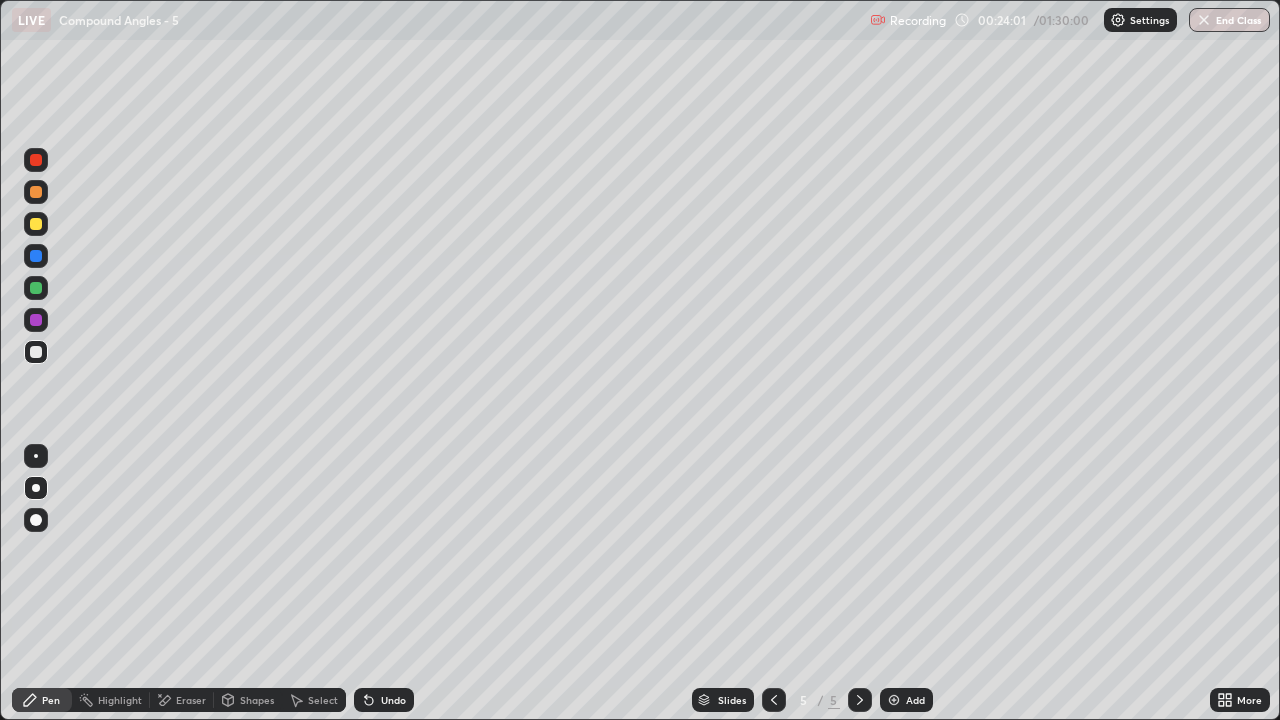 click at bounding box center (36, 288) 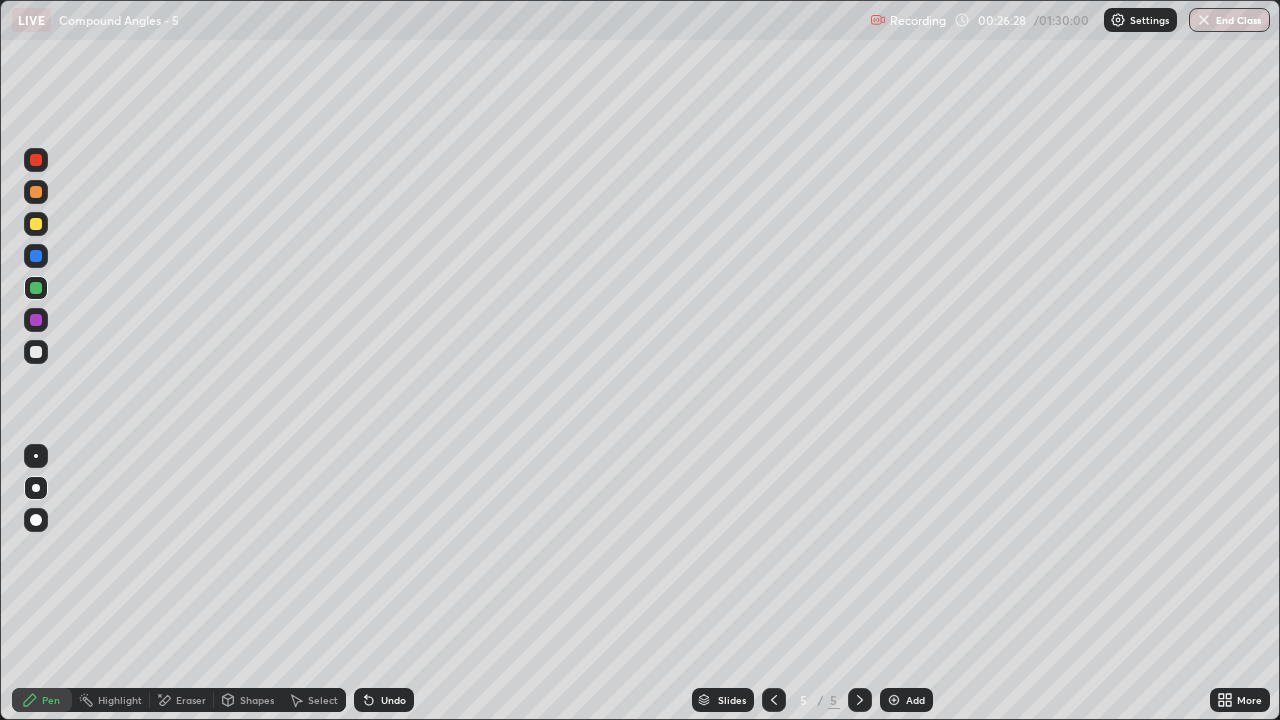 click on "Add" at bounding box center [906, 700] 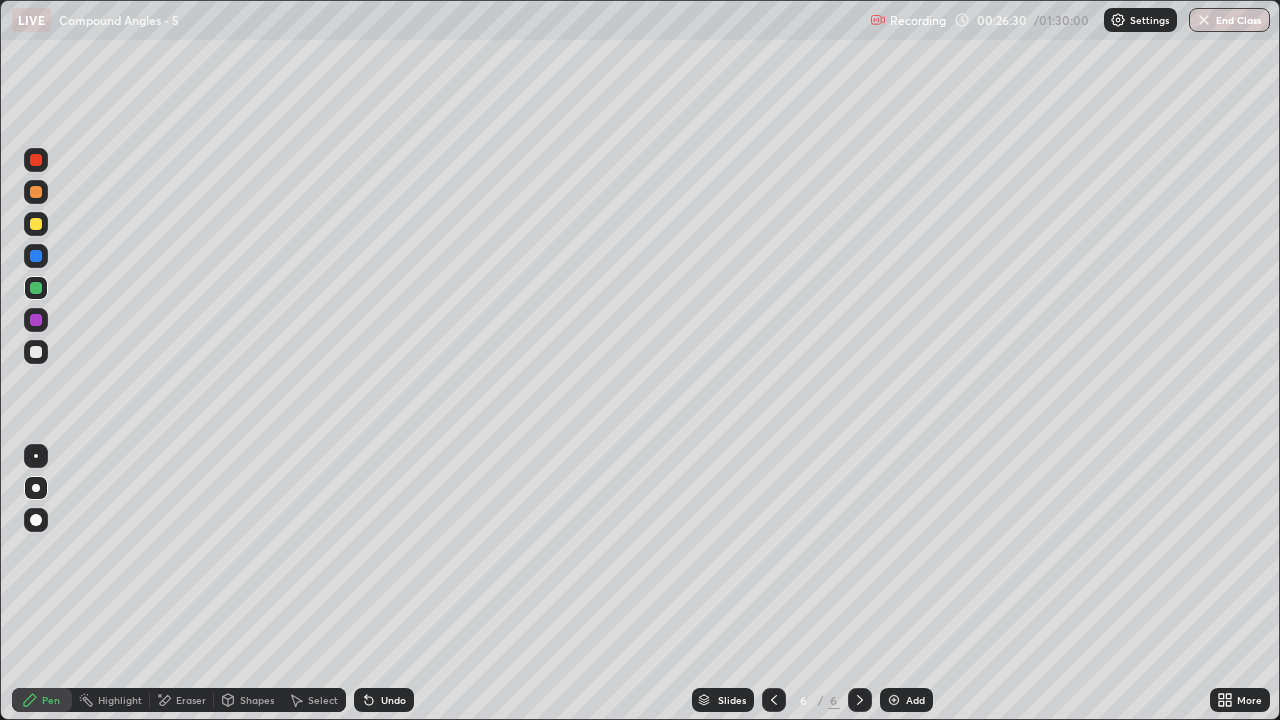 click at bounding box center [36, 288] 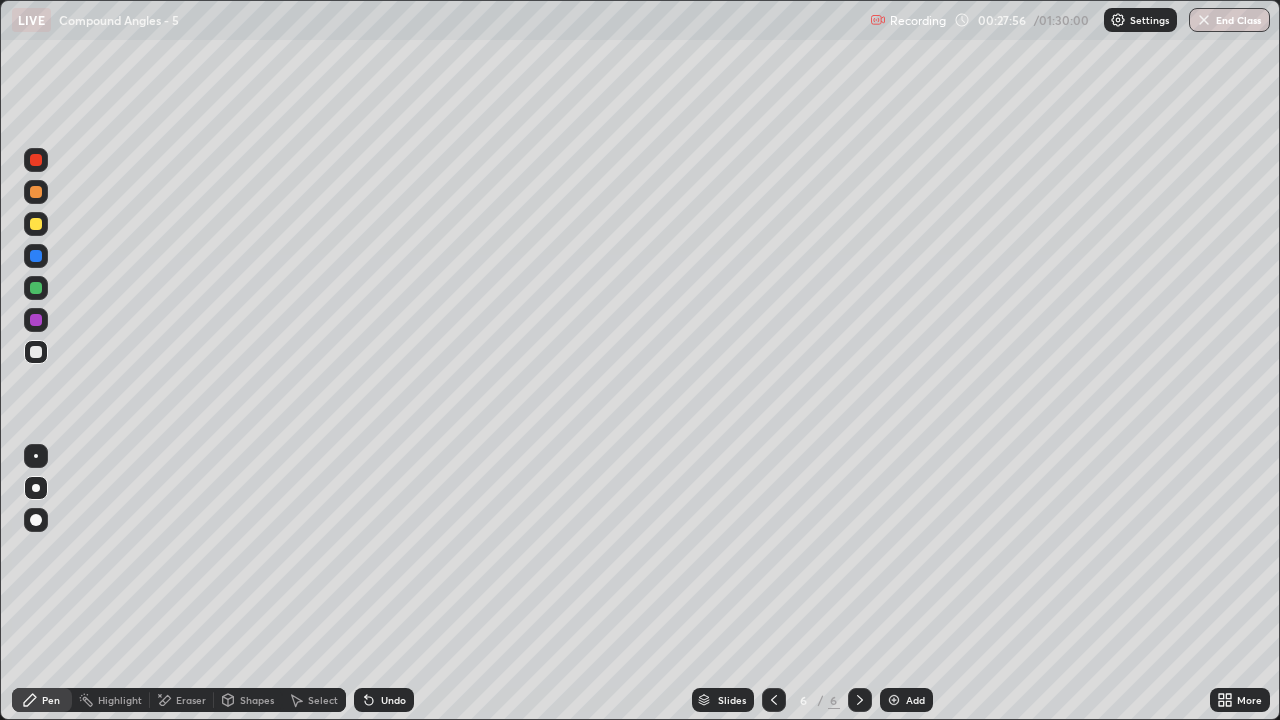 click on "Undo" at bounding box center [384, 700] 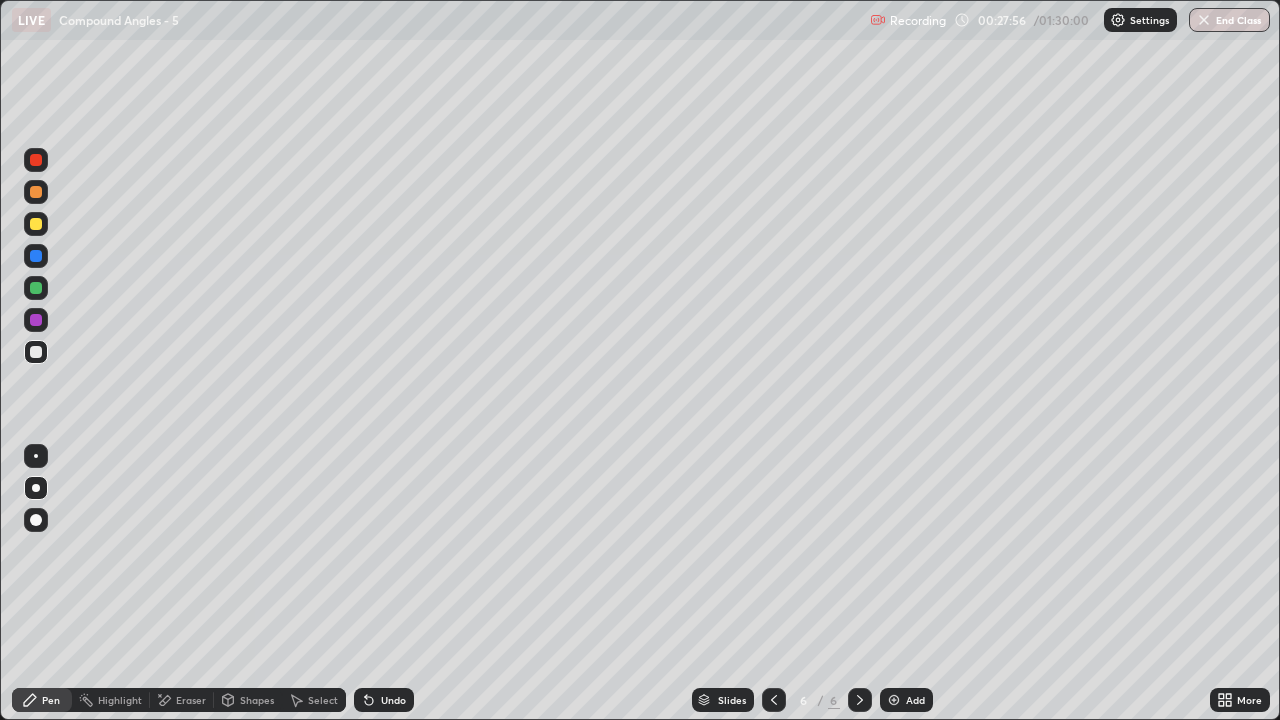 click on "Undo" at bounding box center [384, 700] 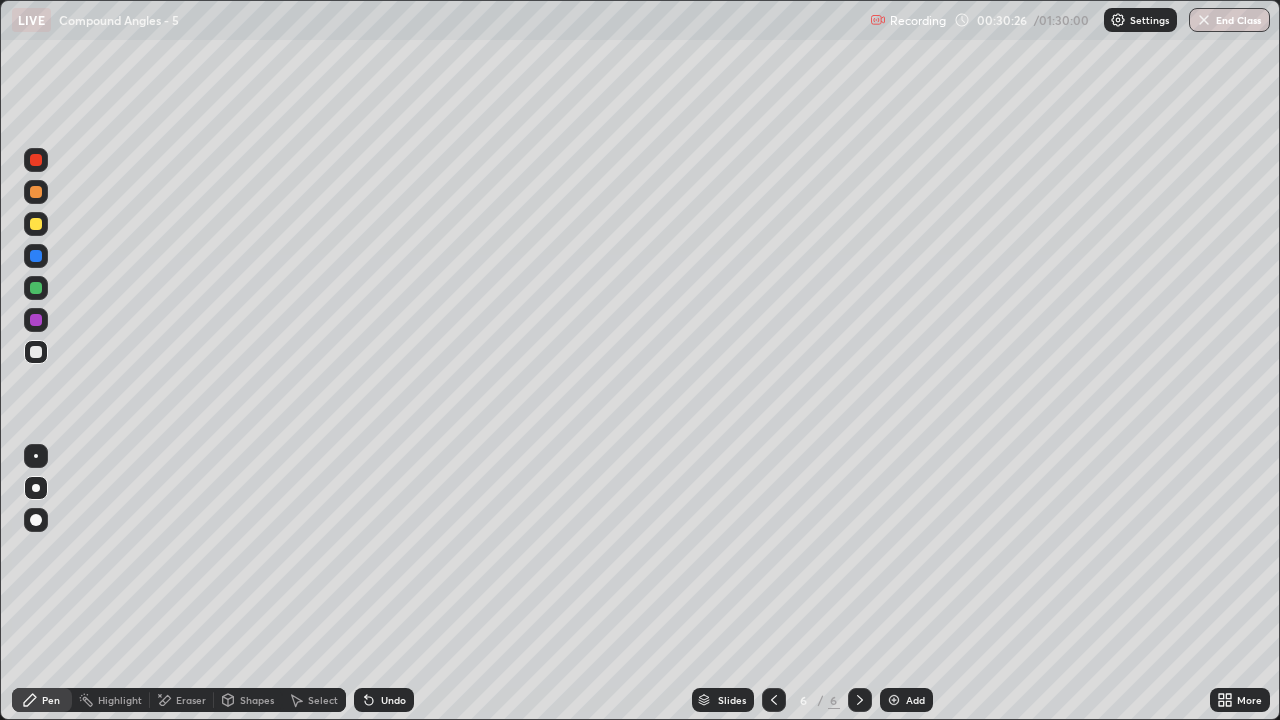 click on "Eraser" at bounding box center (182, 700) 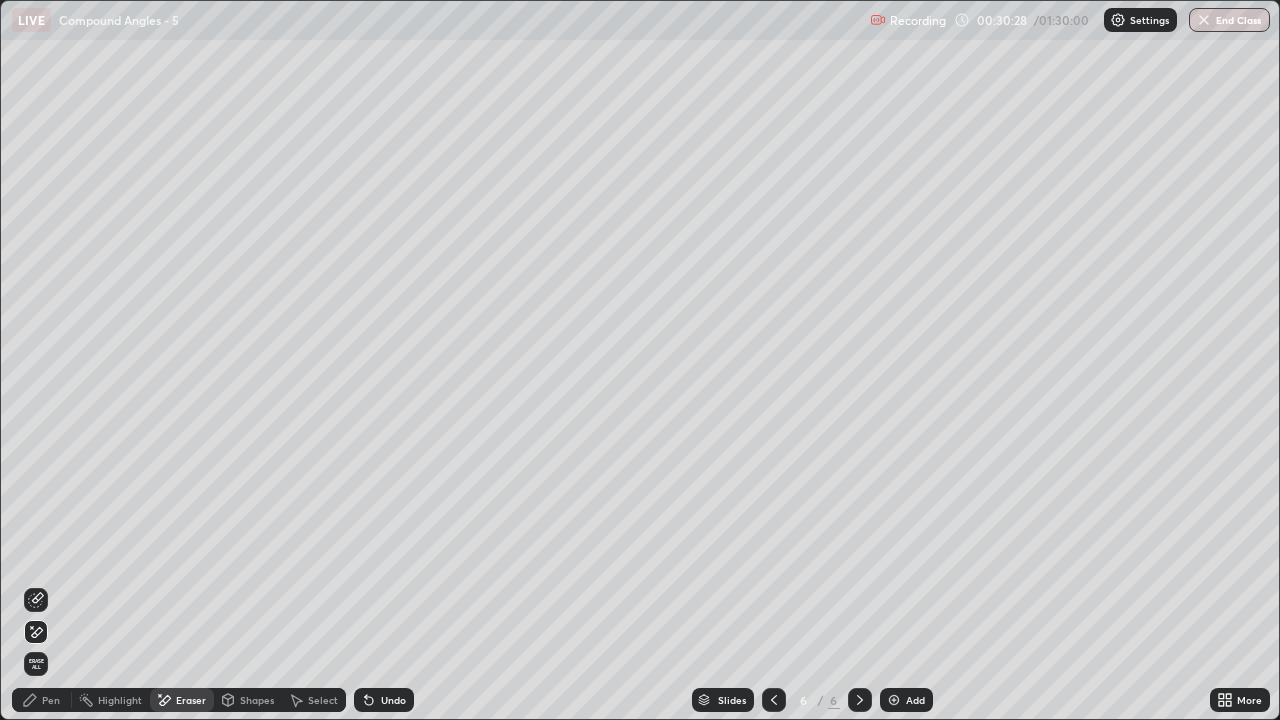 click on "Add" at bounding box center (906, 700) 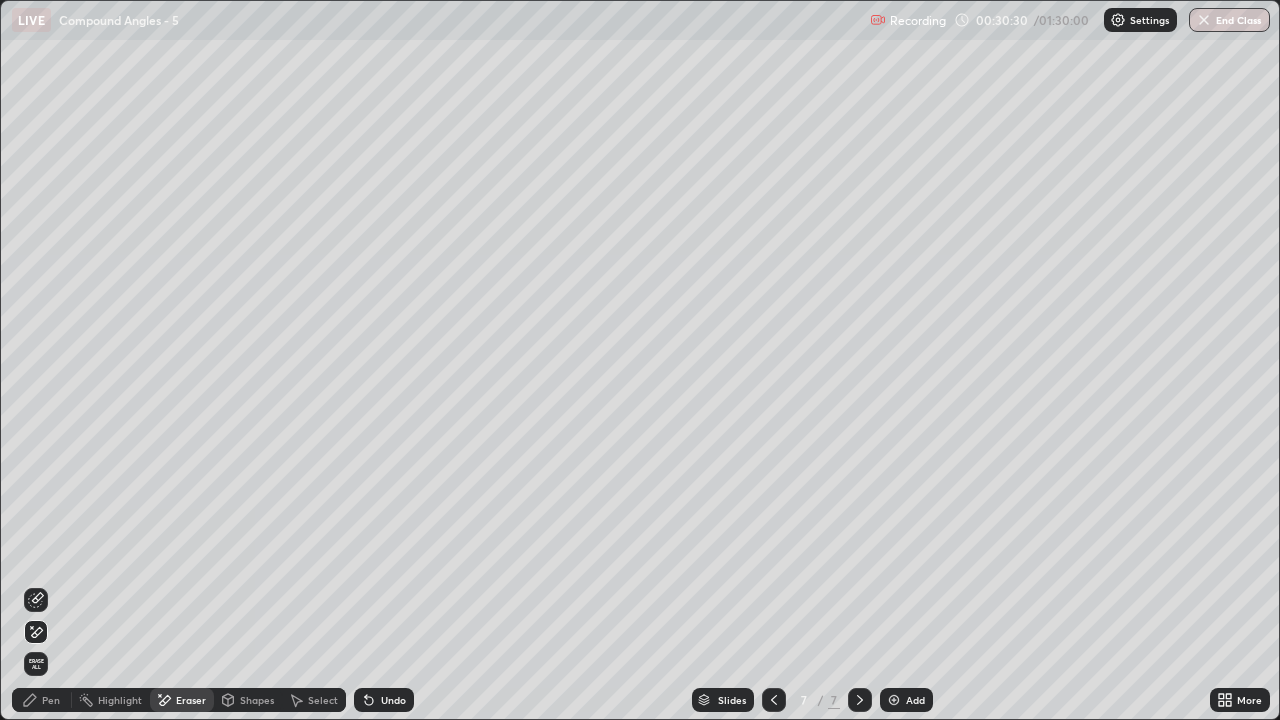 click on "Pen" at bounding box center [42, 700] 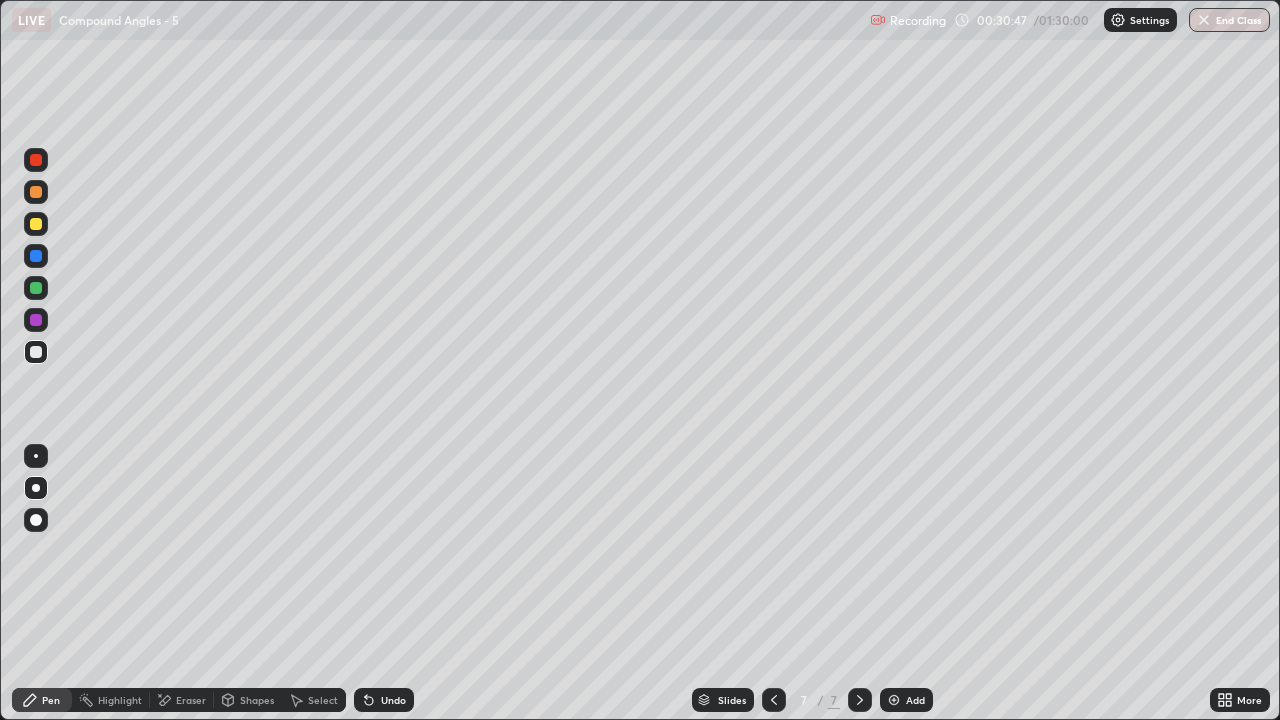 click on "Undo" at bounding box center (384, 700) 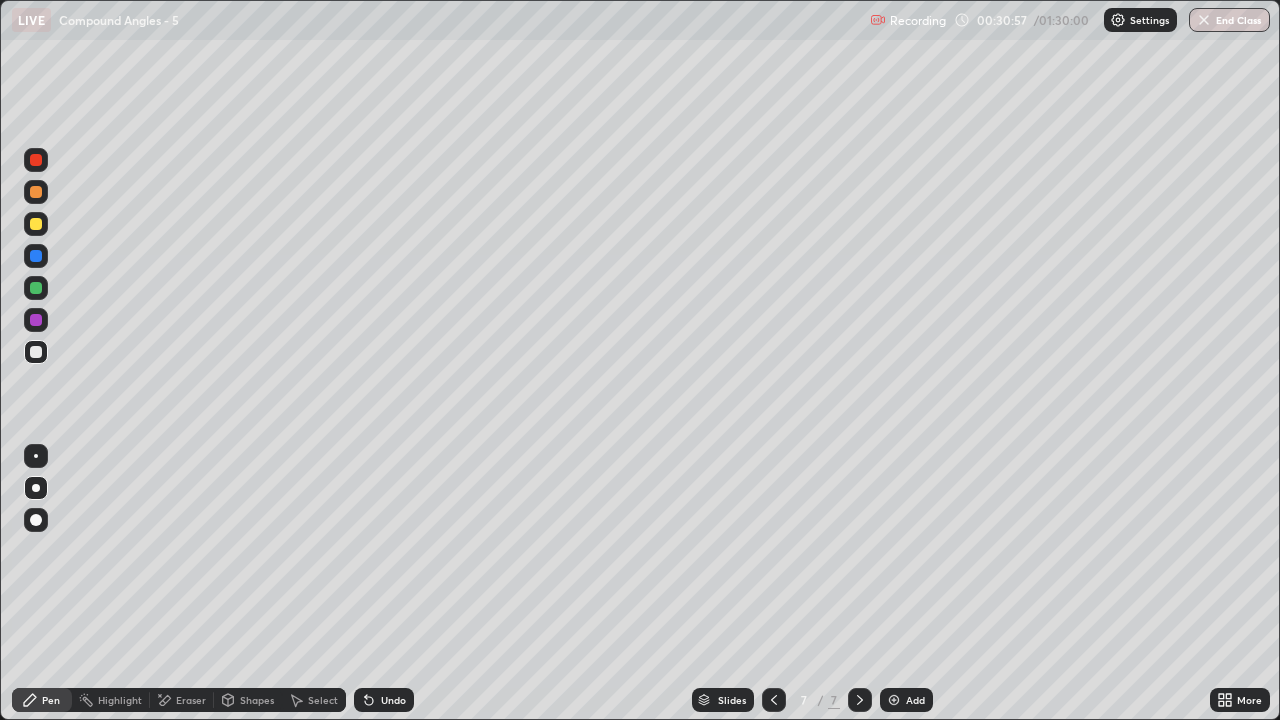 click 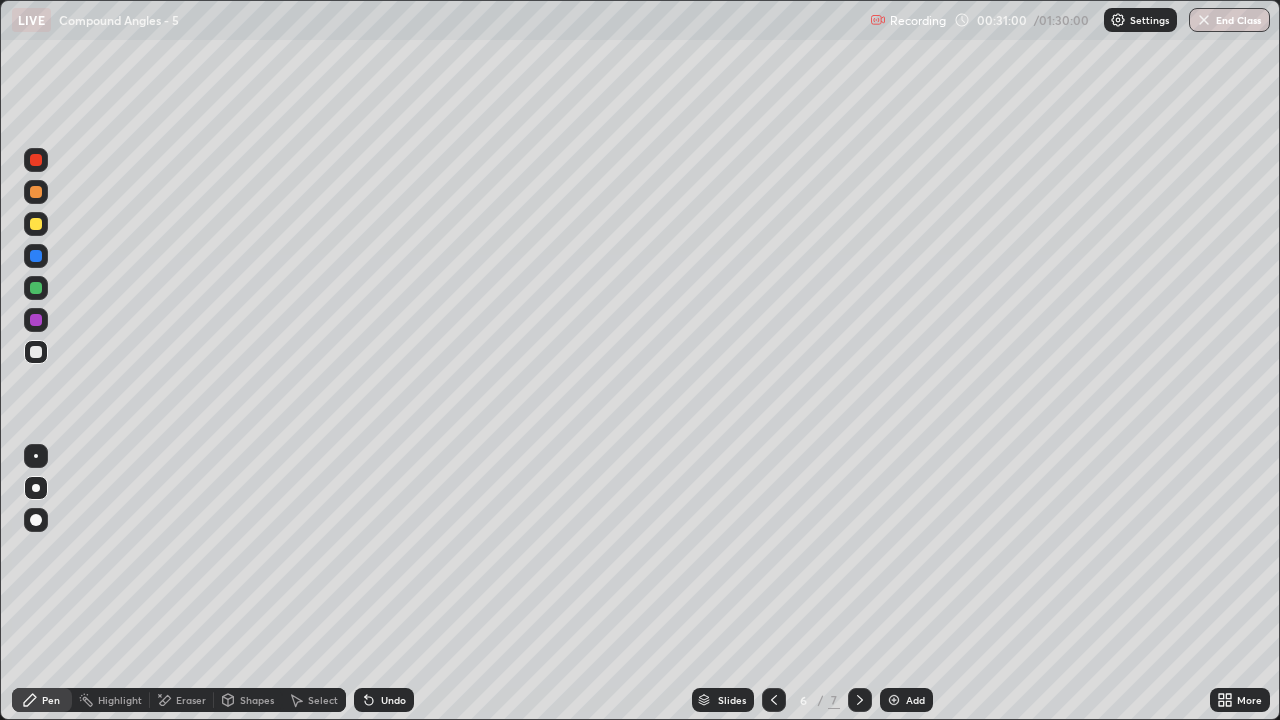 click at bounding box center (860, 700) 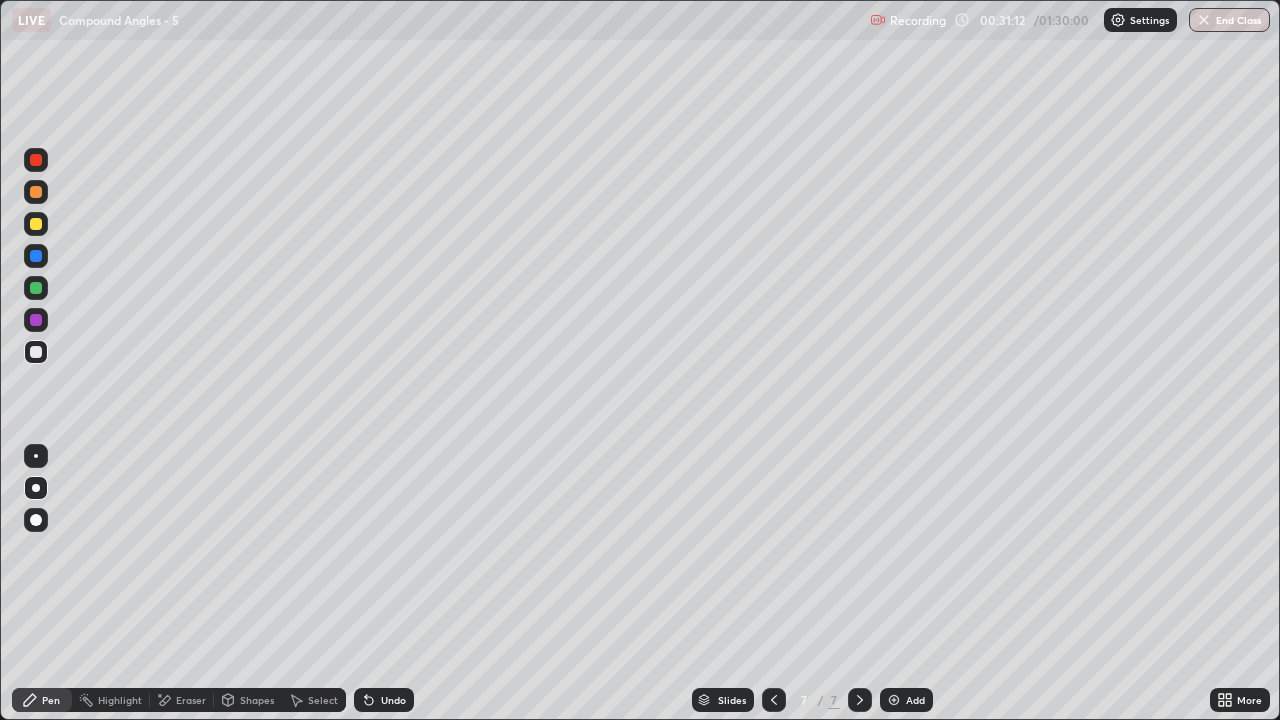 click on "Undo" at bounding box center (384, 700) 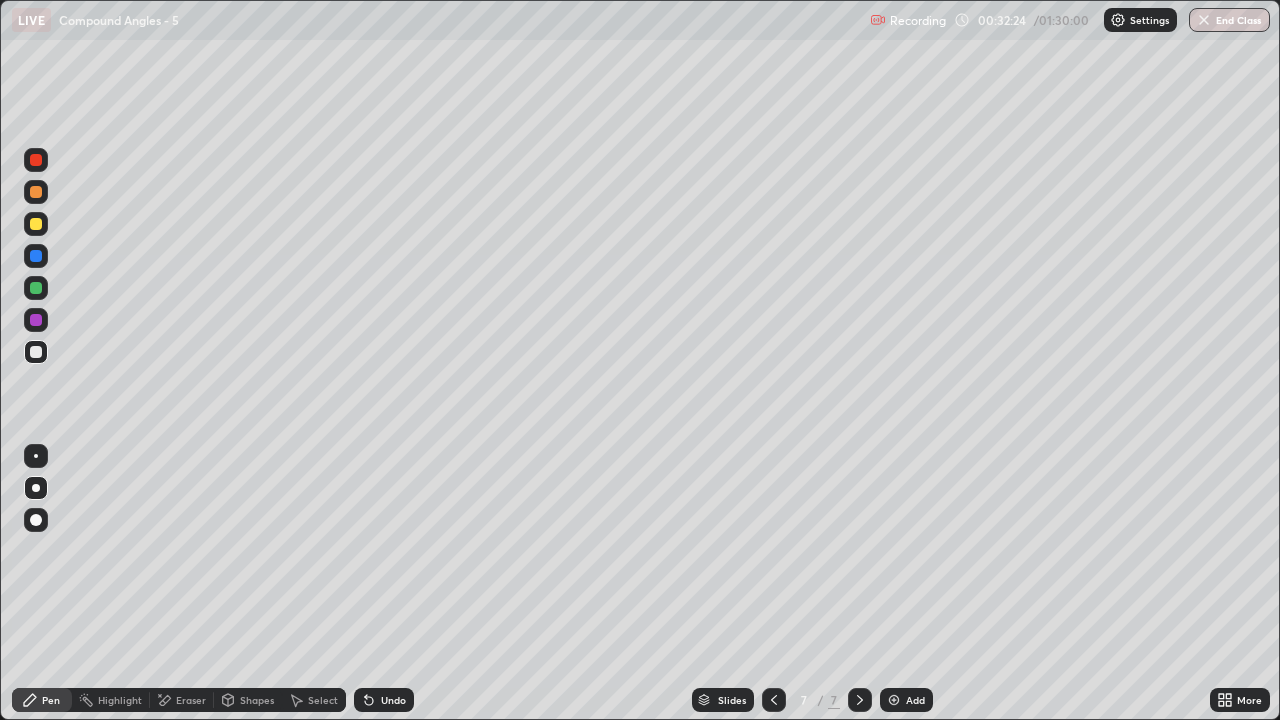 click at bounding box center (774, 700) 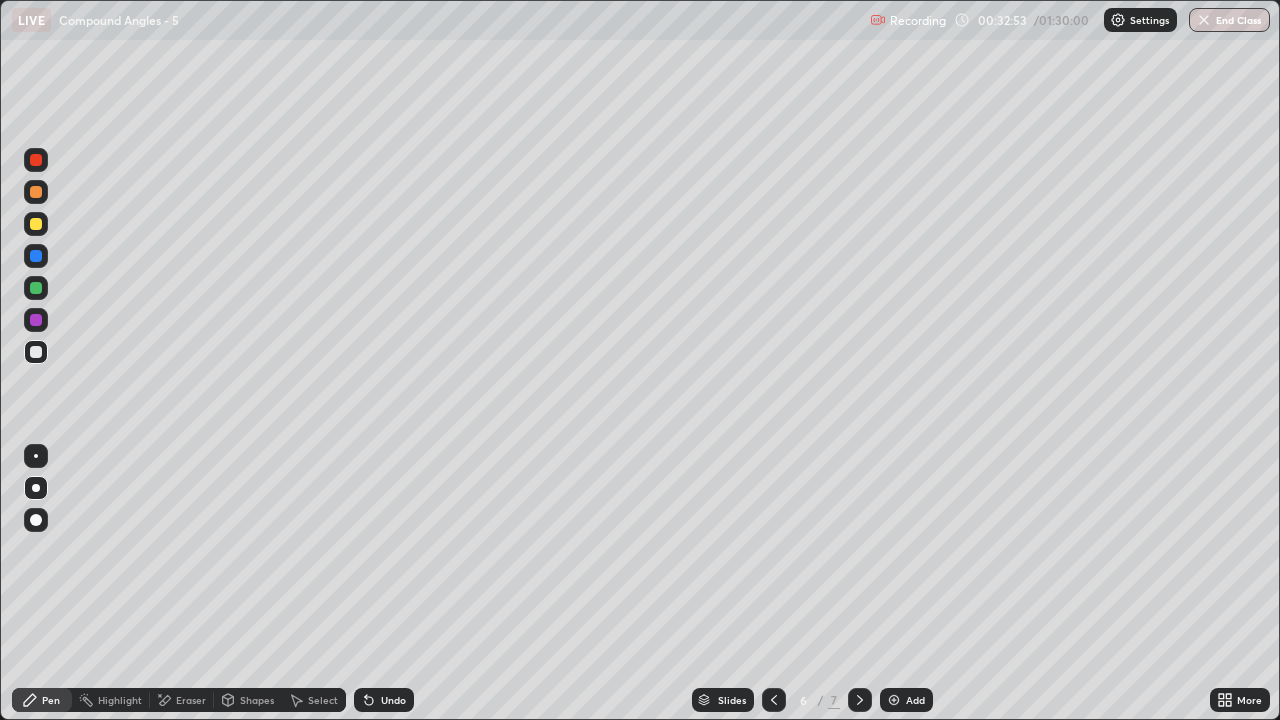click 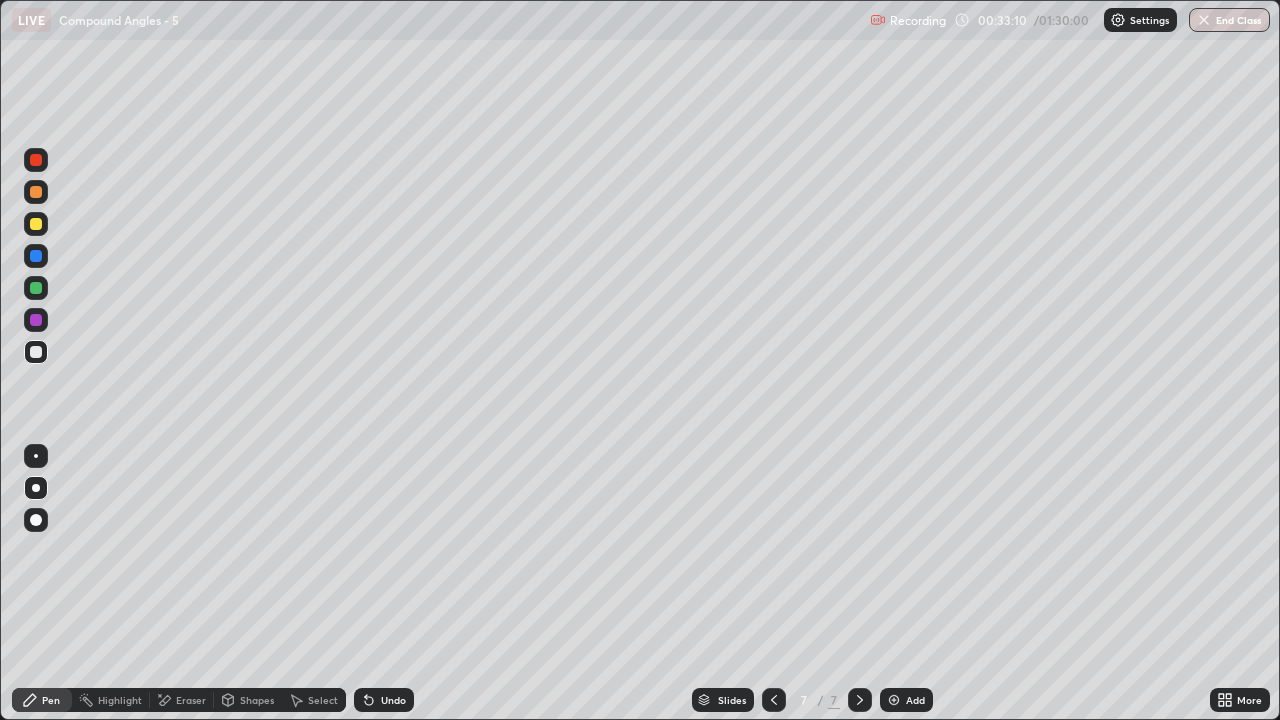 click on "Undo" at bounding box center [393, 700] 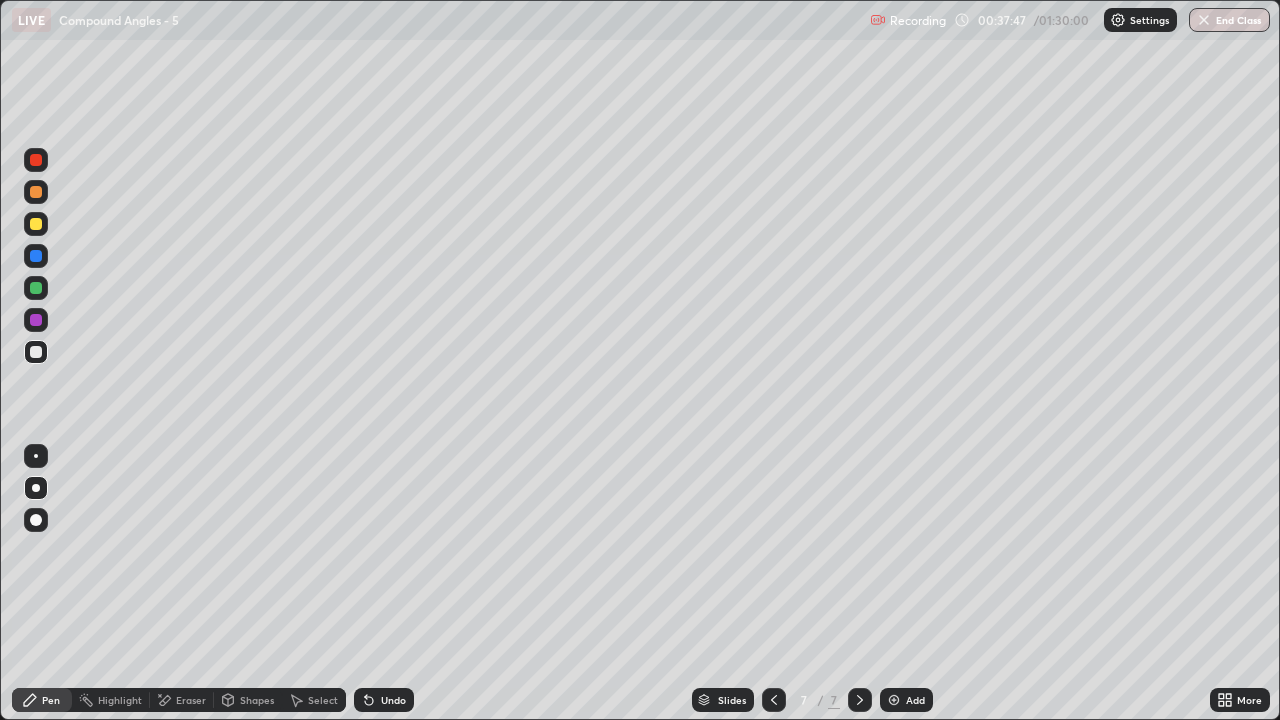 click 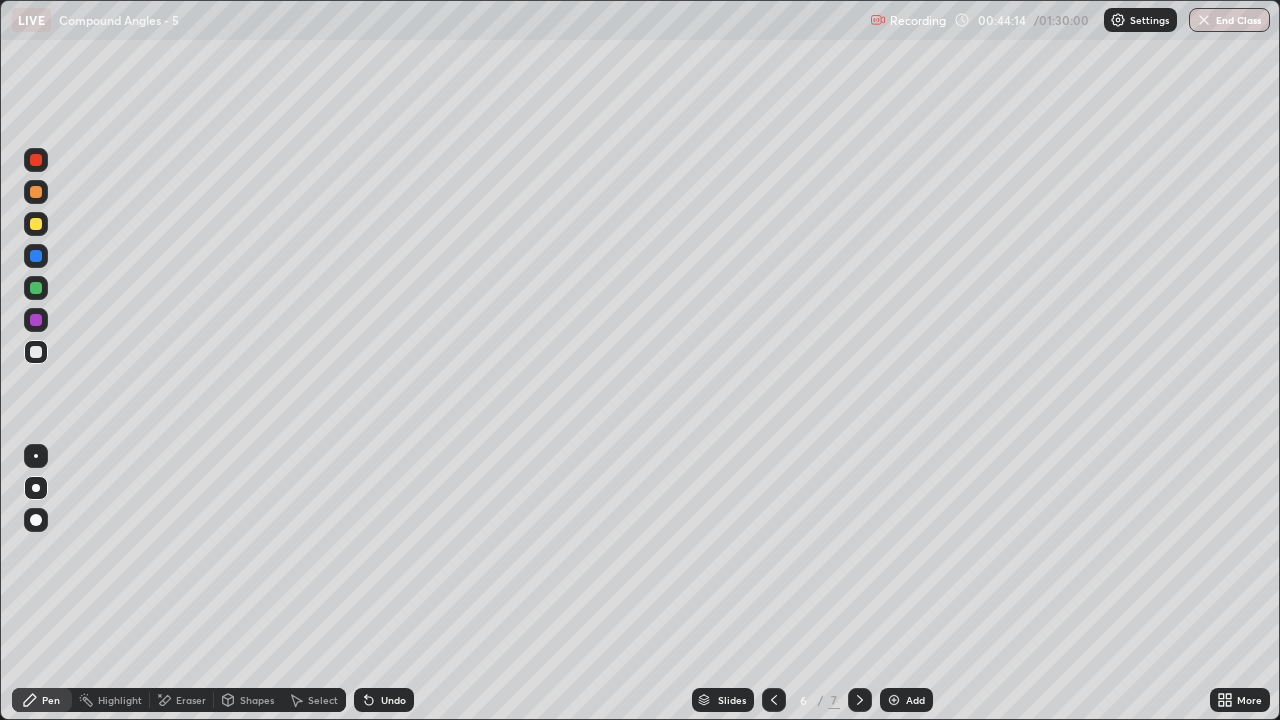 click at bounding box center [860, 700] 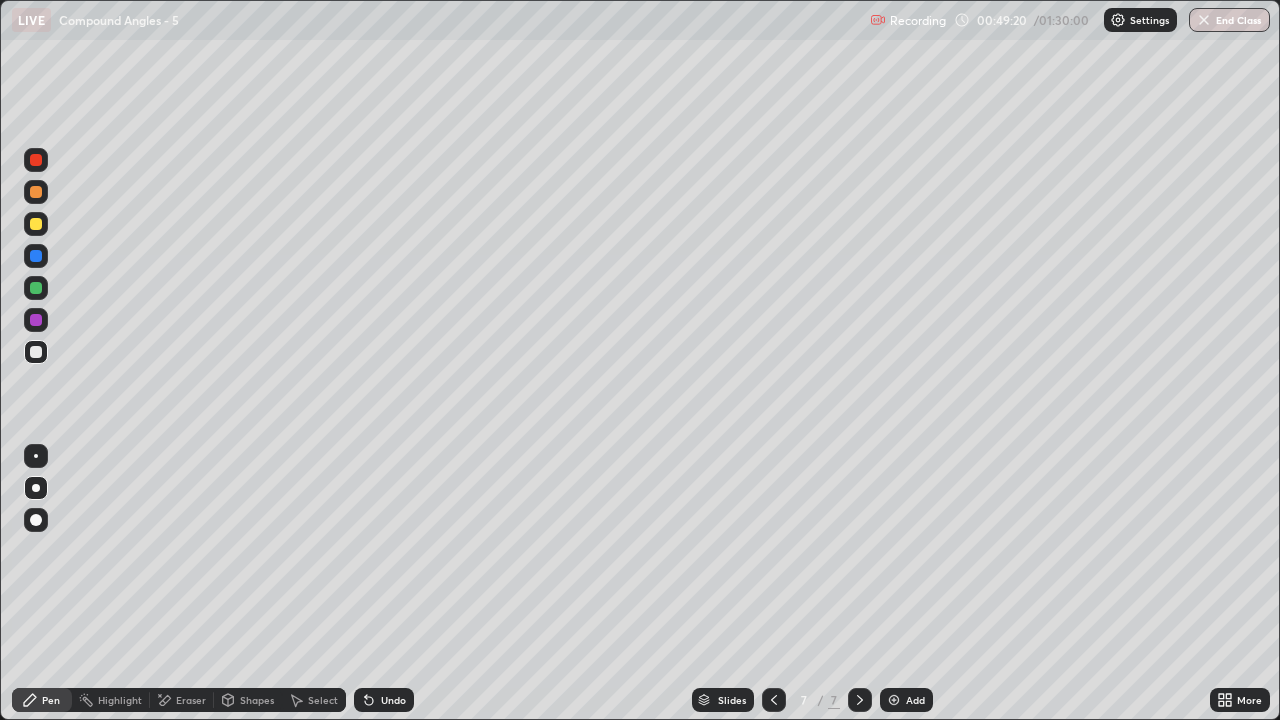 click on "Add" at bounding box center (906, 700) 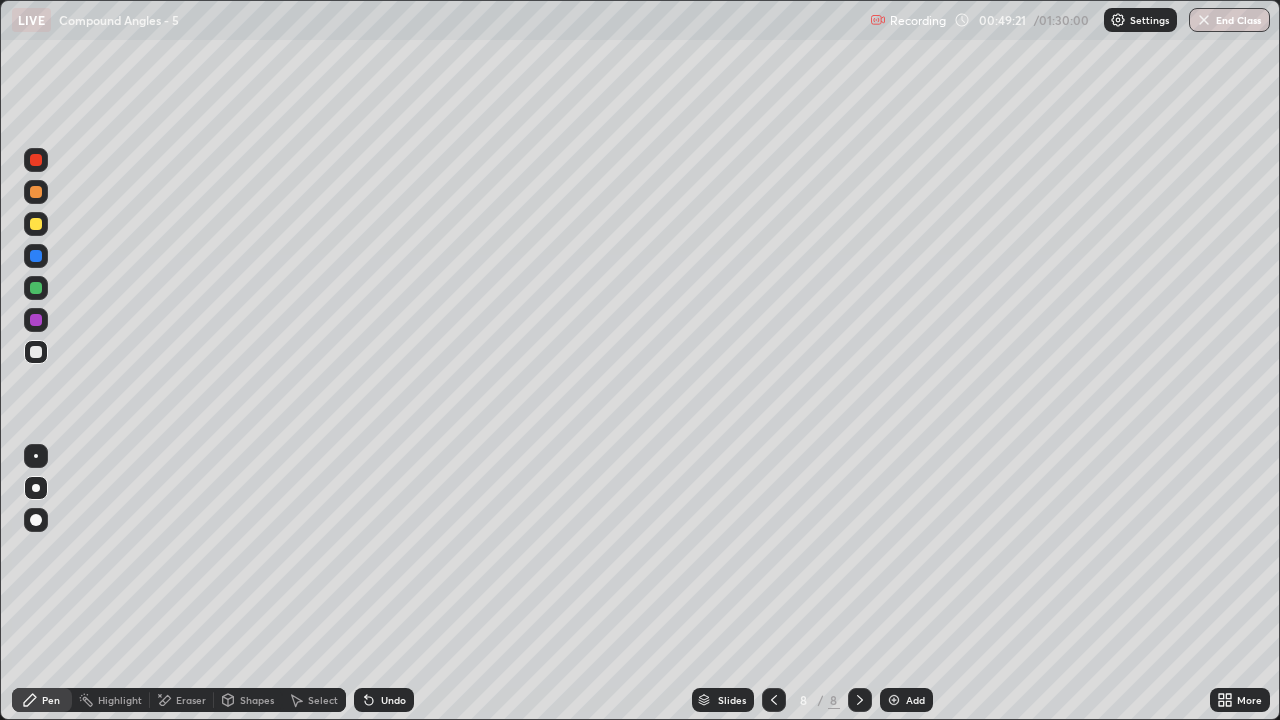 click at bounding box center (36, 288) 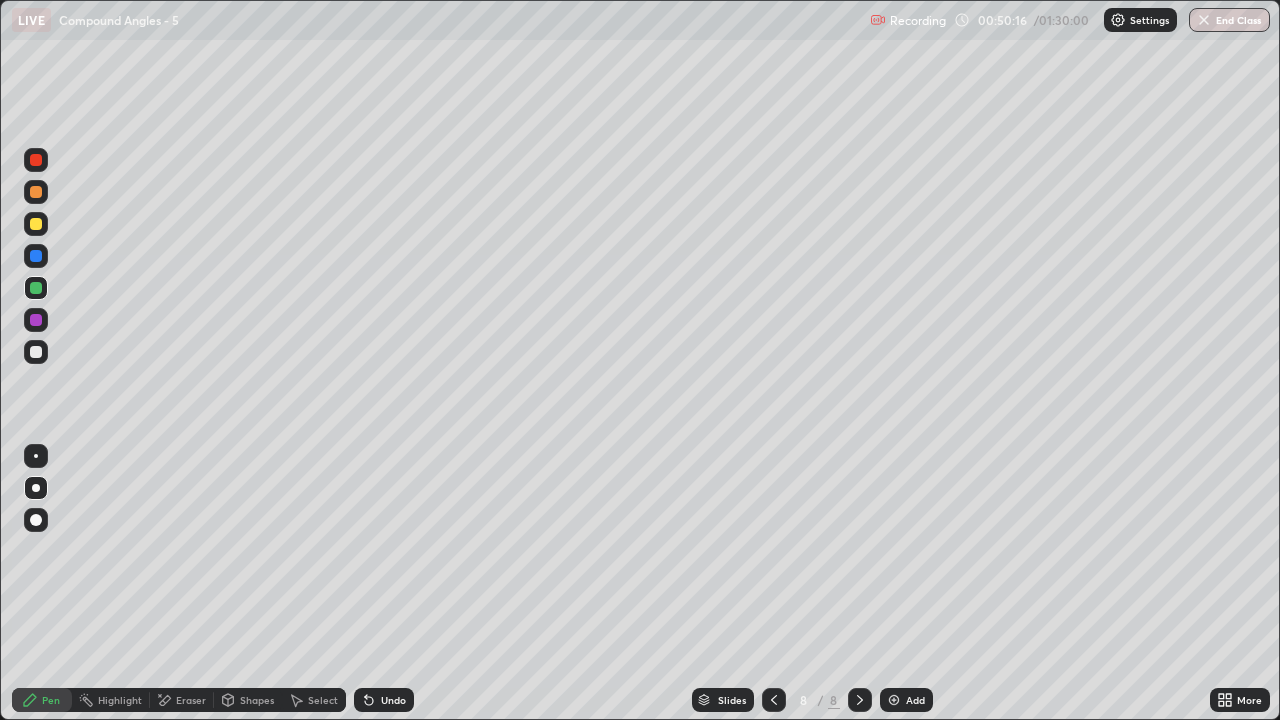 click on "Eraser" at bounding box center [191, 700] 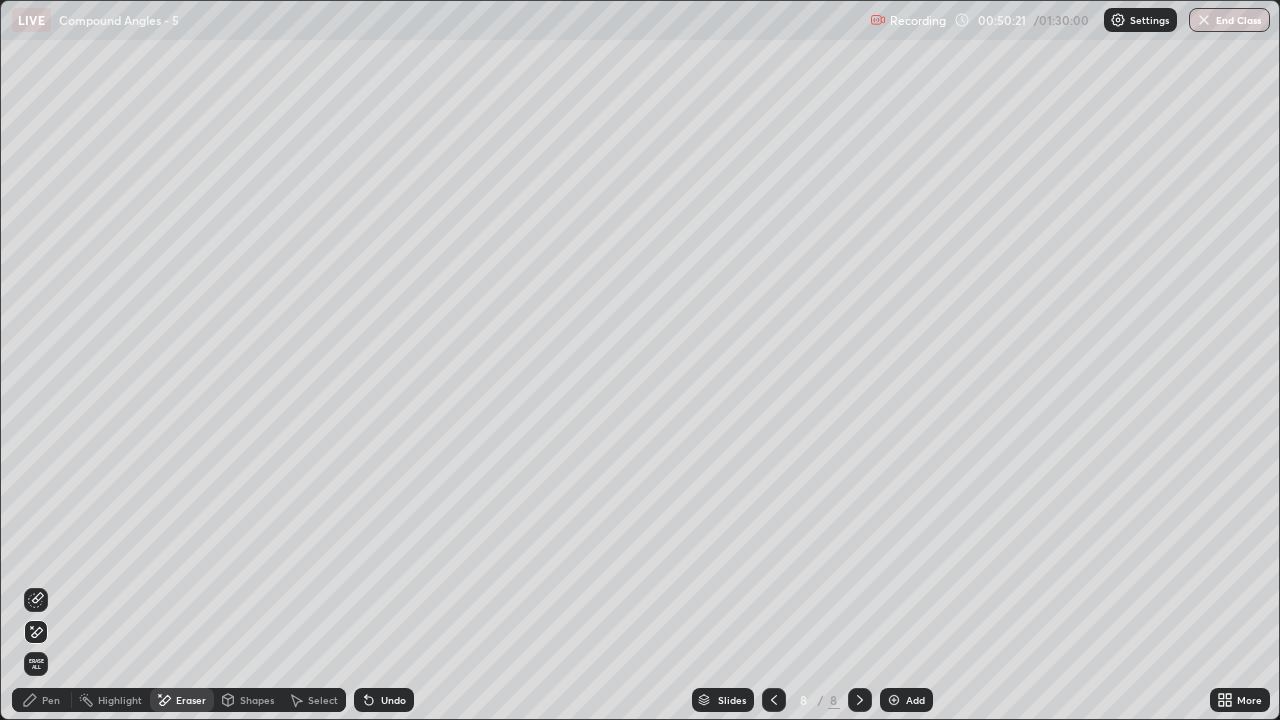 click on "Pen" at bounding box center (51, 700) 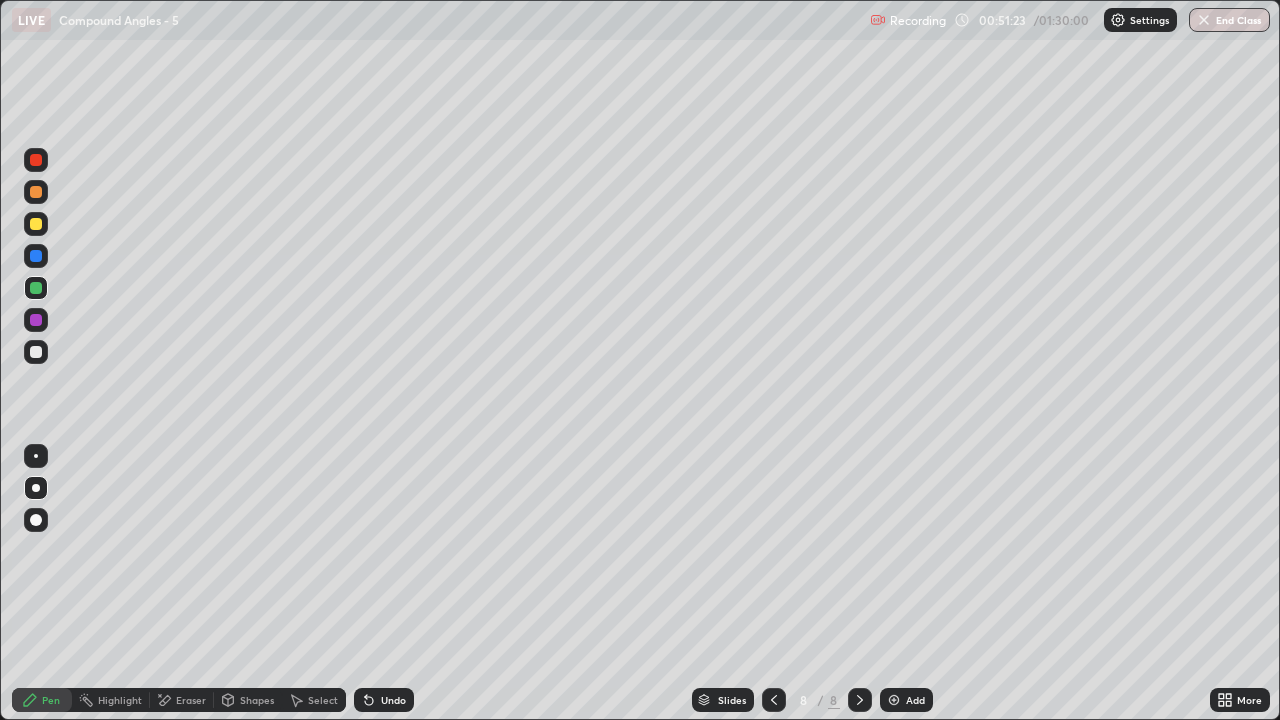 click on "Eraser" at bounding box center [191, 700] 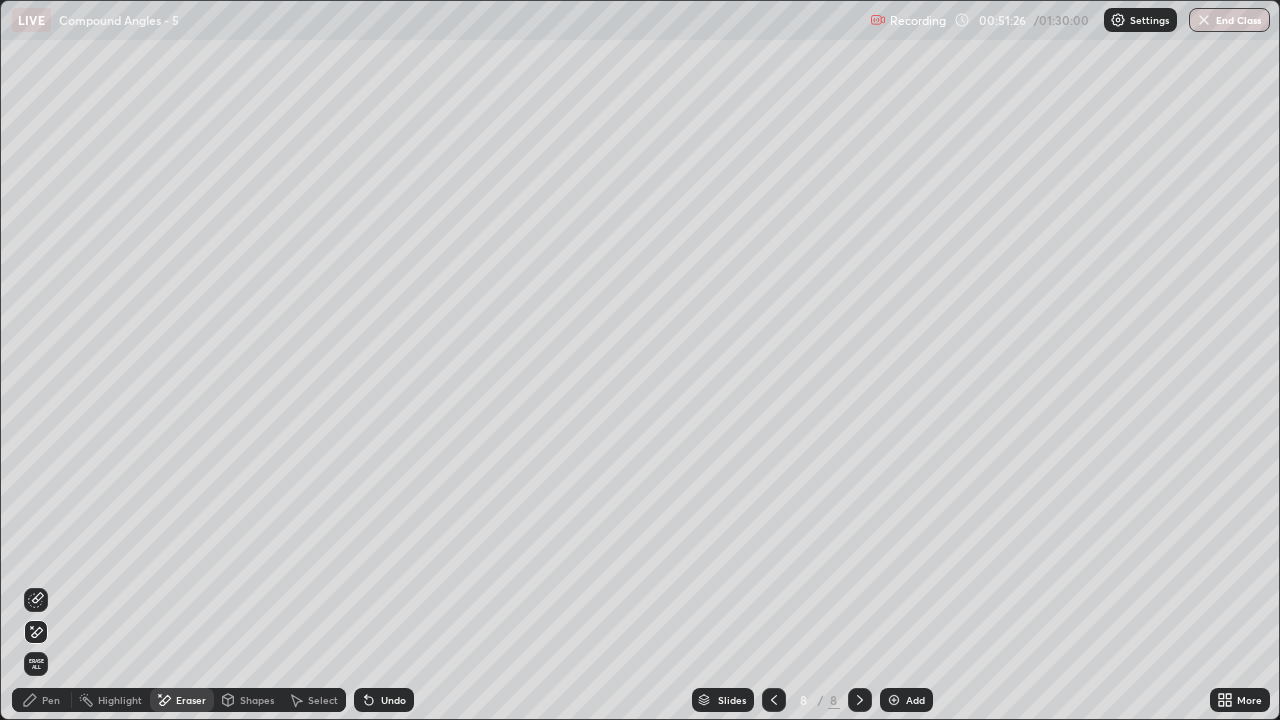 click on "Pen" at bounding box center (51, 700) 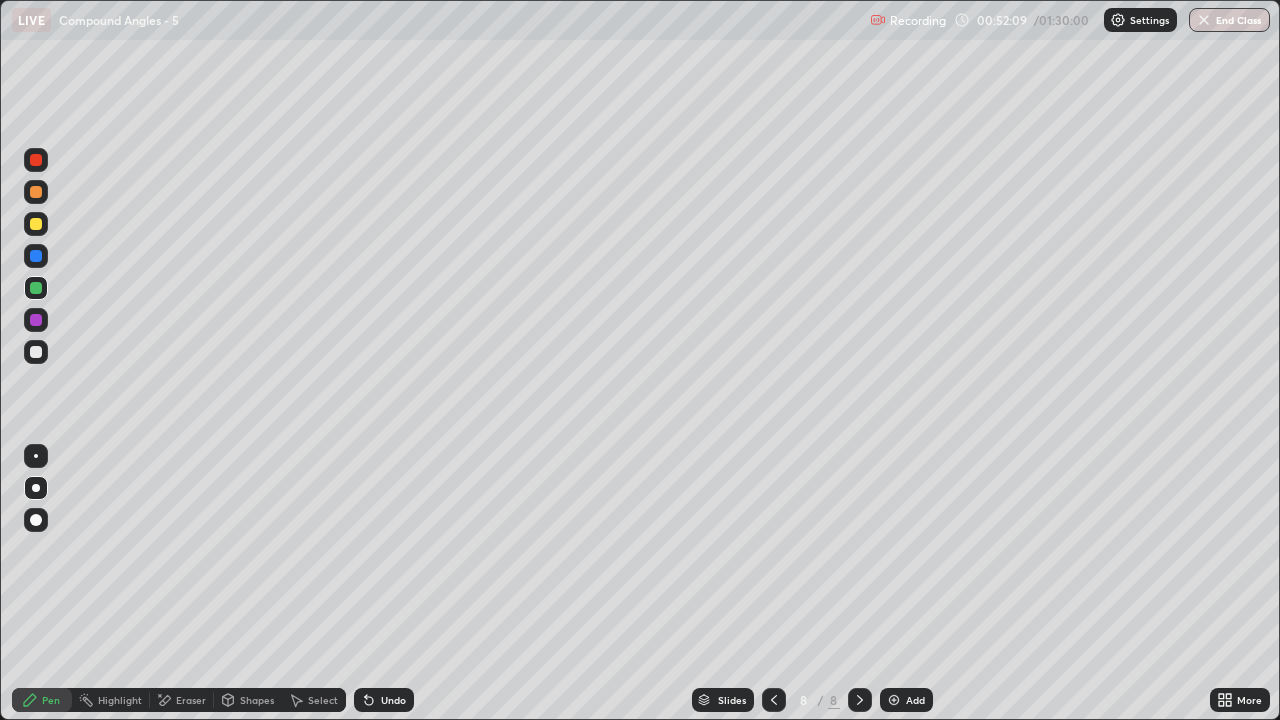 click on "Eraser" at bounding box center [191, 700] 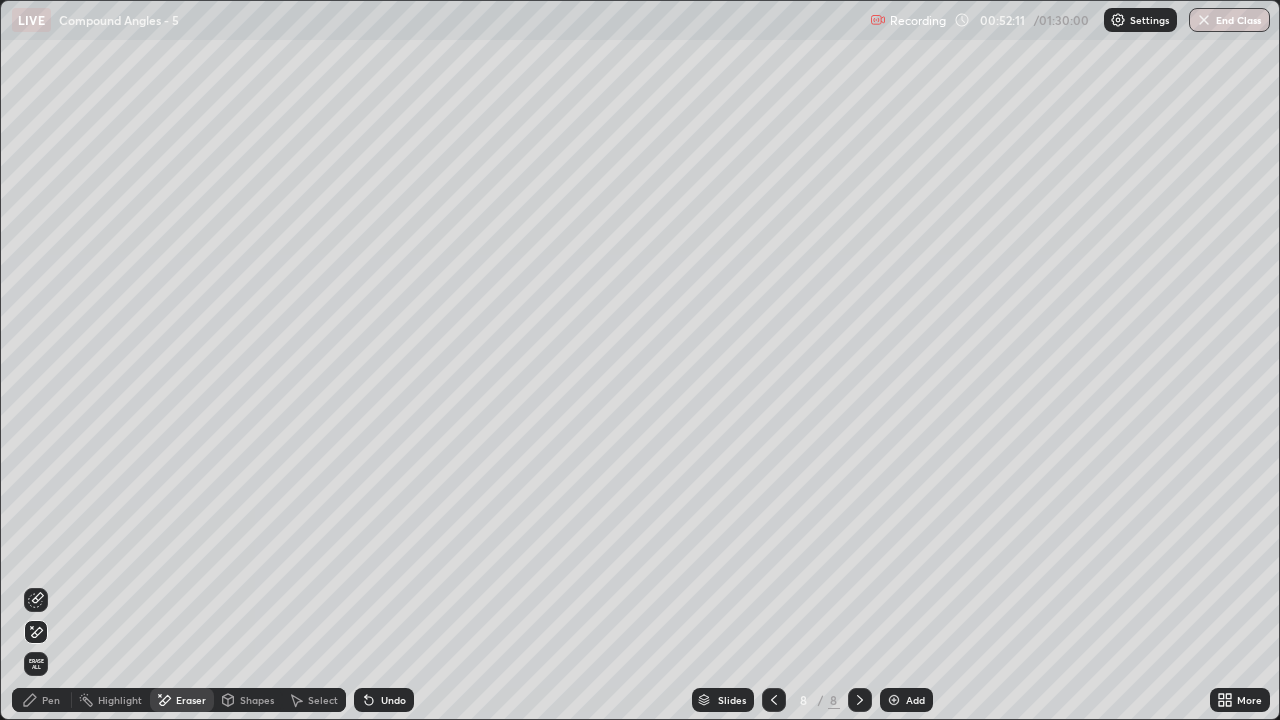 click on "Pen" at bounding box center [42, 700] 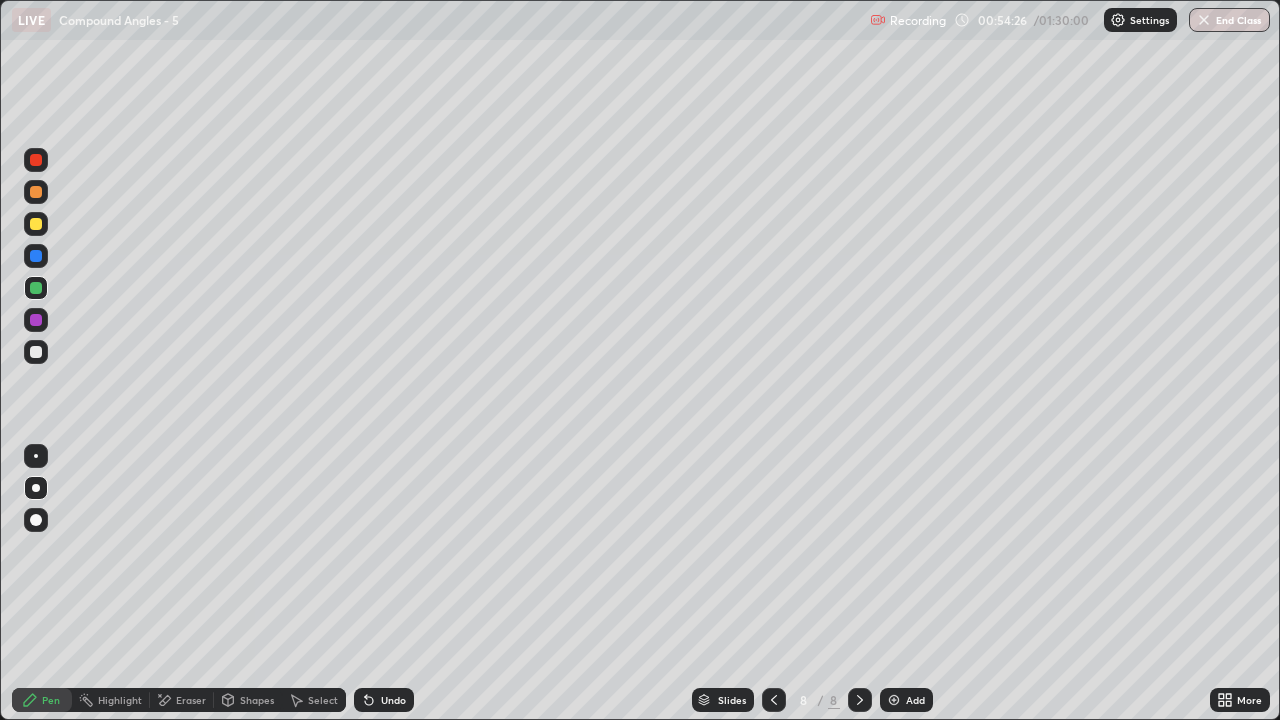 click on "Eraser" at bounding box center [191, 700] 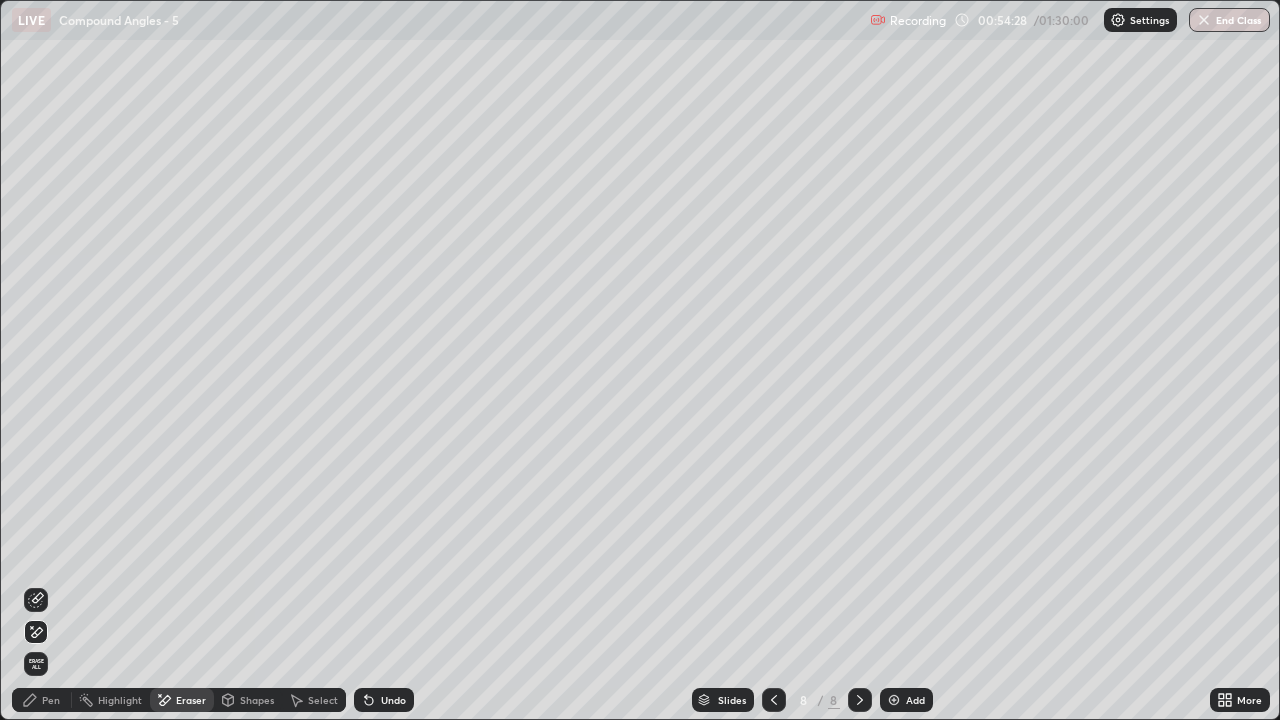 click on "Pen" at bounding box center (42, 700) 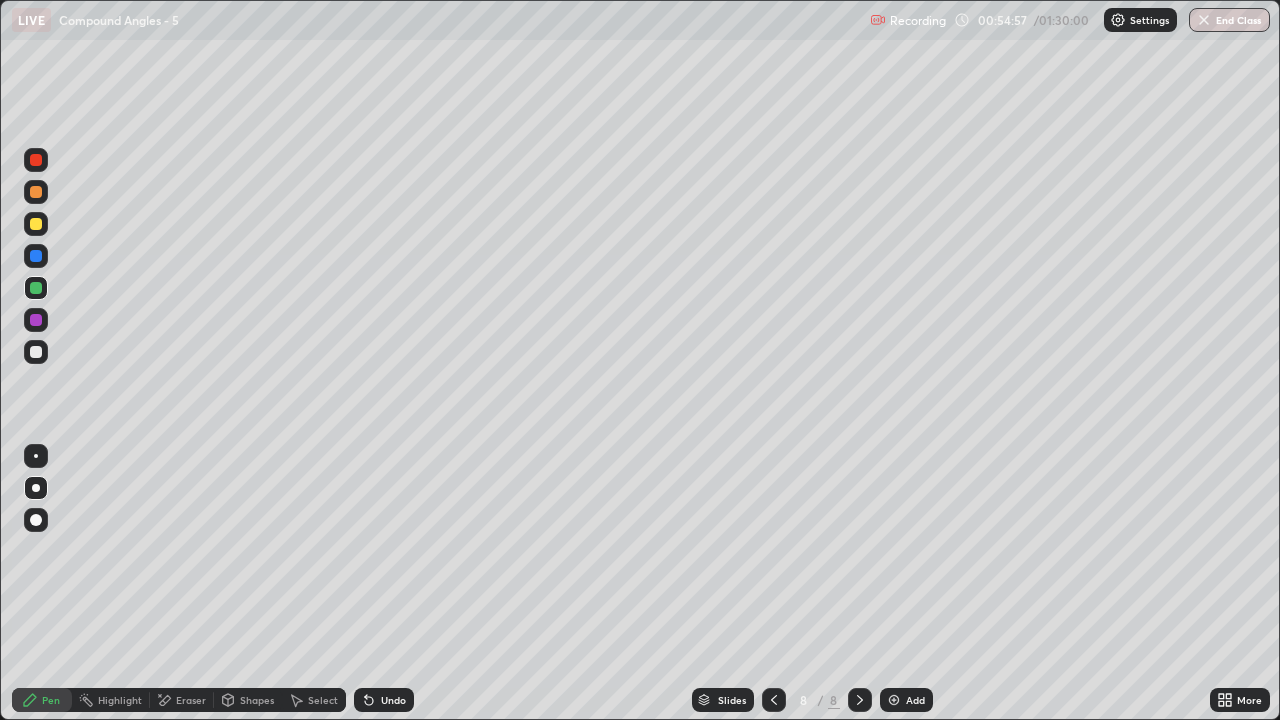 click on "Undo" at bounding box center [384, 700] 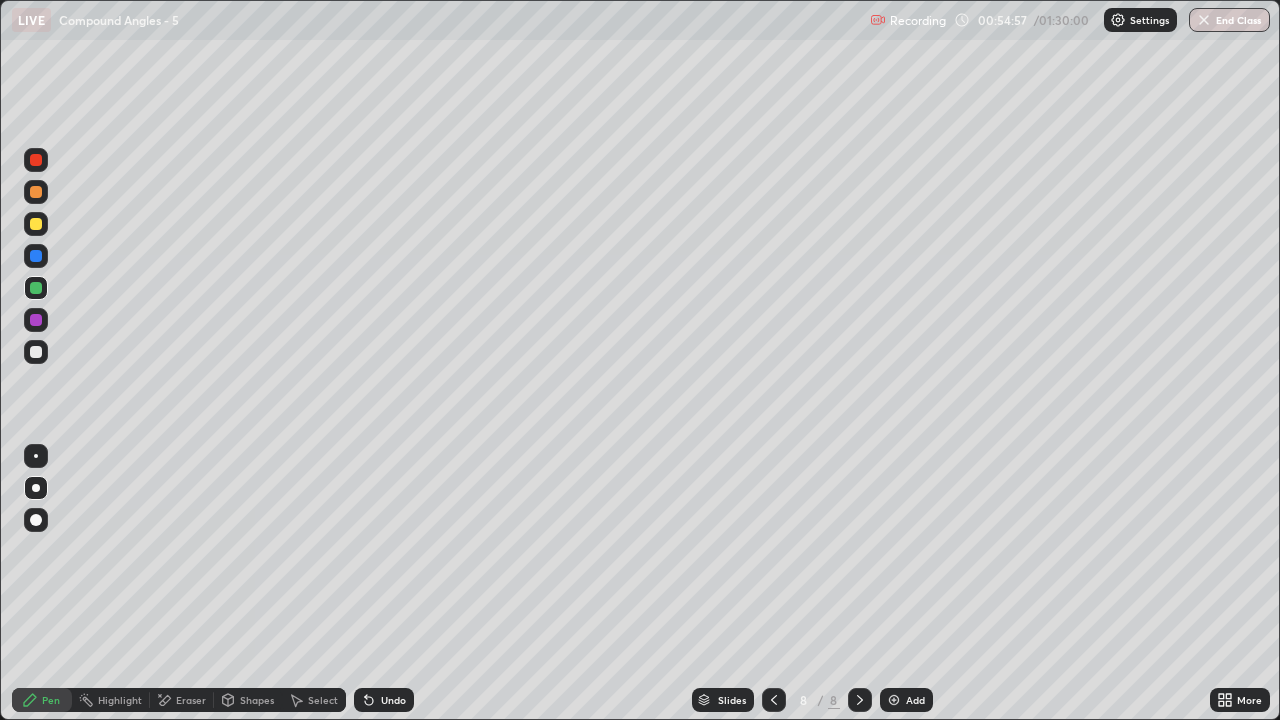 click on "Undo" at bounding box center [393, 700] 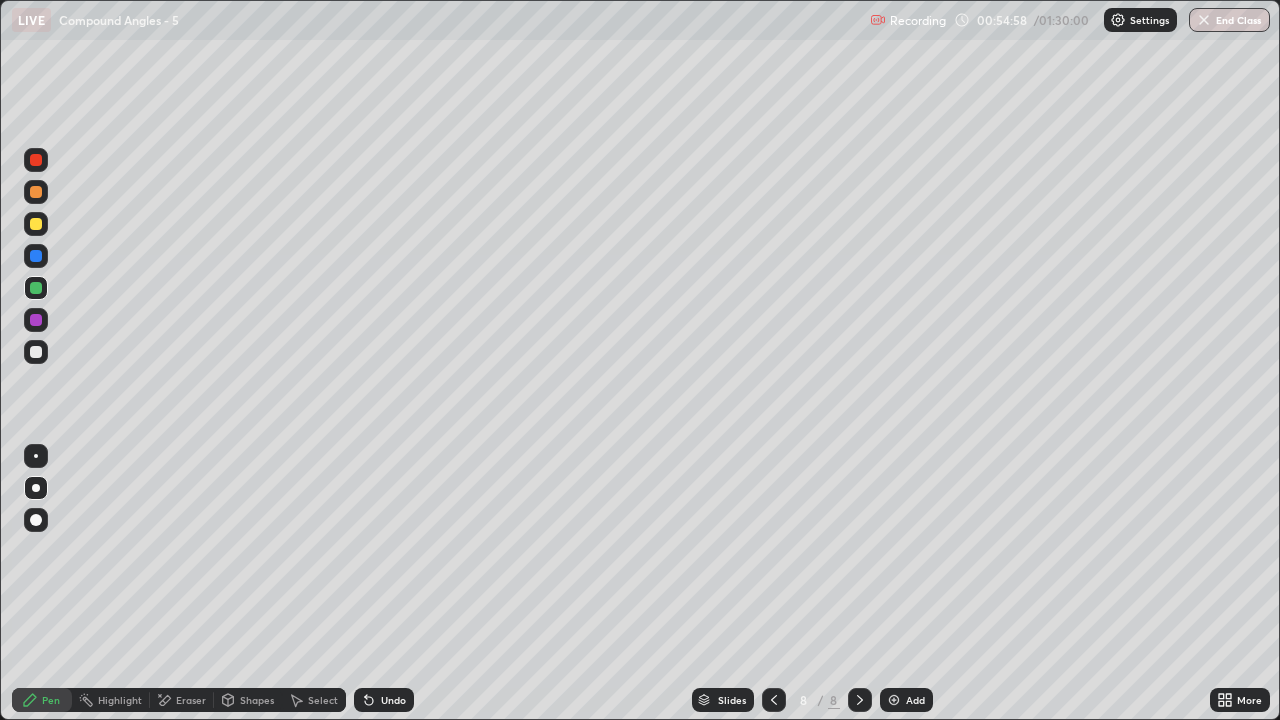click on "Undo" at bounding box center [384, 700] 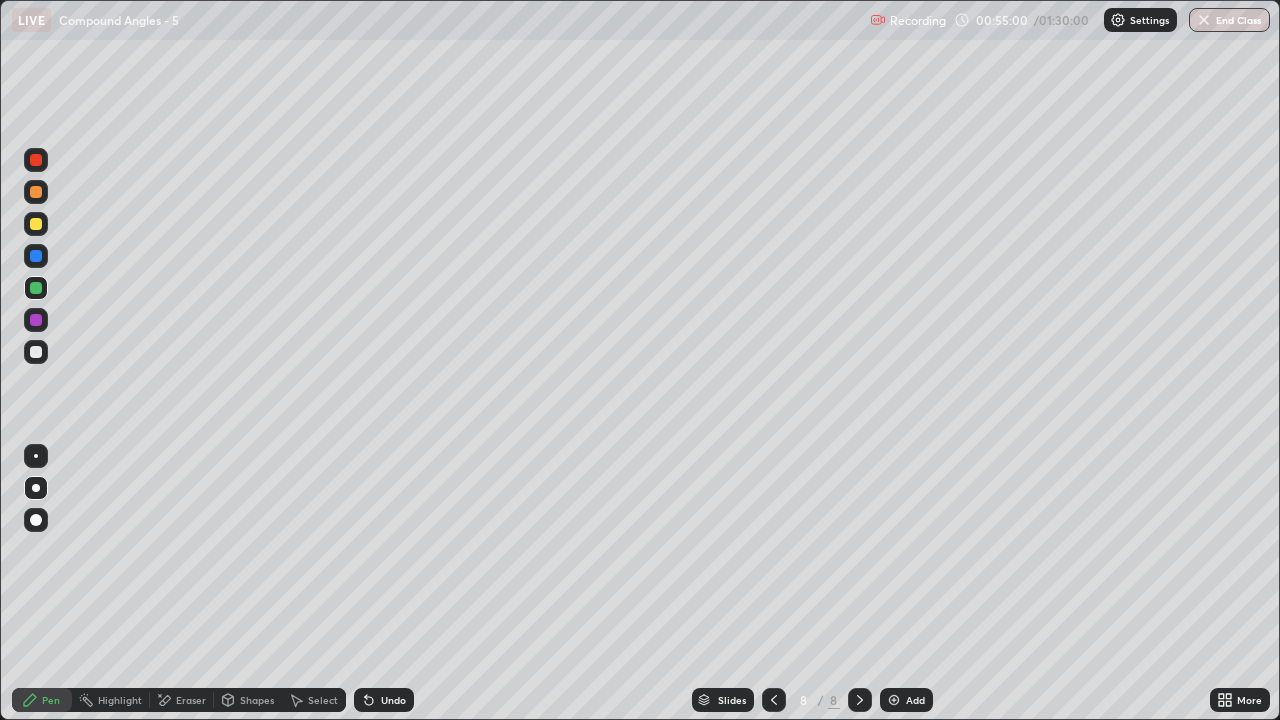 click on "Eraser" at bounding box center (182, 700) 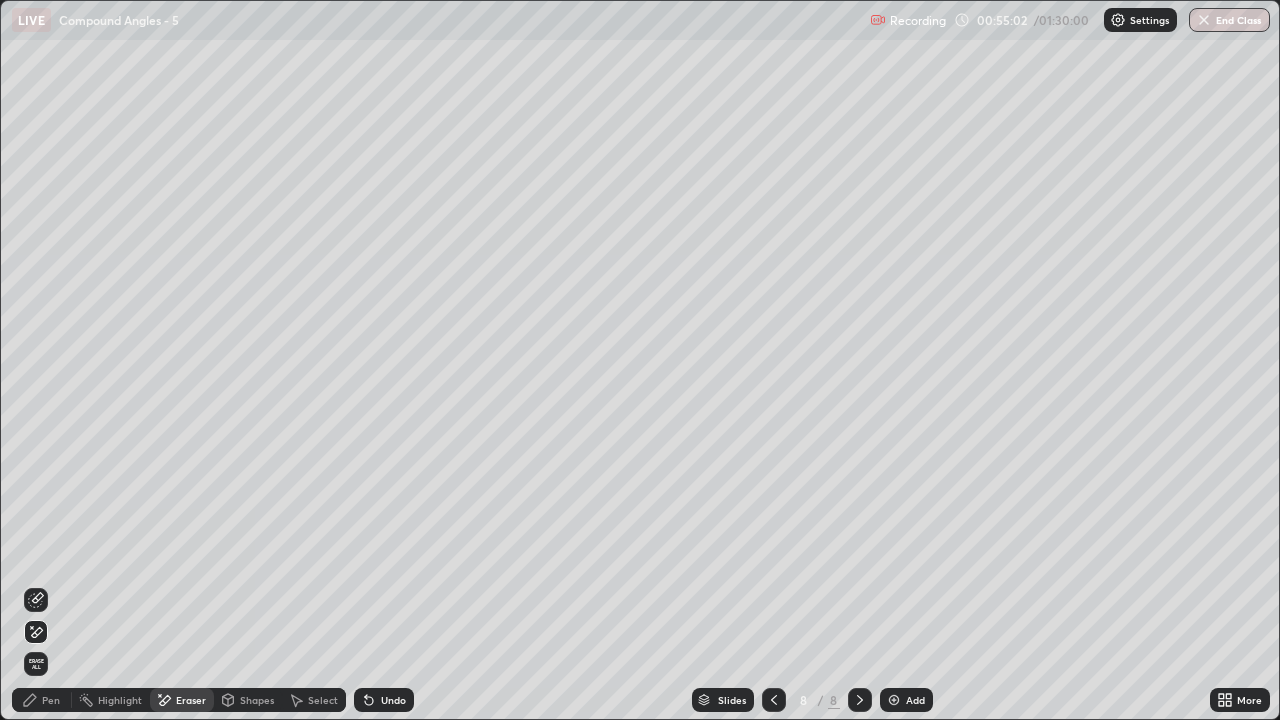 click on "Pen" at bounding box center (42, 700) 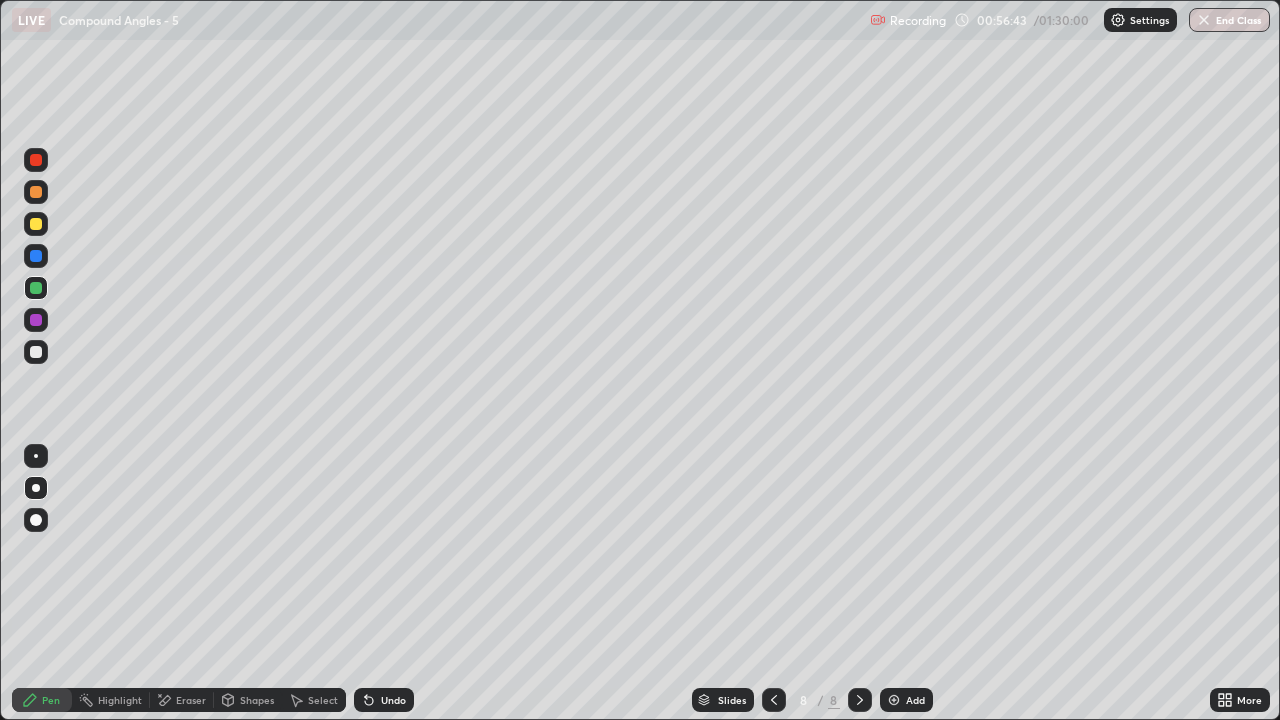 click on "Undo" at bounding box center (393, 700) 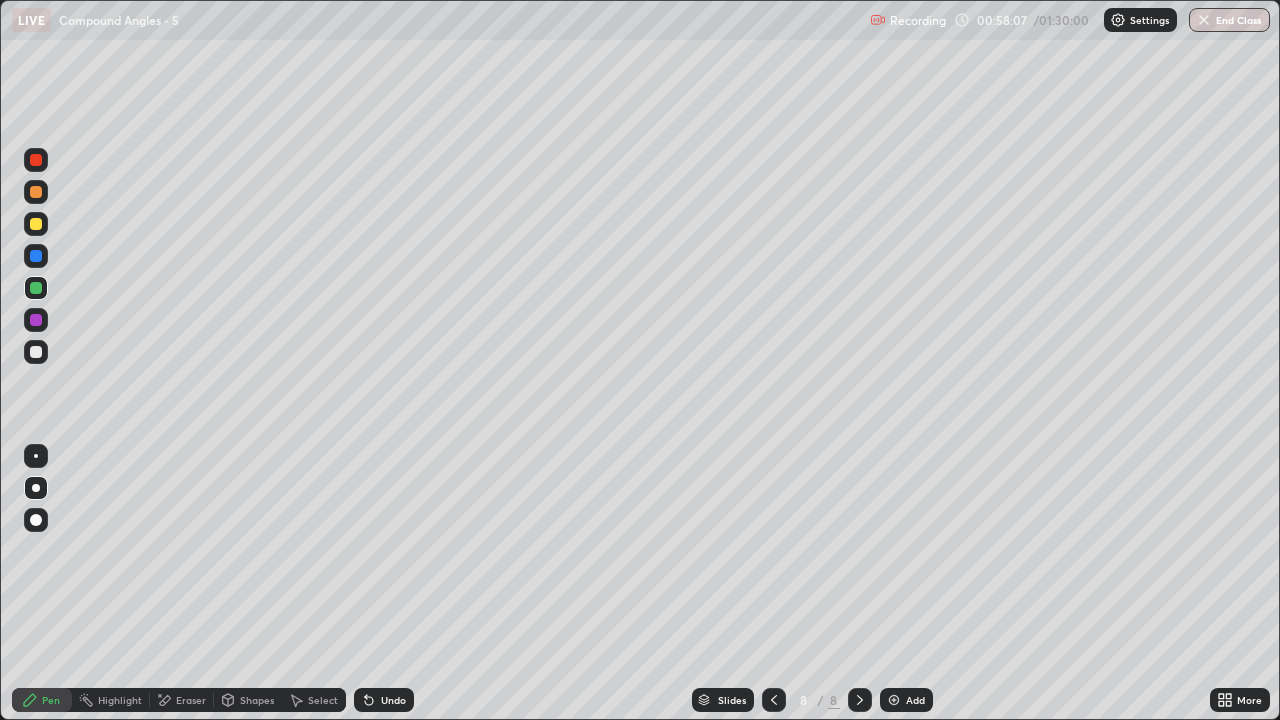 click on "Eraser" at bounding box center (191, 700) 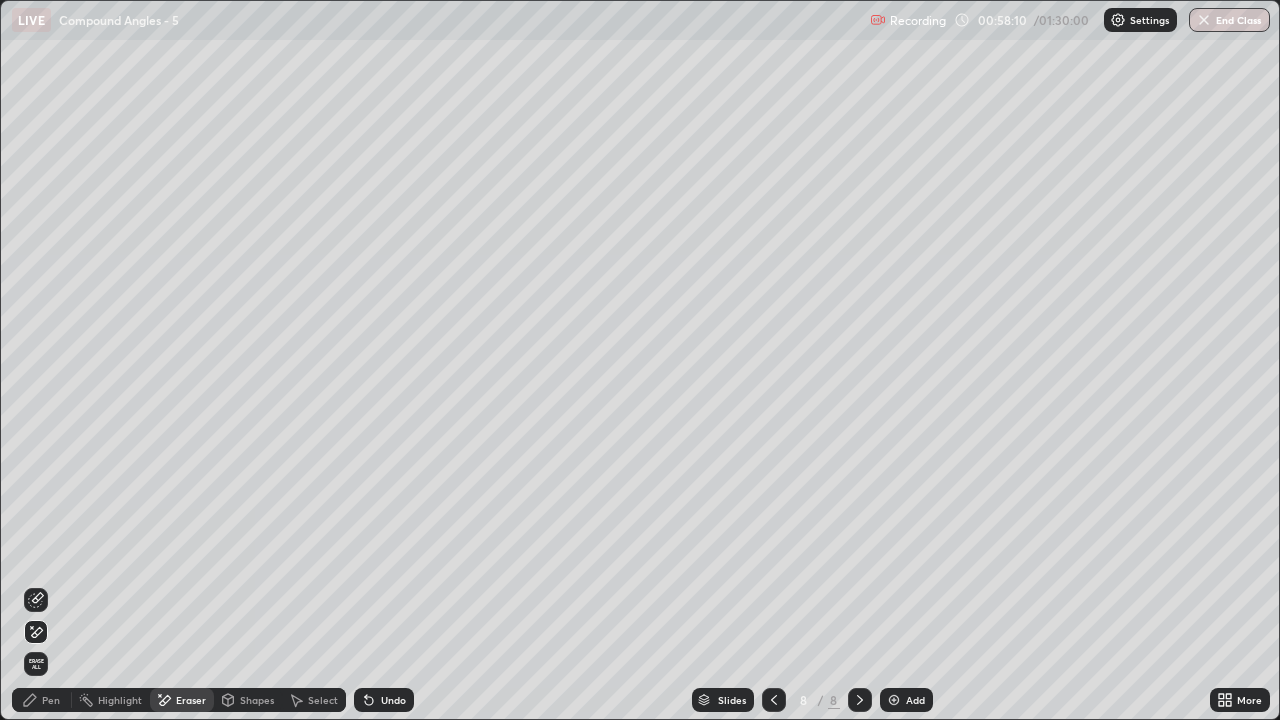 click on "Pen" at bounding box center (42, 700) 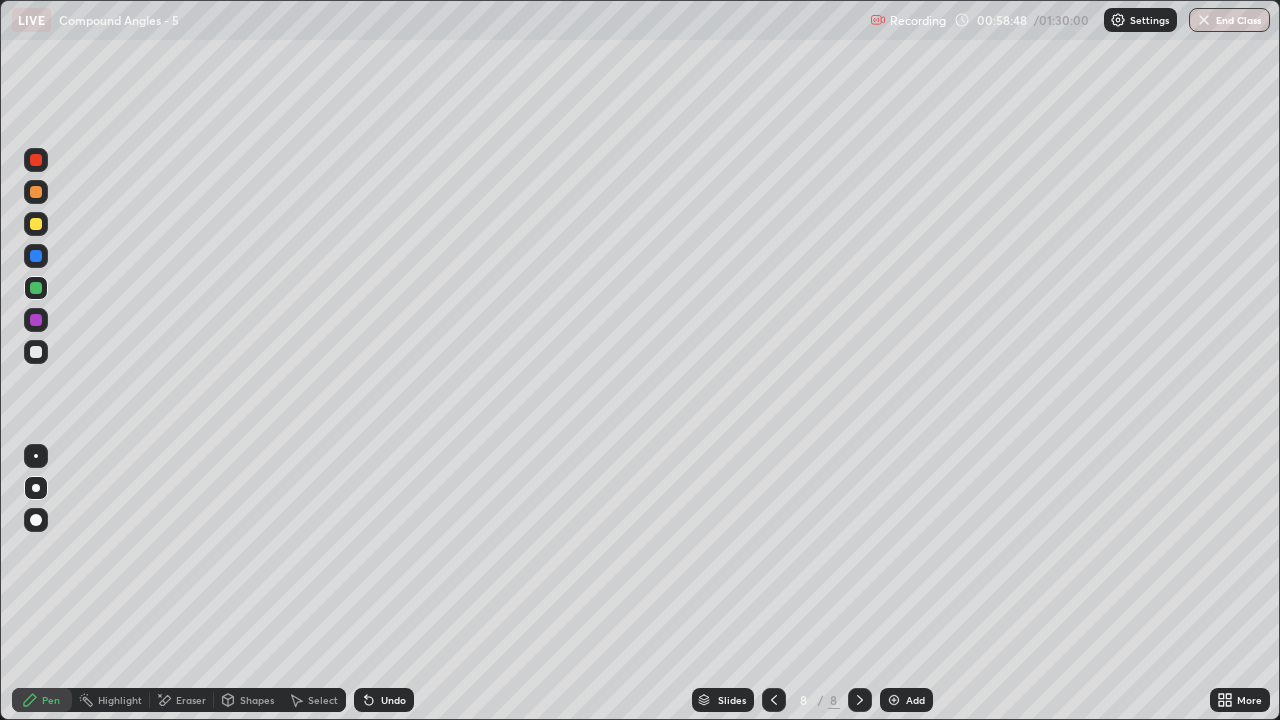 click on "Select" at bounding box center (323, 700) 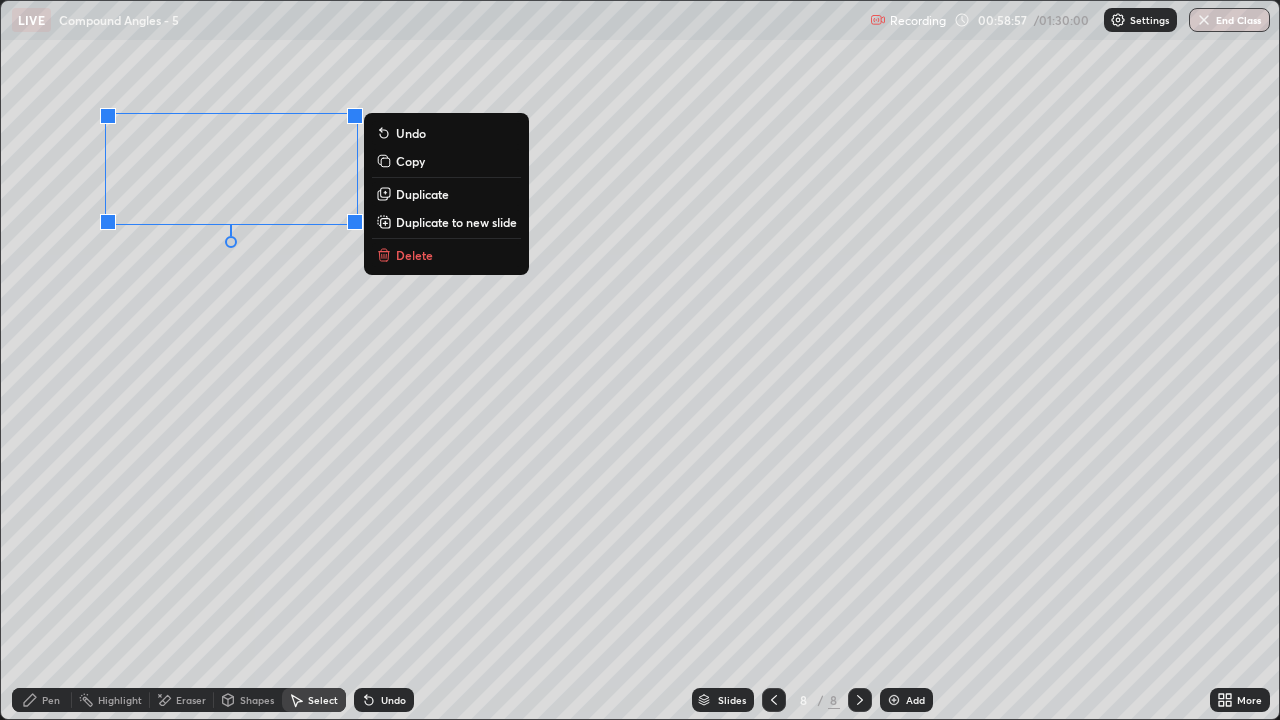 click on "Duplicate to new slide" at bounding box center [456, 222] 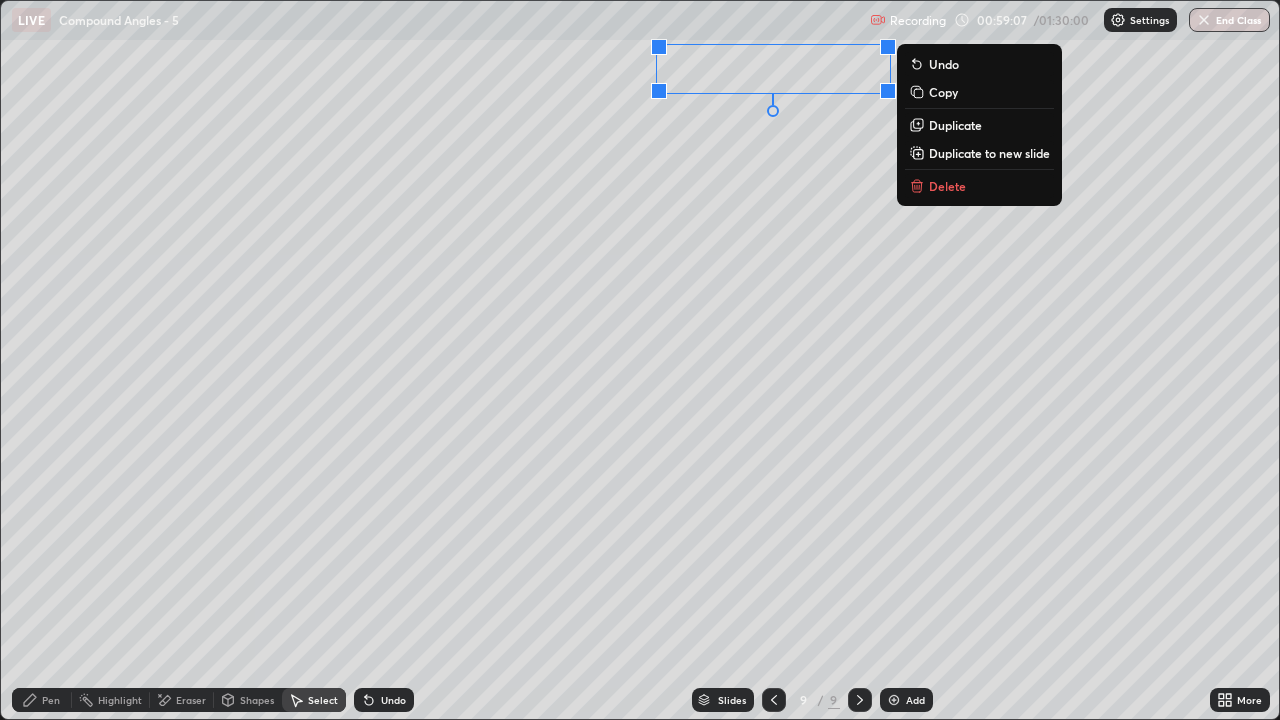 click 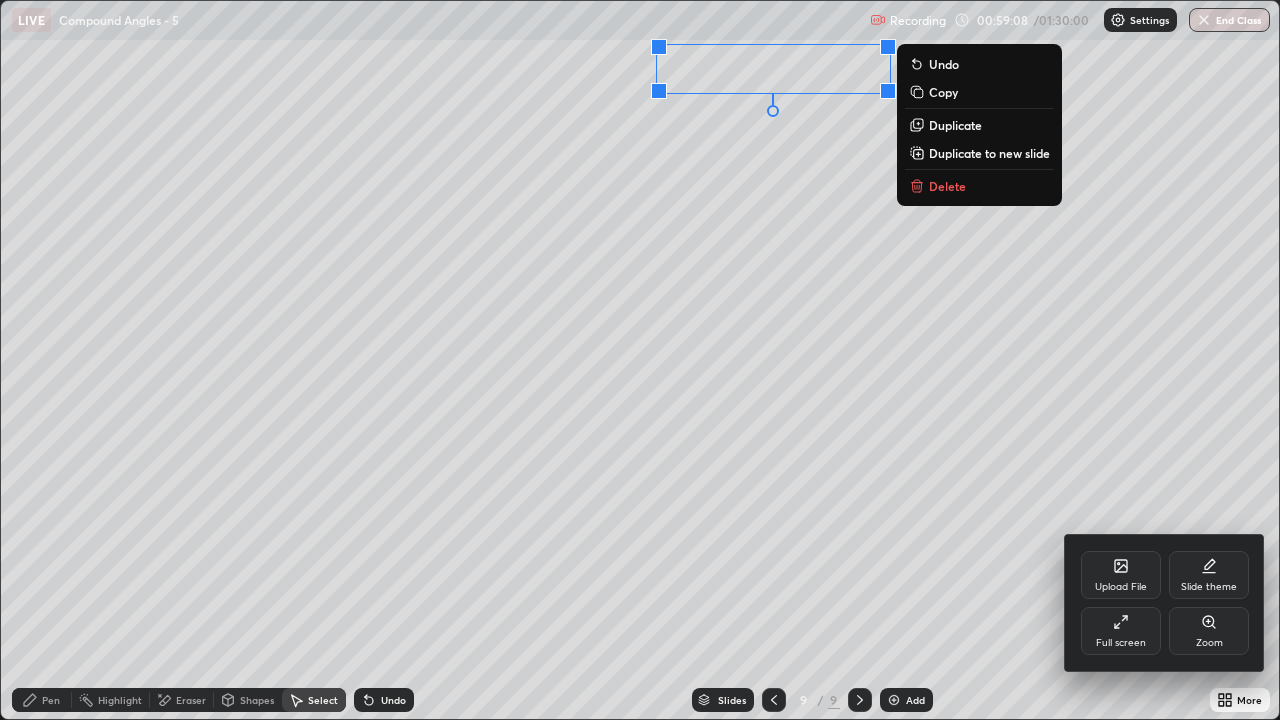 click on "Full screen" at bounding box center (1121, 643) 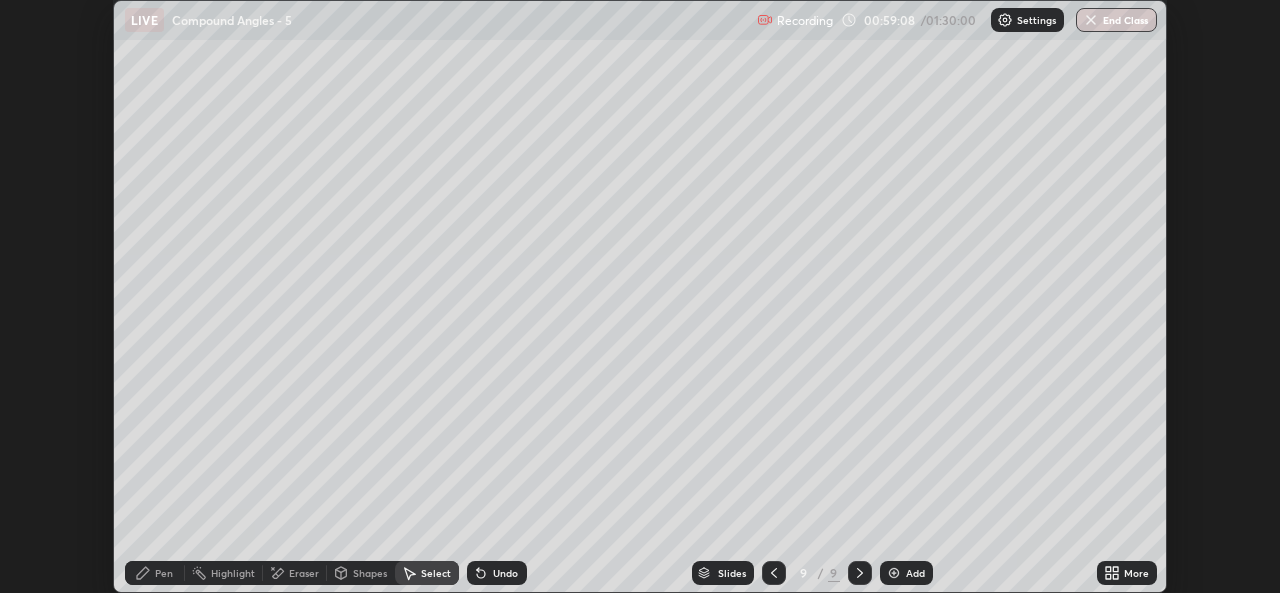 scroll, scrollTop: 593, scrollLeft: 1280, axis: both 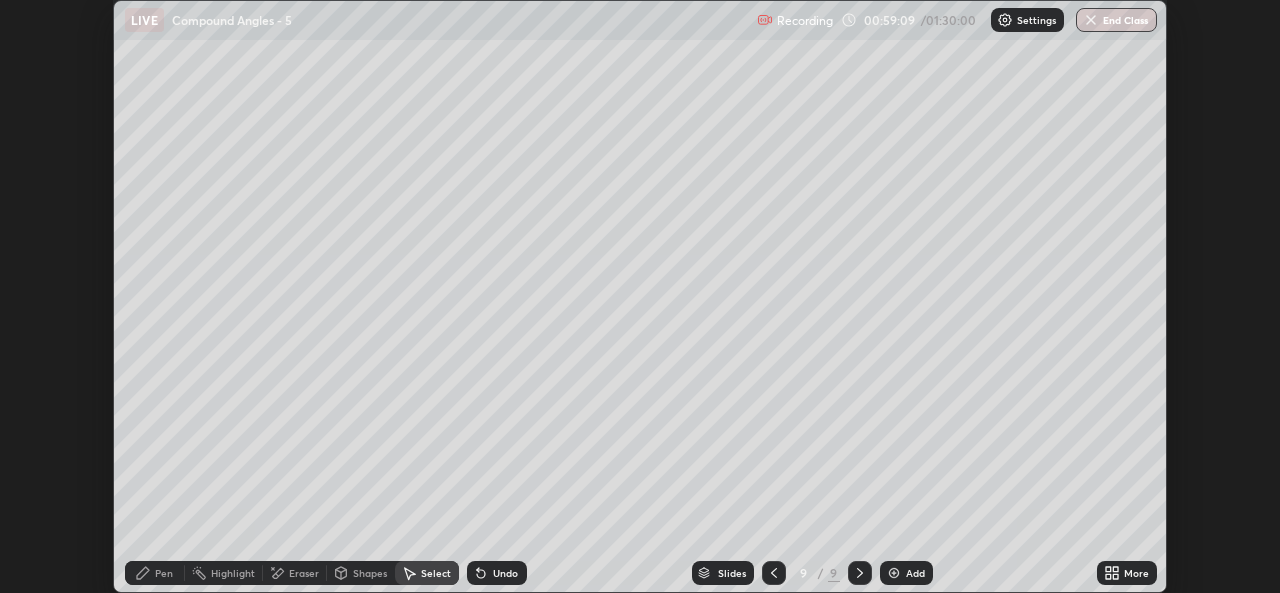click 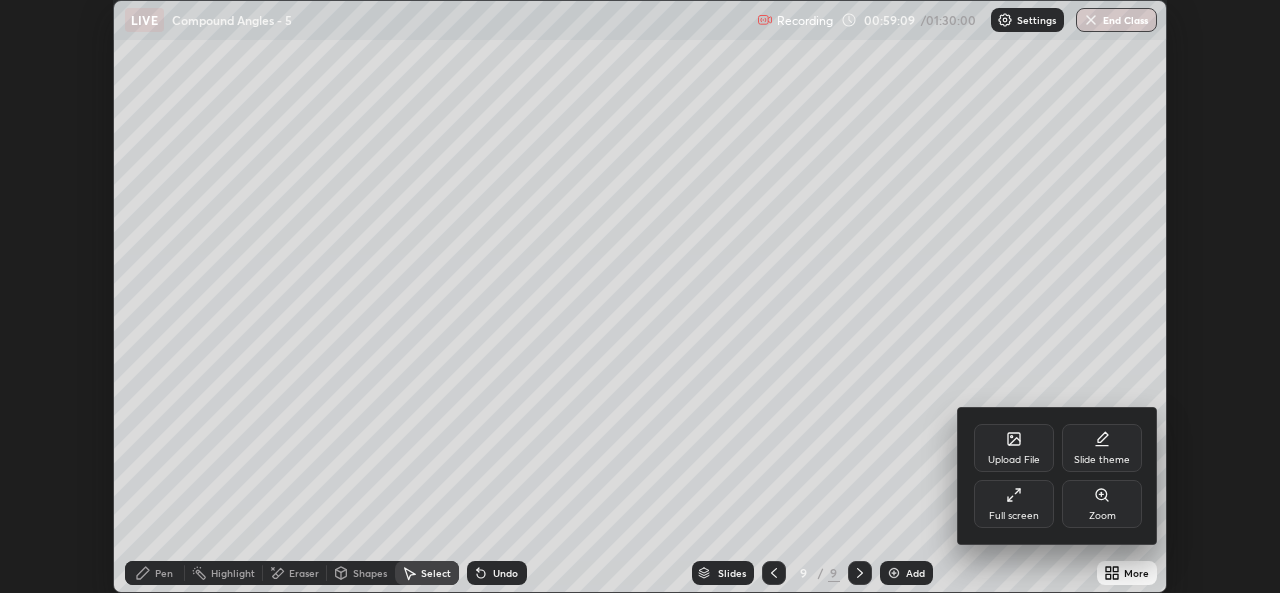 click on "Full screen" at bounding box center [1014, 516] 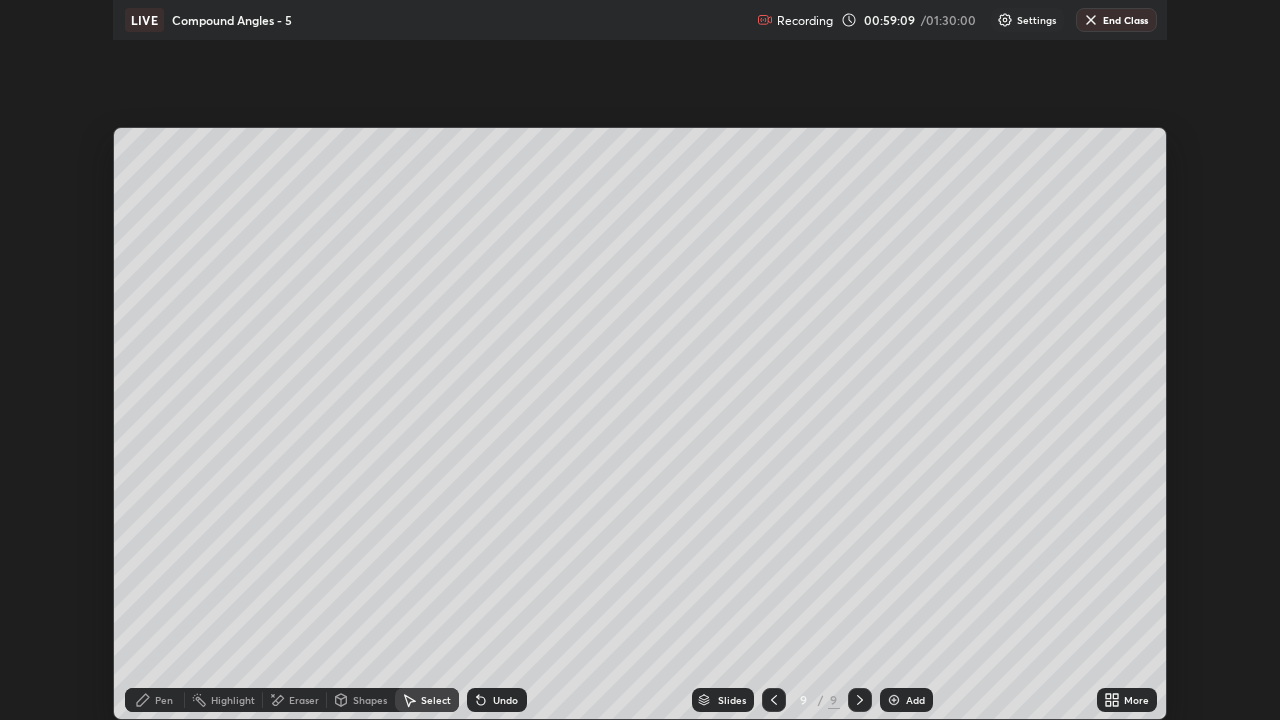 scroll, scrollTop: 99280, scrollLeft: 98720, axis: both 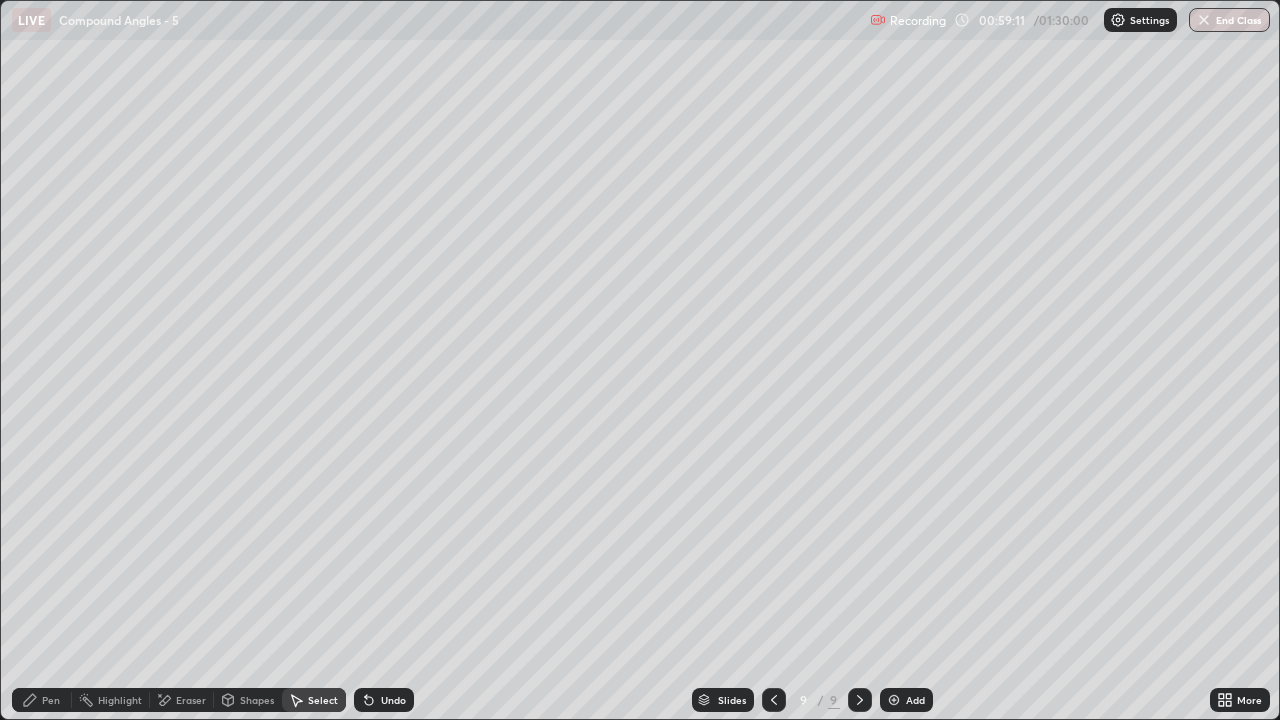 click on "Pen" at bounding box center [51, 700] 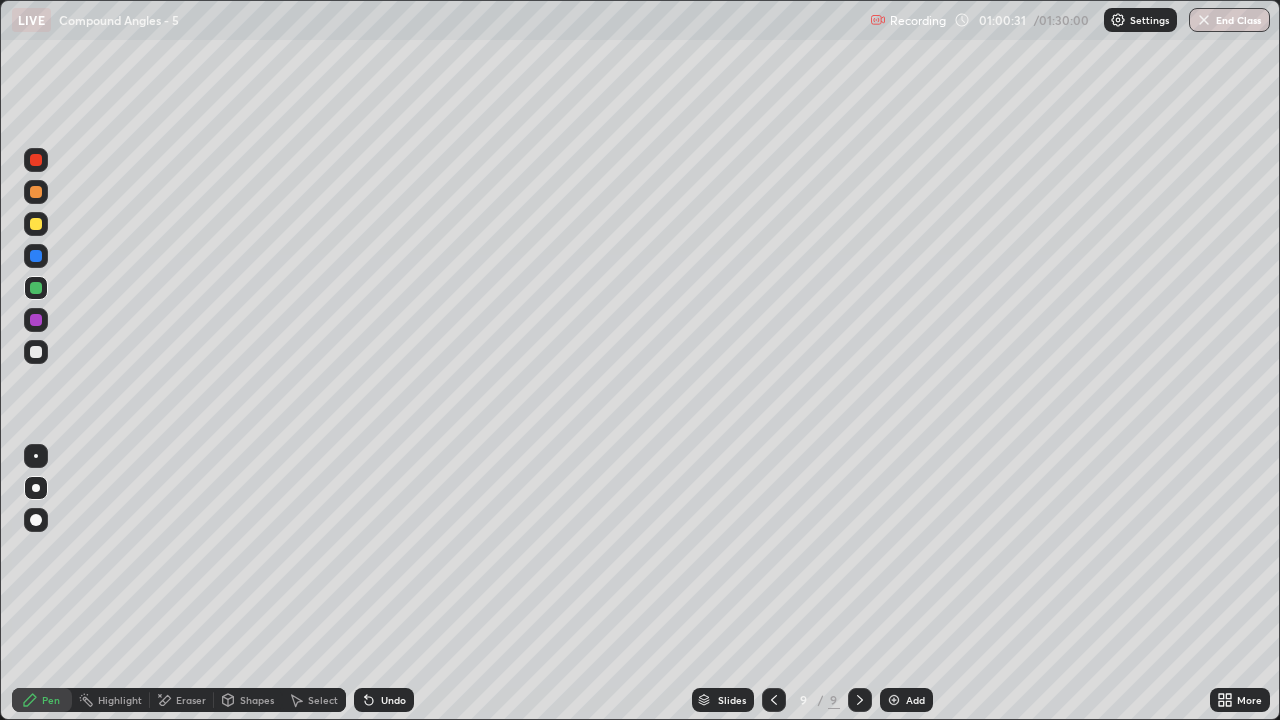 click on "Eraser" at bounding box center [191, 700] 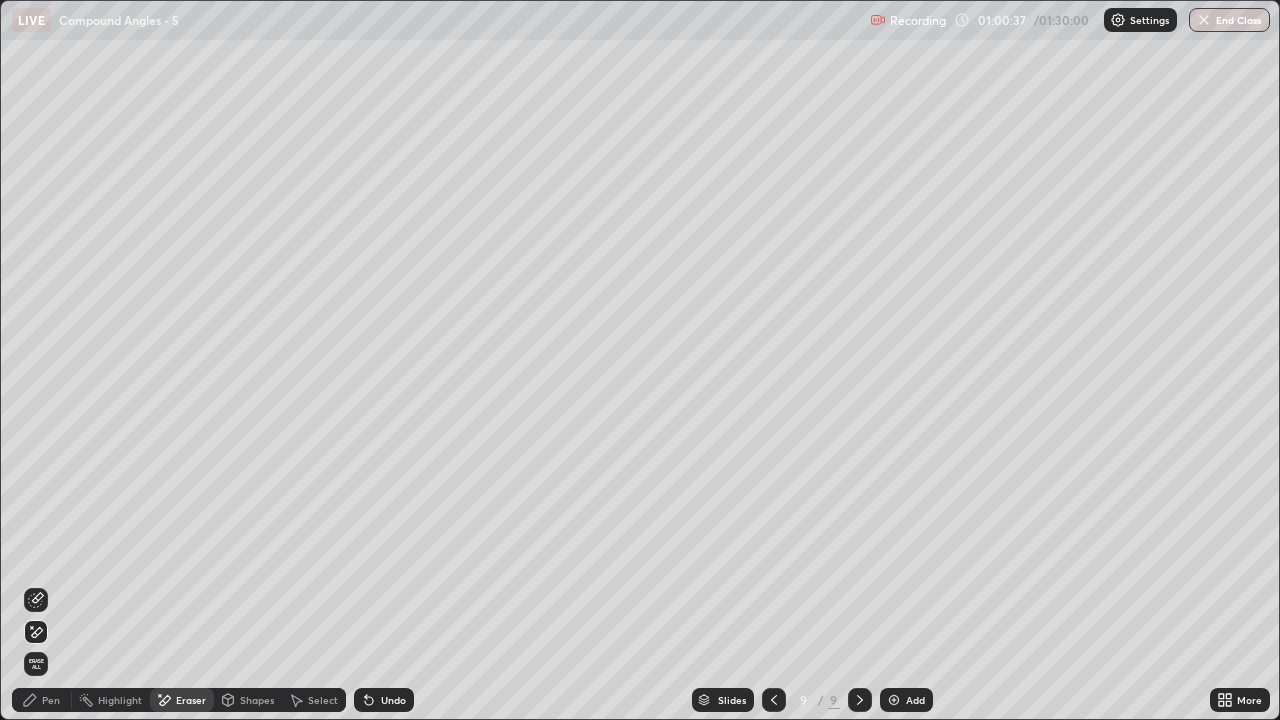click on "Pen" at bounding box center (42, 700) 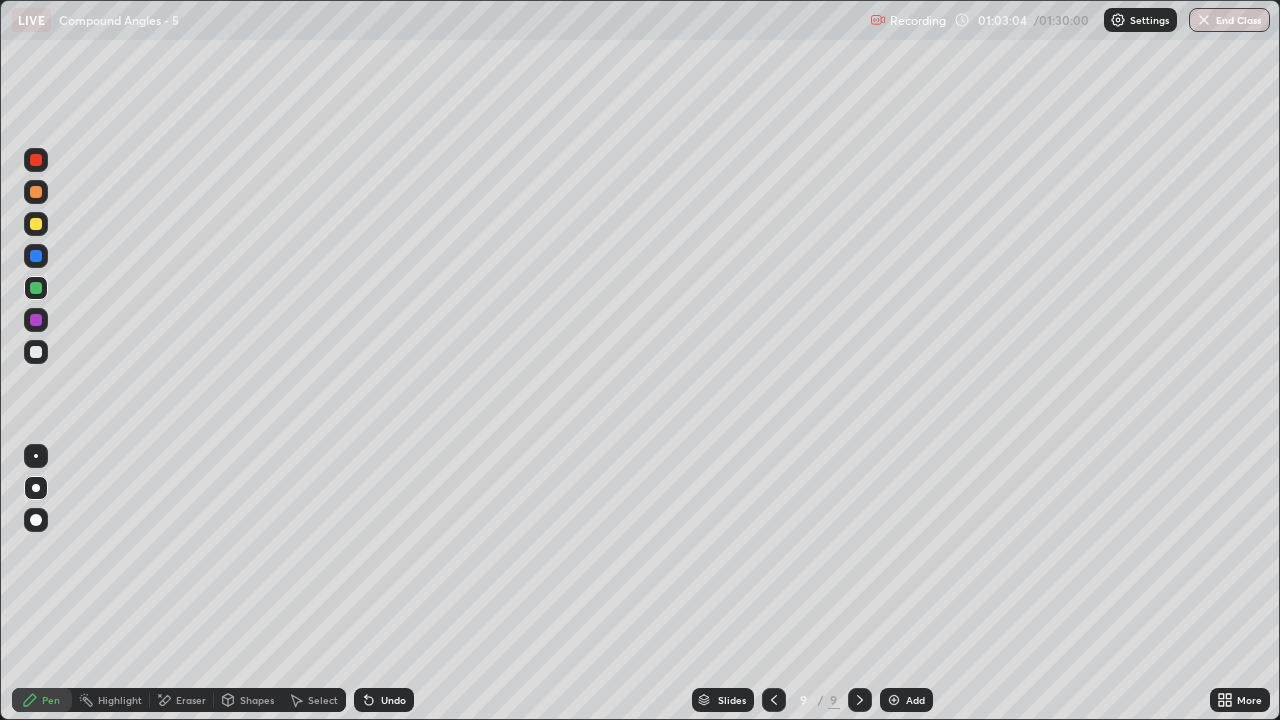 click at bounding box center (774, 700) 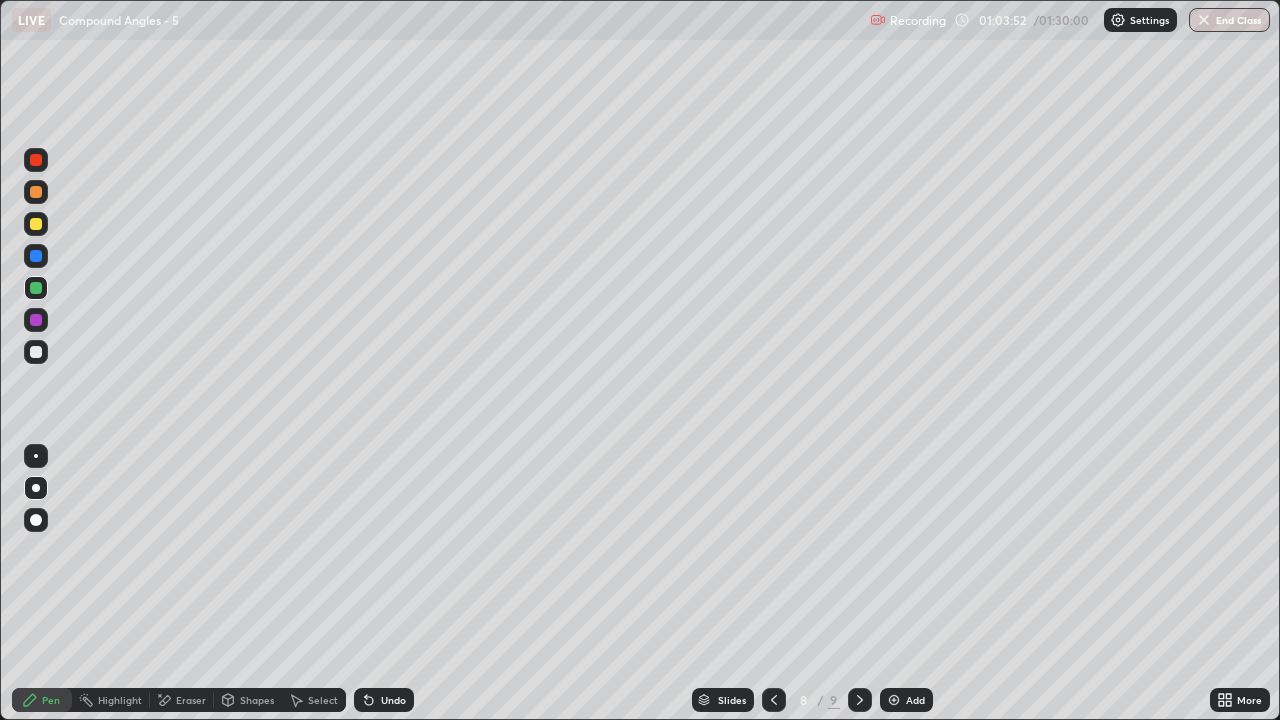 click on "Select" at bounding box center [314, 700] 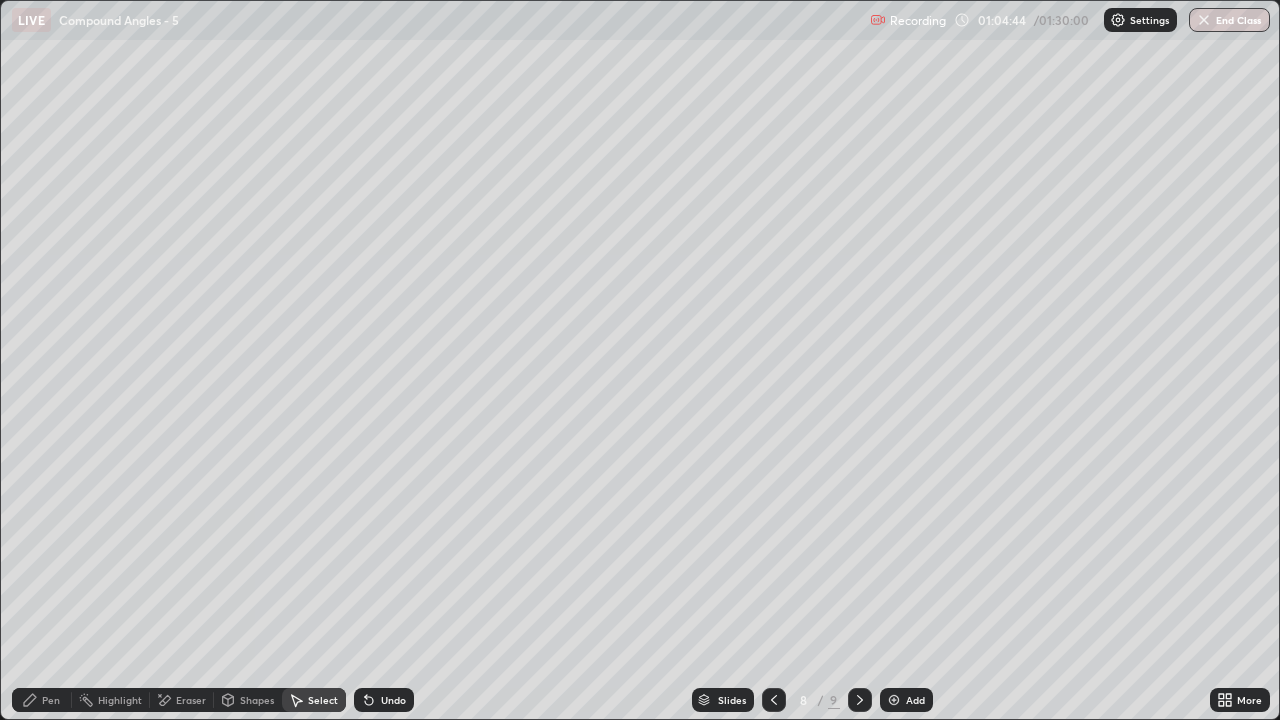 click on "Select" at bounding box center [323, 700] 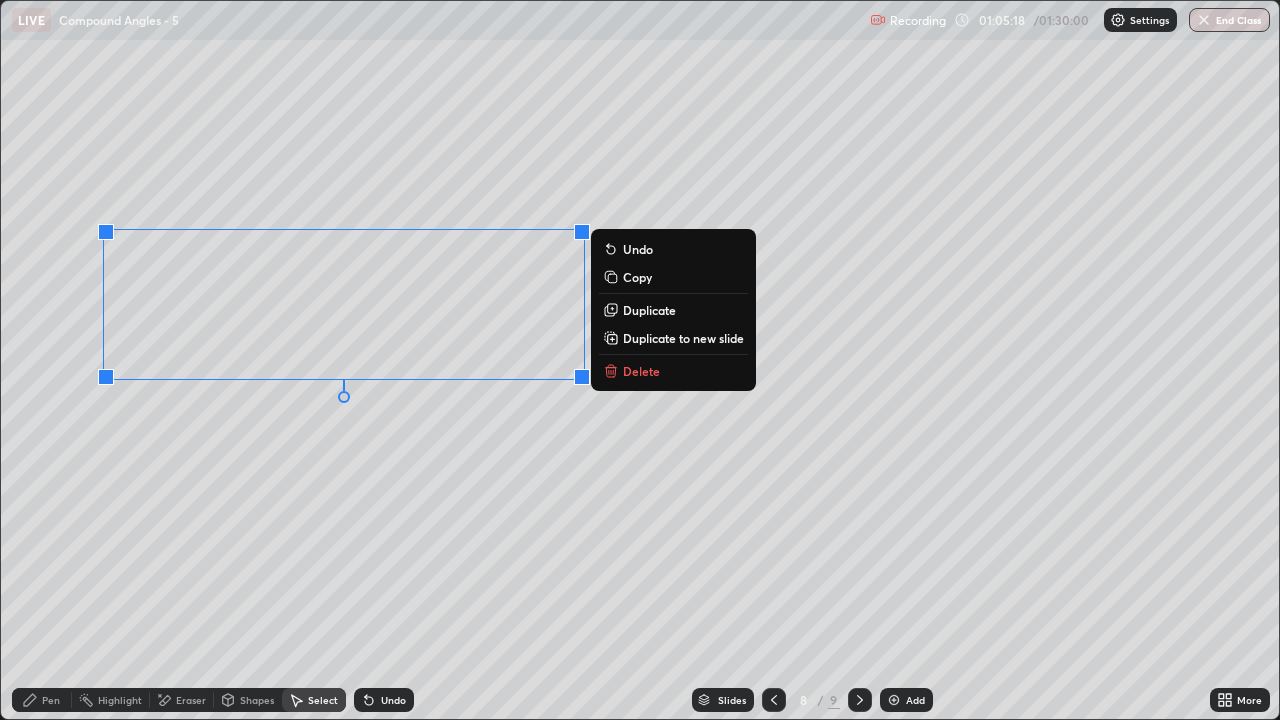 click on "Duplicate to new slide" at bounding box center (683, 338) 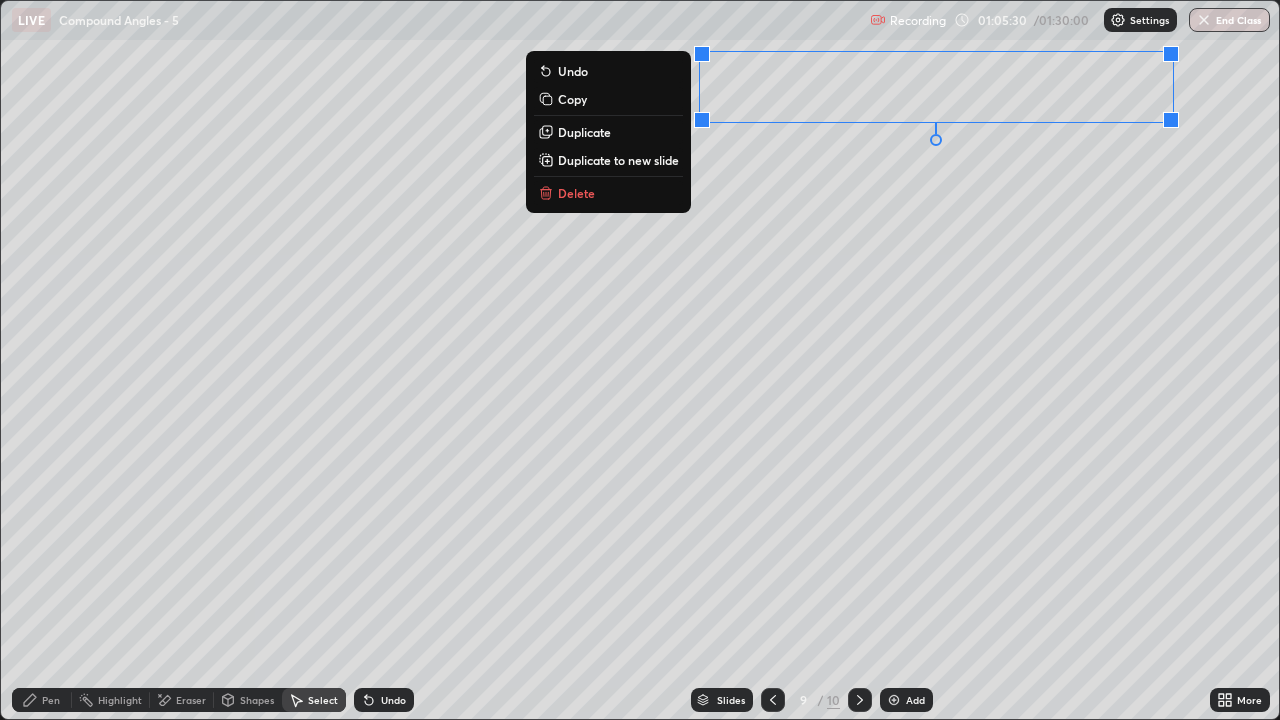click on "Pen" at bounding box center (42, 700) 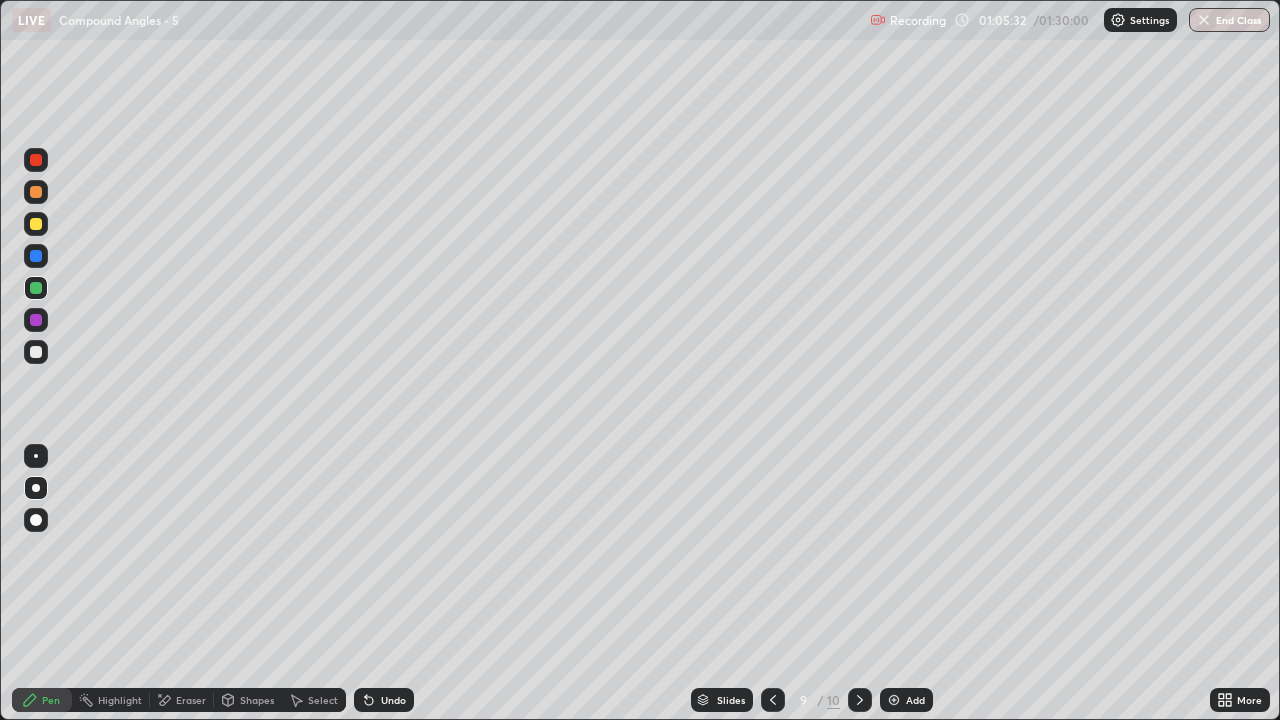 click 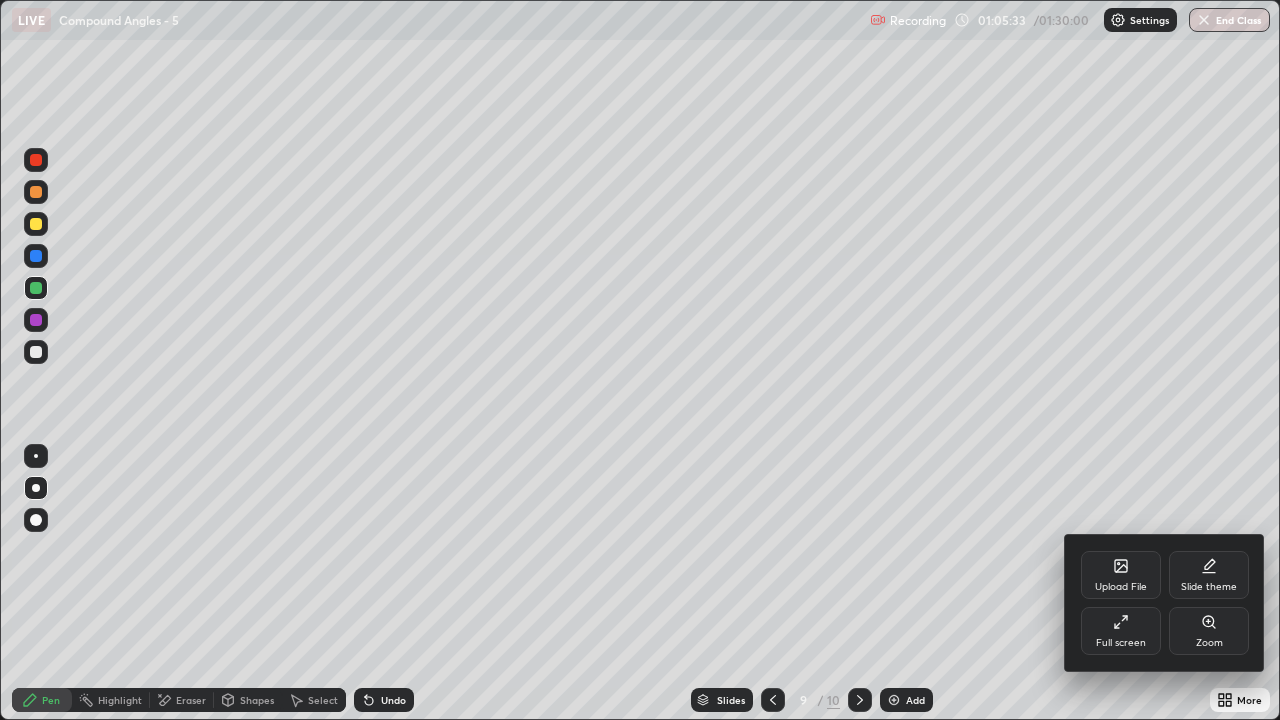 click on "Full screen" at bounding box center [1121, 631] 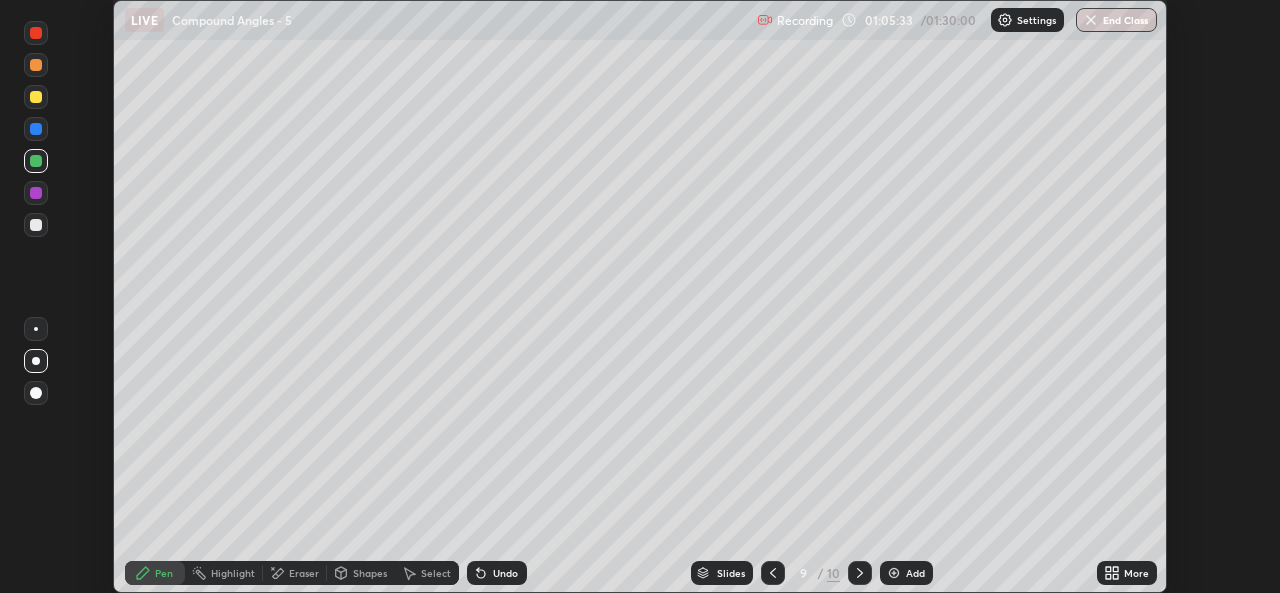 scroll, scrollTop: 593, scrollLeft: 1280, axis: both 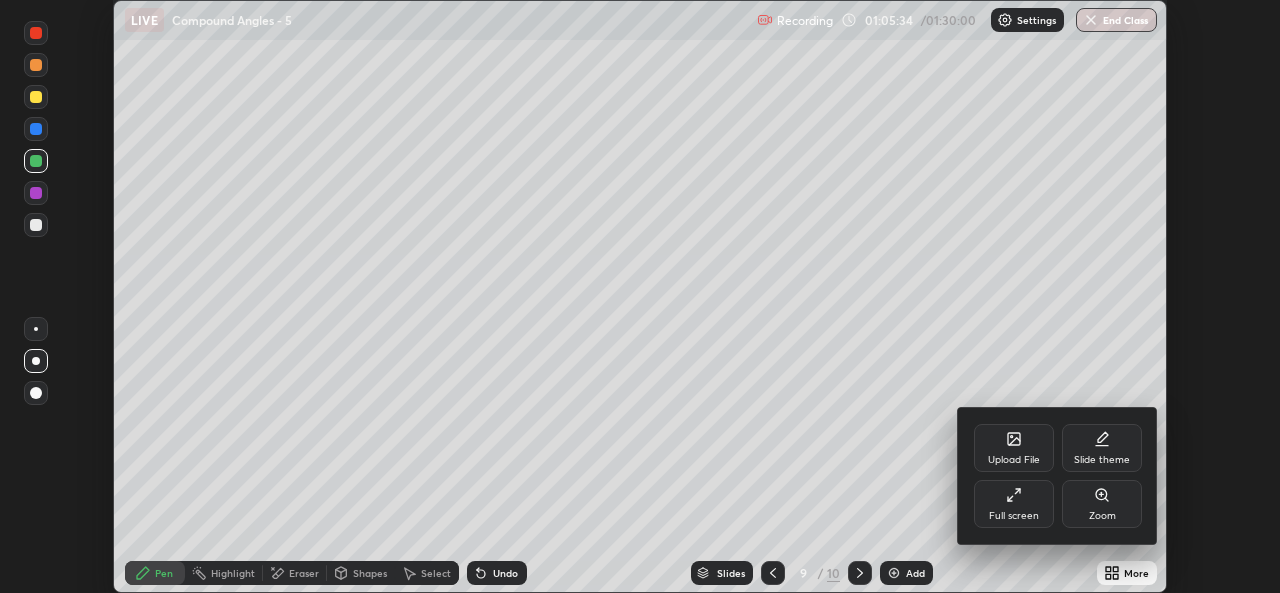 click on "Full screen" at bounding box center [1014, 516] 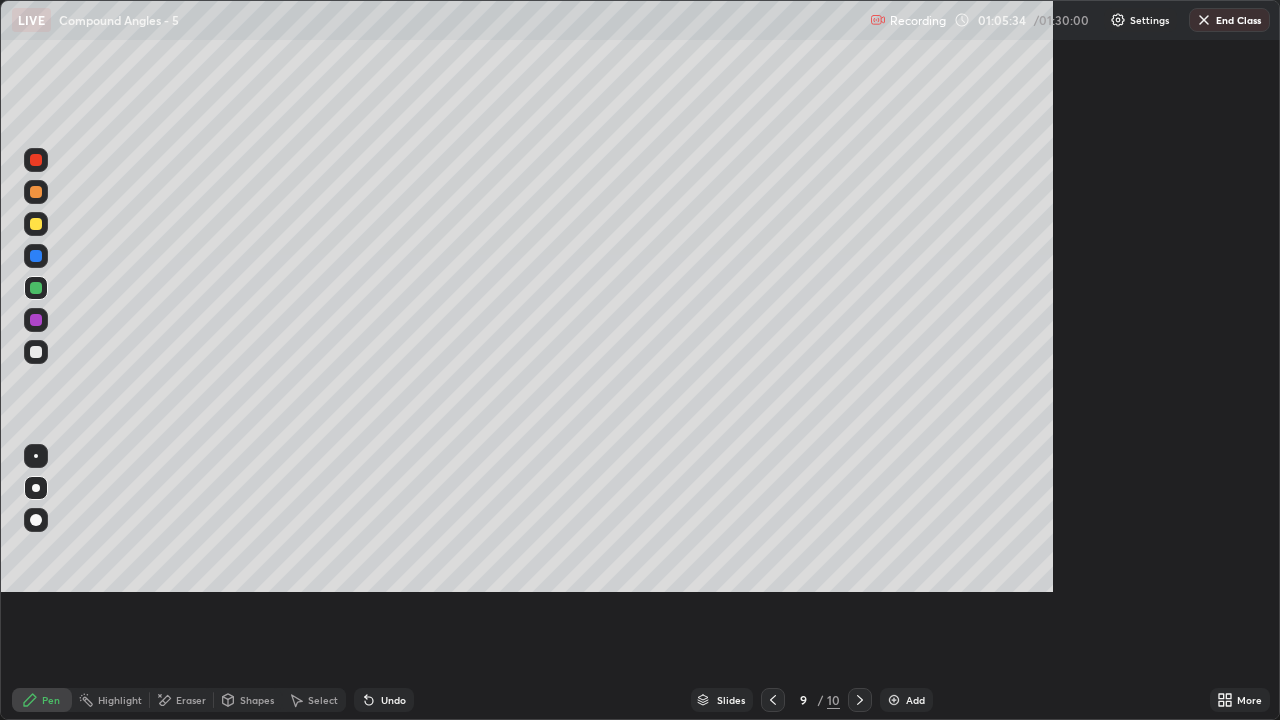 scroll, scrollTop: 99280, scrollLeft: 98720, axis: both 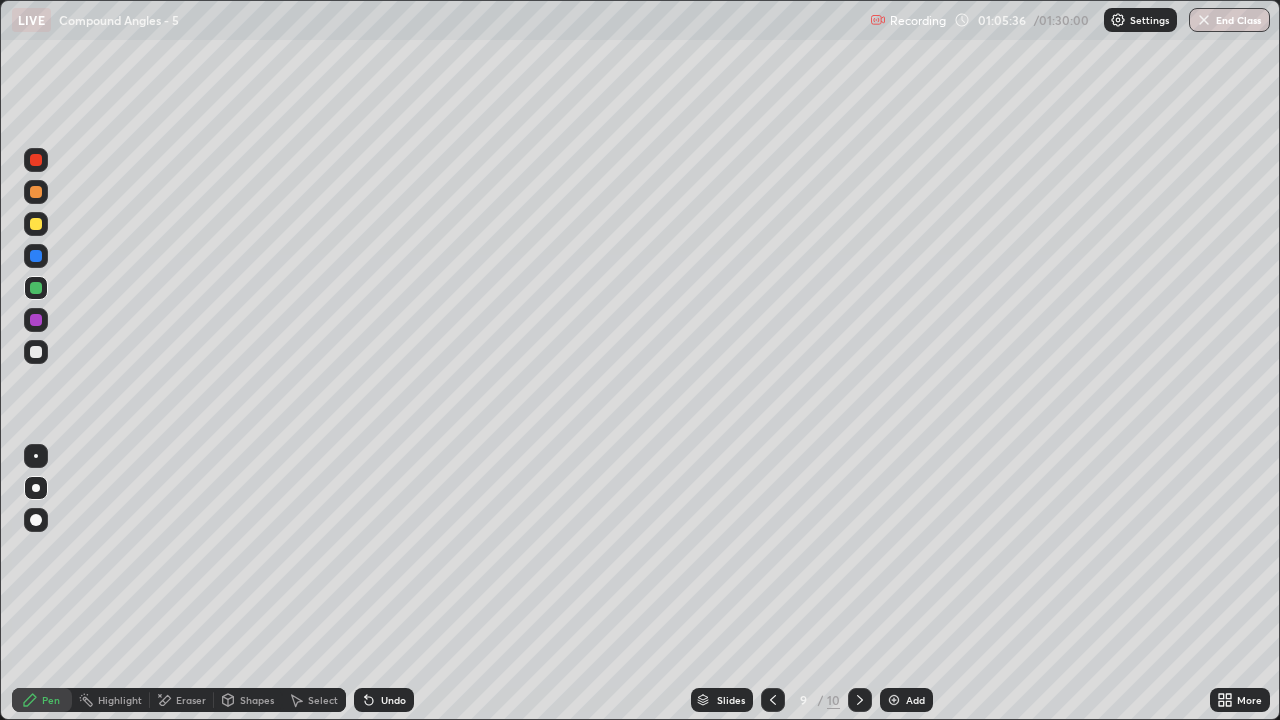 click on "Pen" at bounding box center (42, 700) 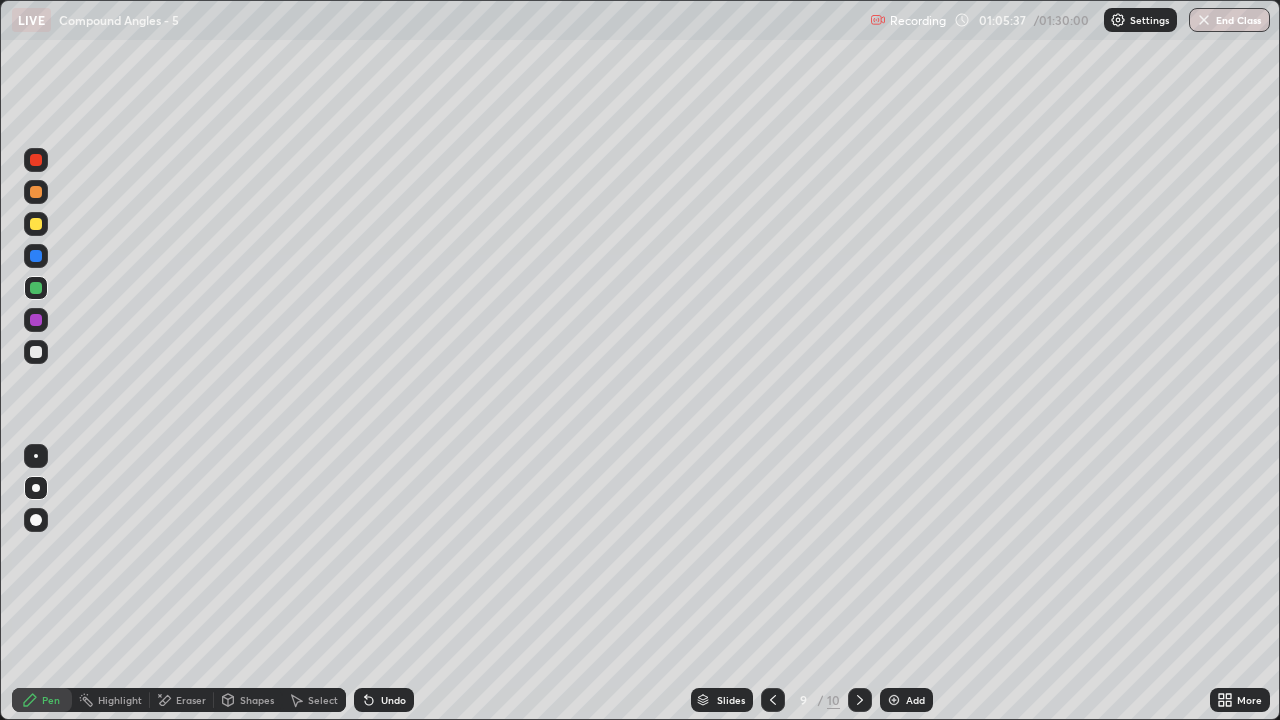 click at bounding box center (36, 352) 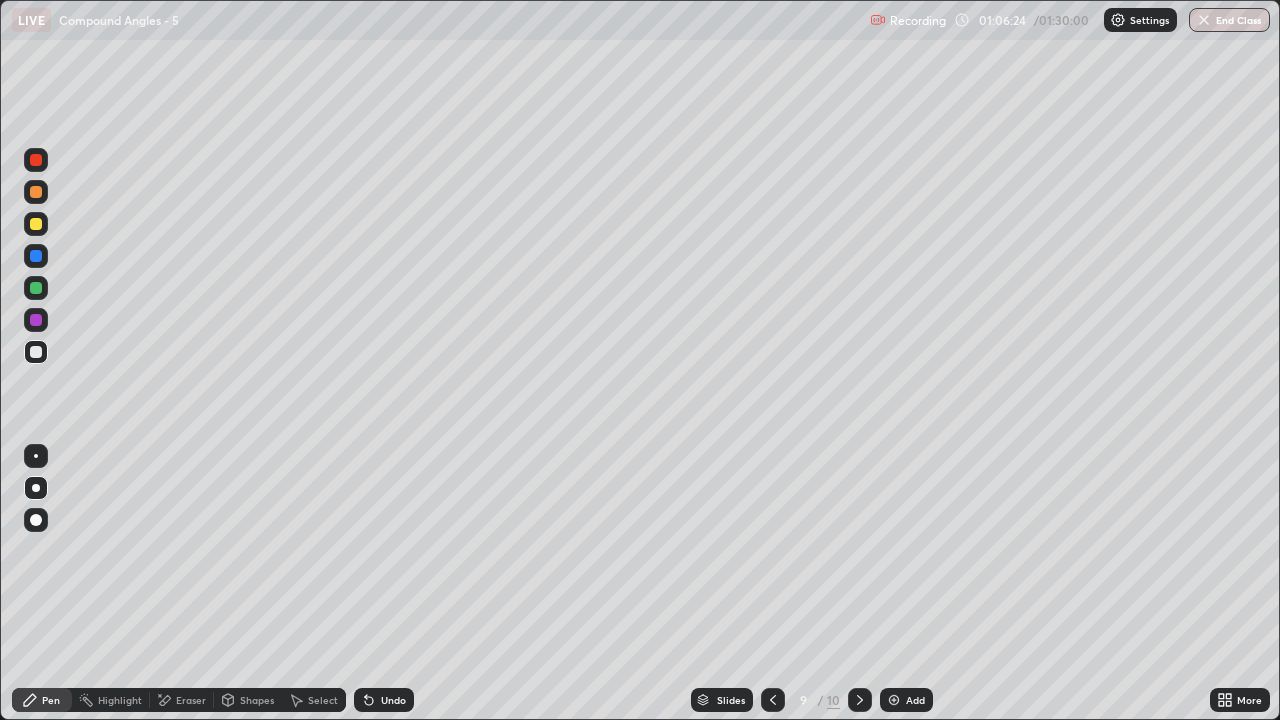 click on "Undo" at bounding box center [393, 700] 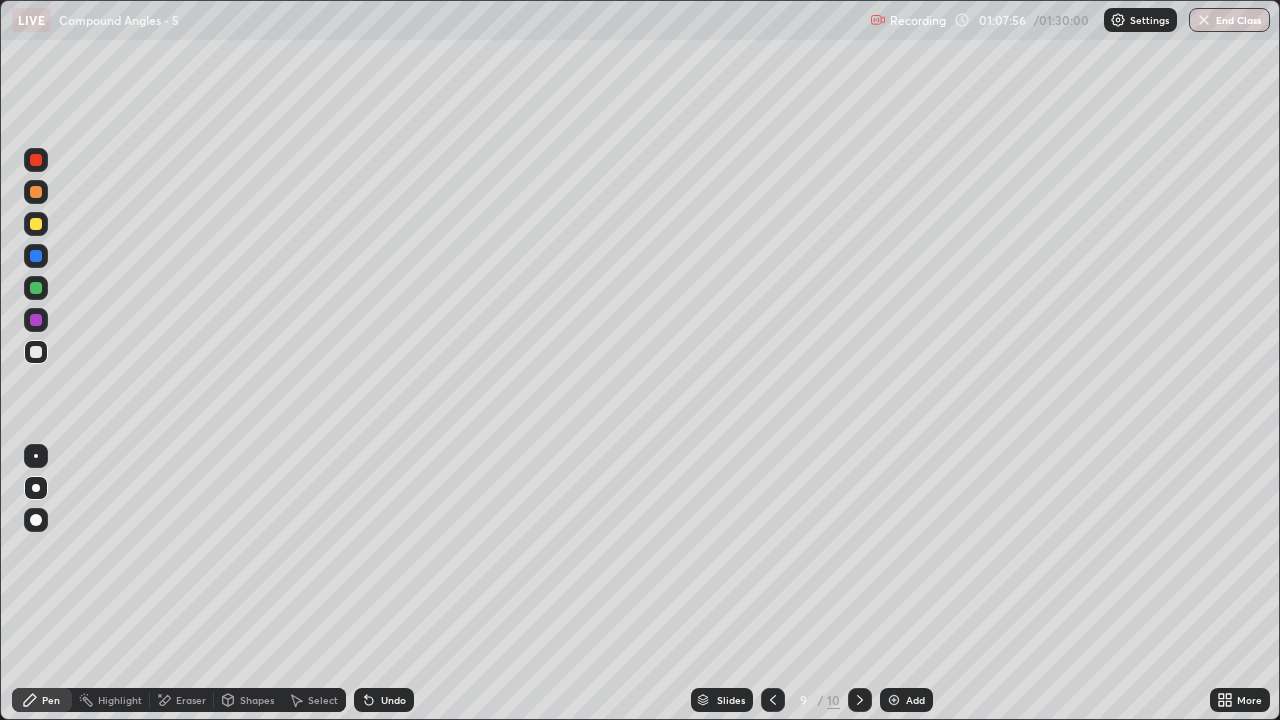 click at bounding box center (773, 700) 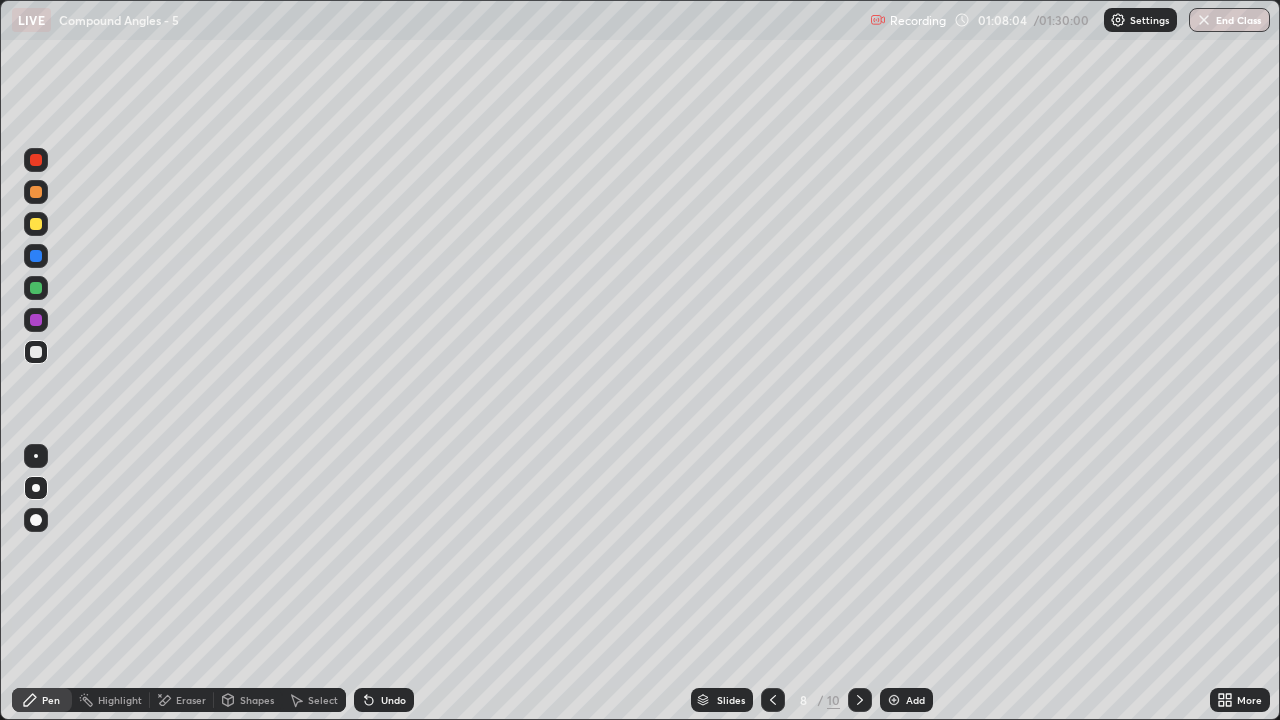 click on "Select" at bounding box center (314, 700) 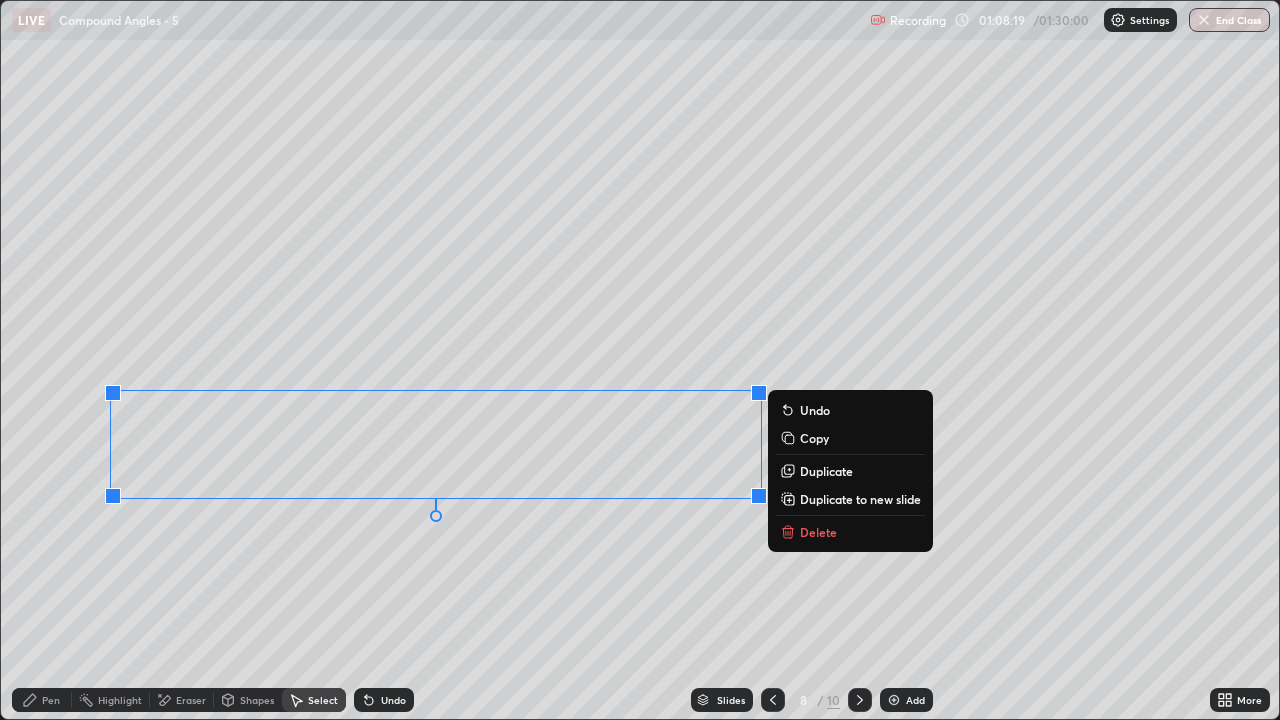 click on "Duplicate to new slide" at bounding box center [860, 499] 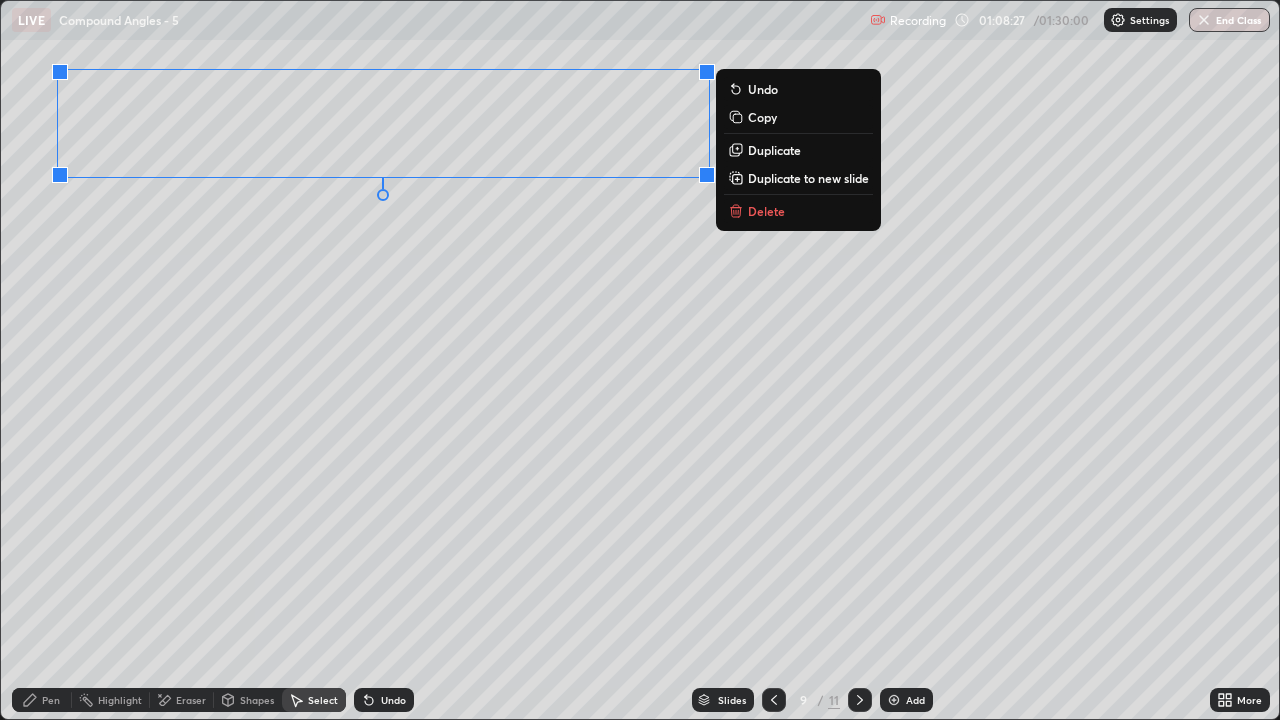 click on "More" at bounding box center [1249, 700] 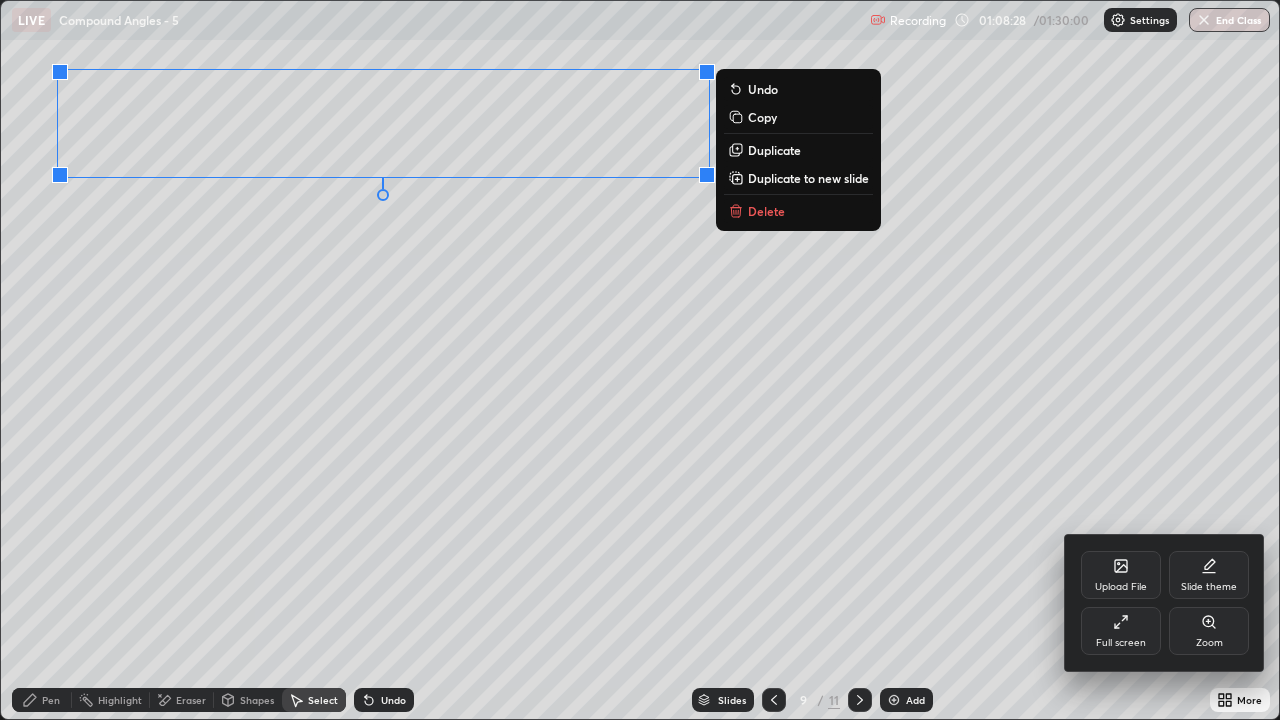 click on "Full screen" at bounding box center (1121, 643) 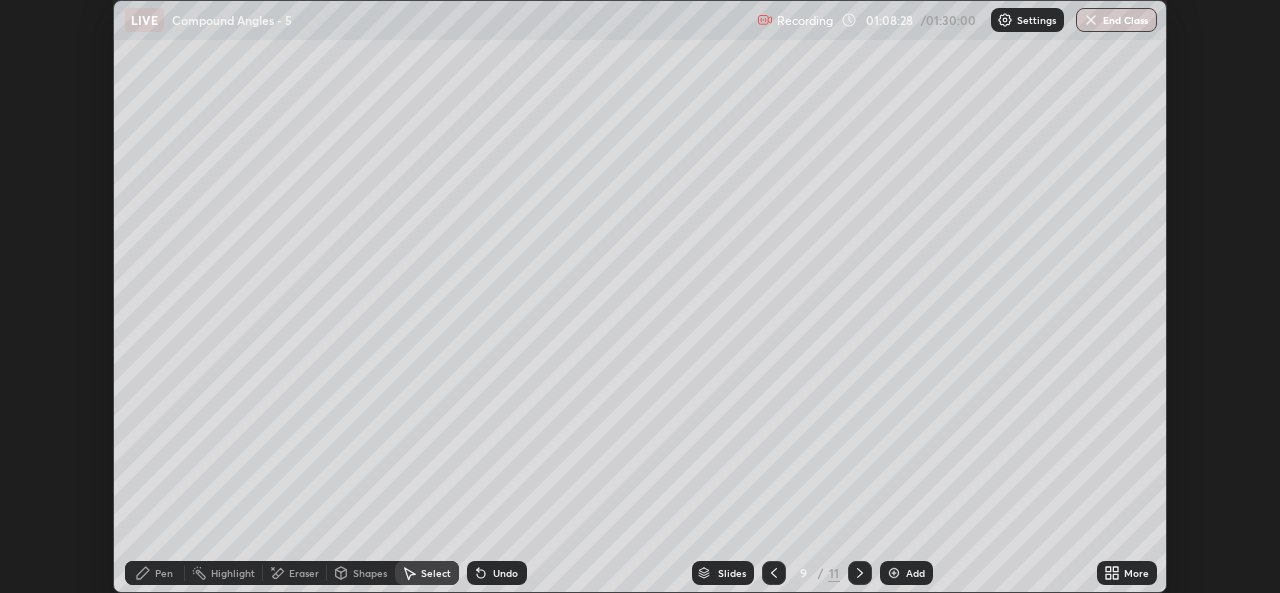 scroll, scrollTop: 593, scrollLeft: 1280, axis: both 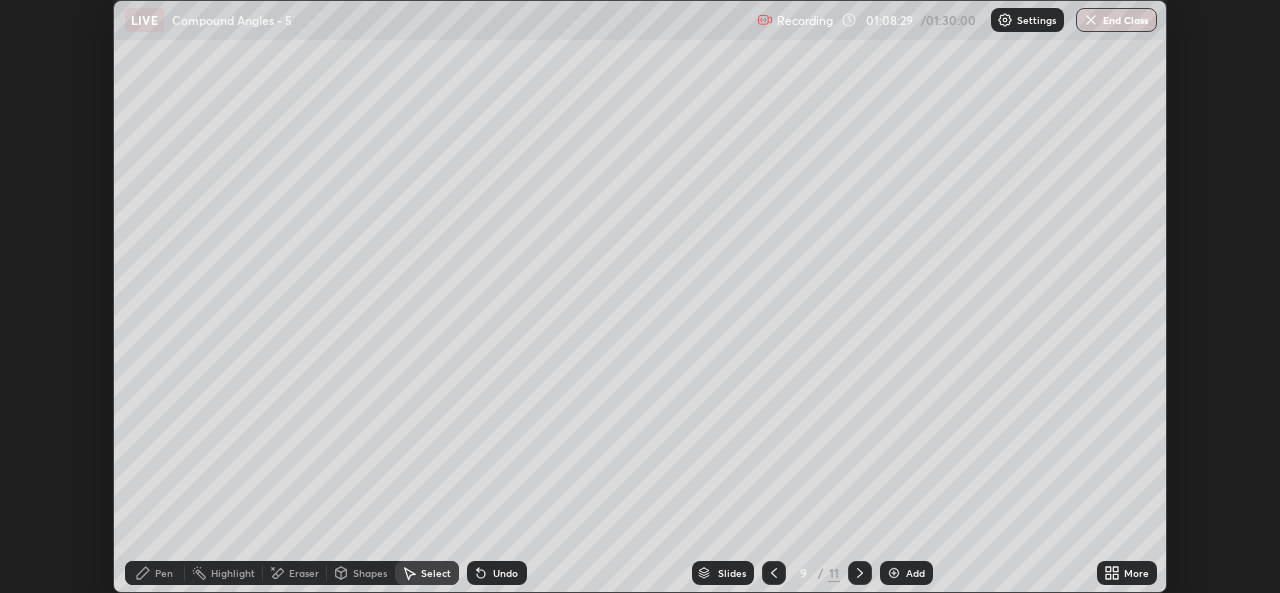 click on "More" at bounding box center (1136, 573) 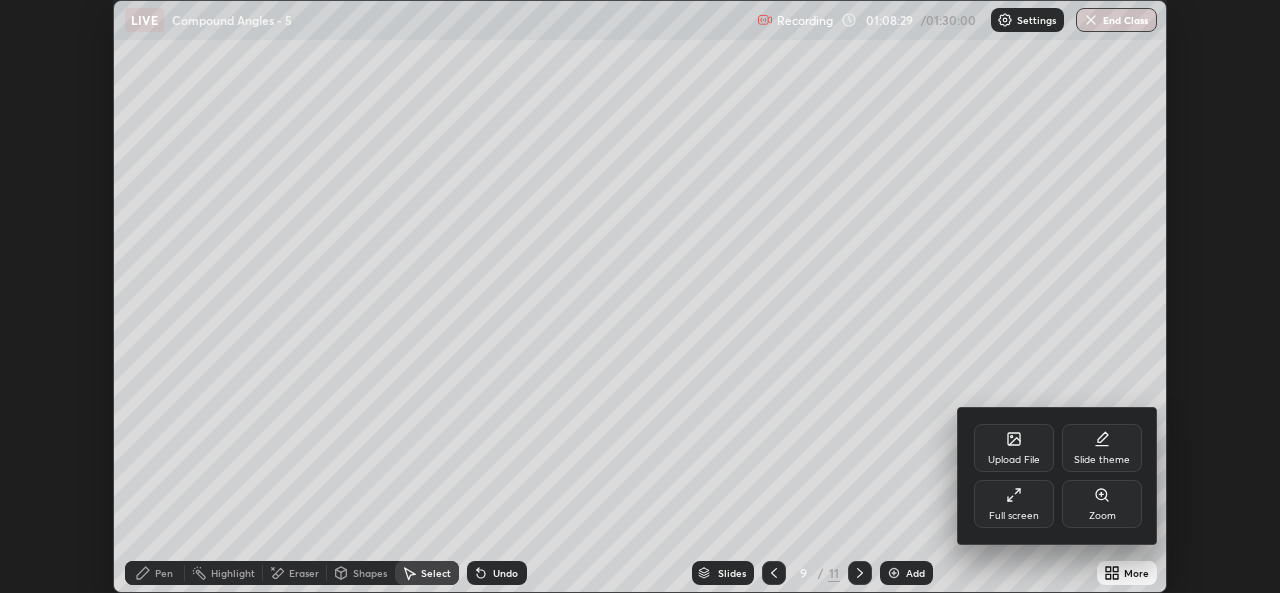 click on "Full screen" at bounding box center (1014, 516) 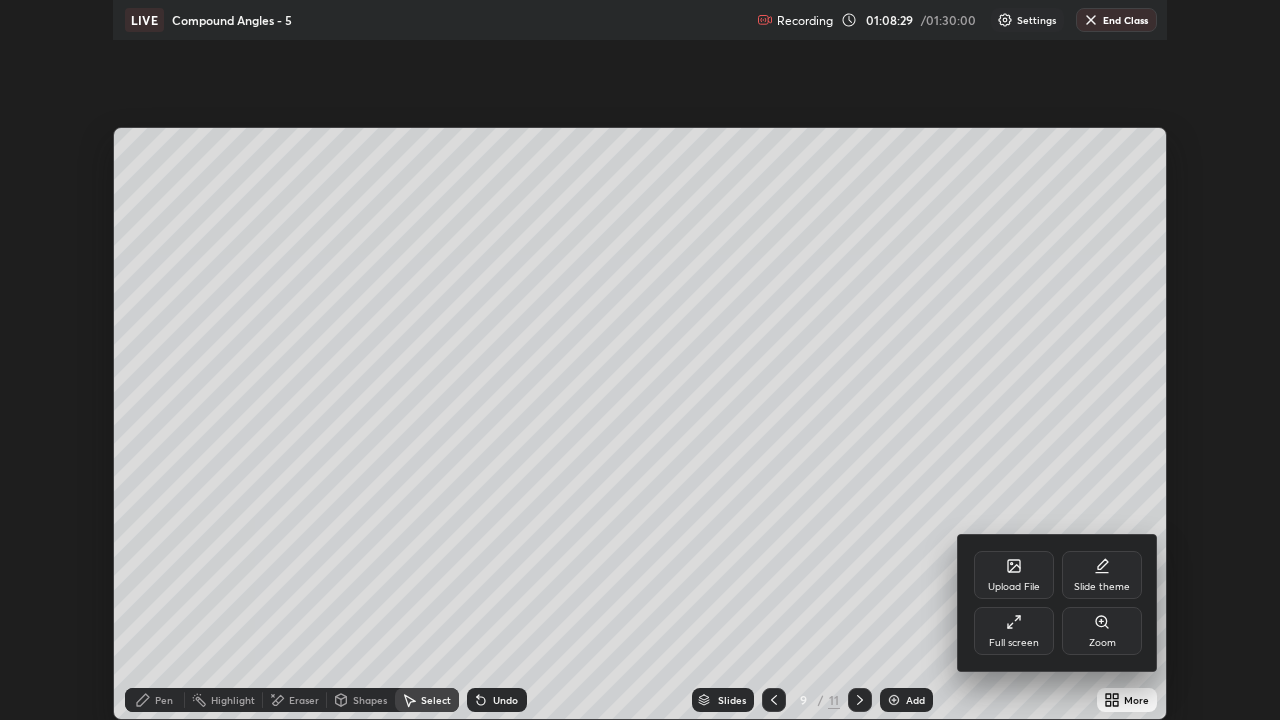 scroll, scrollTop: 99280, scrollLeft: 98720, axis: both 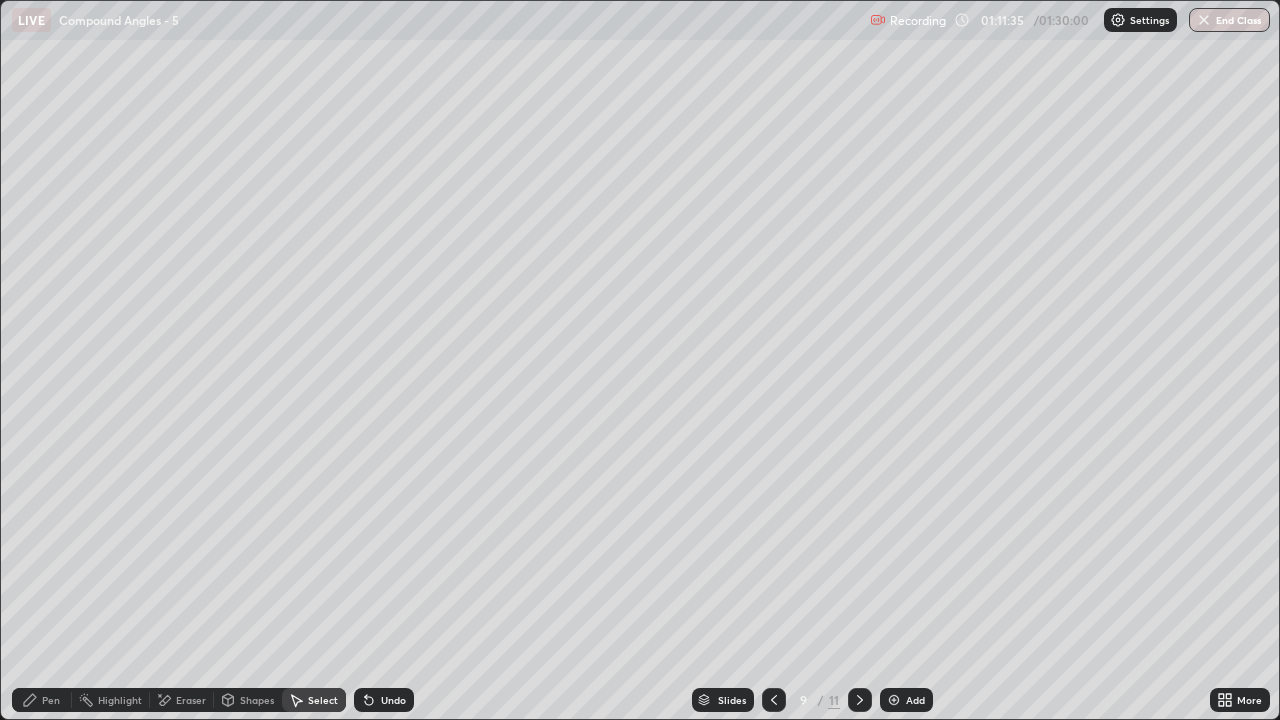 click on "Pen" at bounding box center (51, 700) 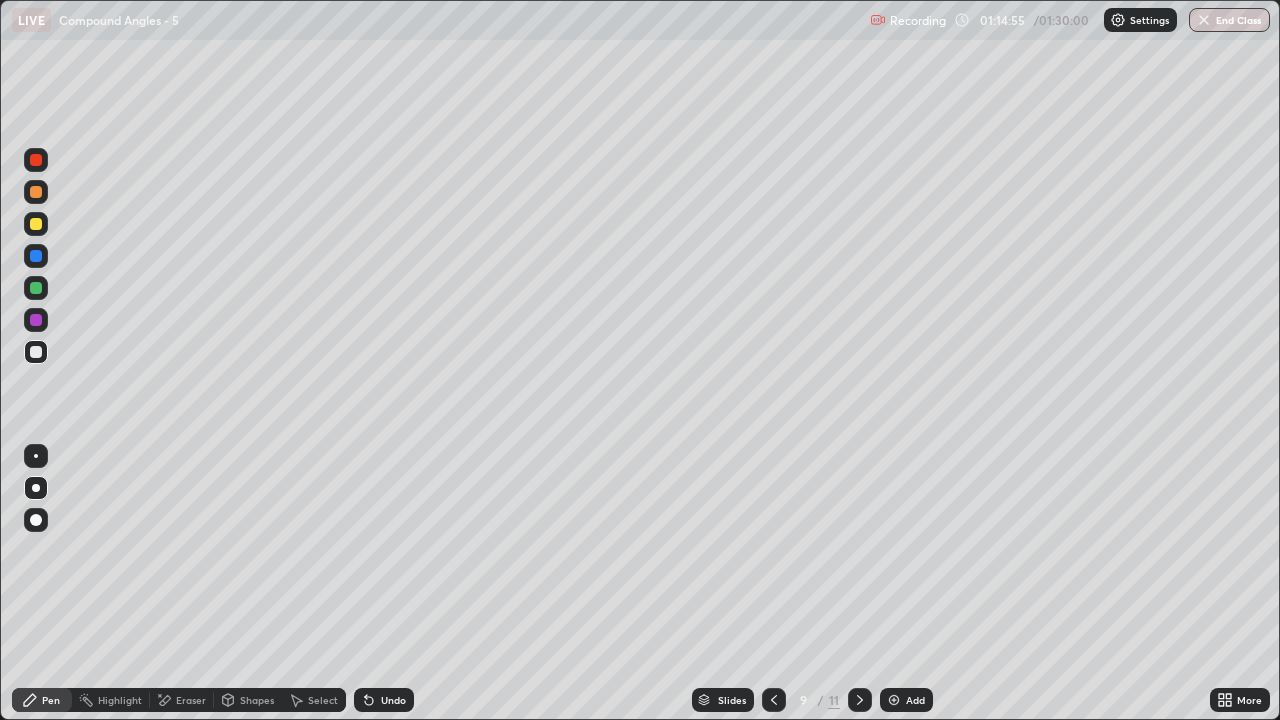 click 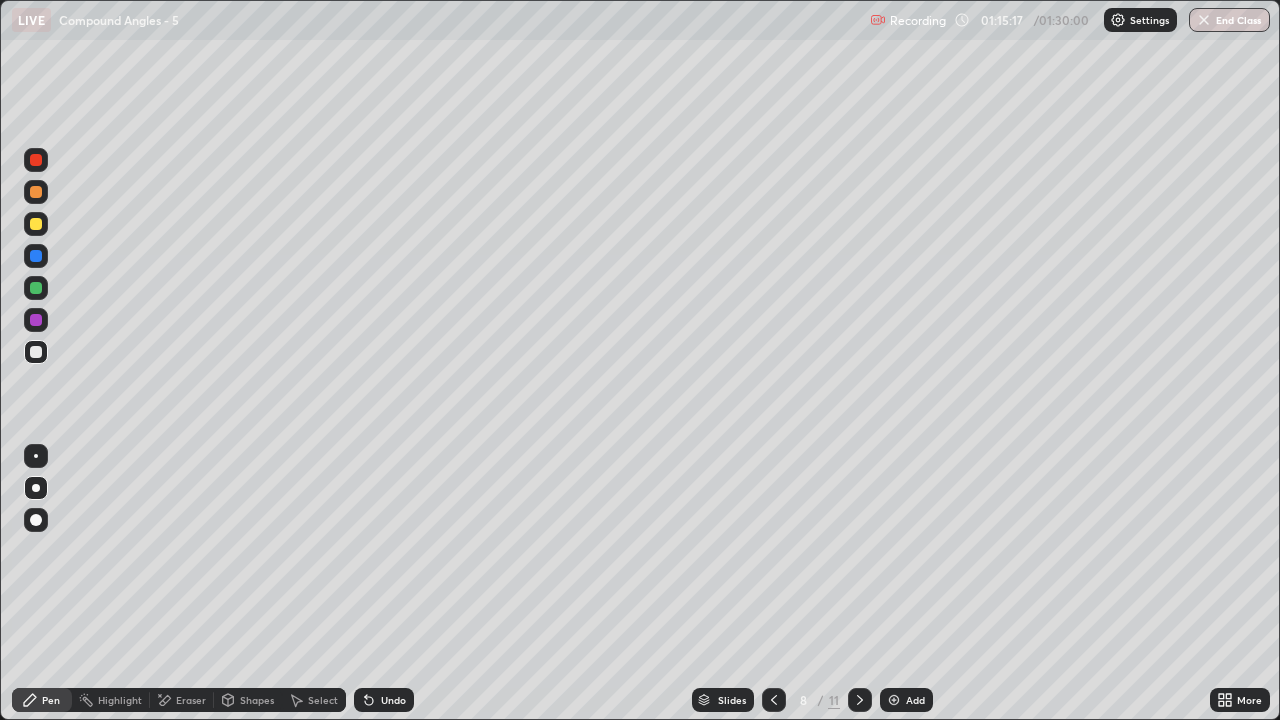click on "Select" at bounding box center [314, 700] 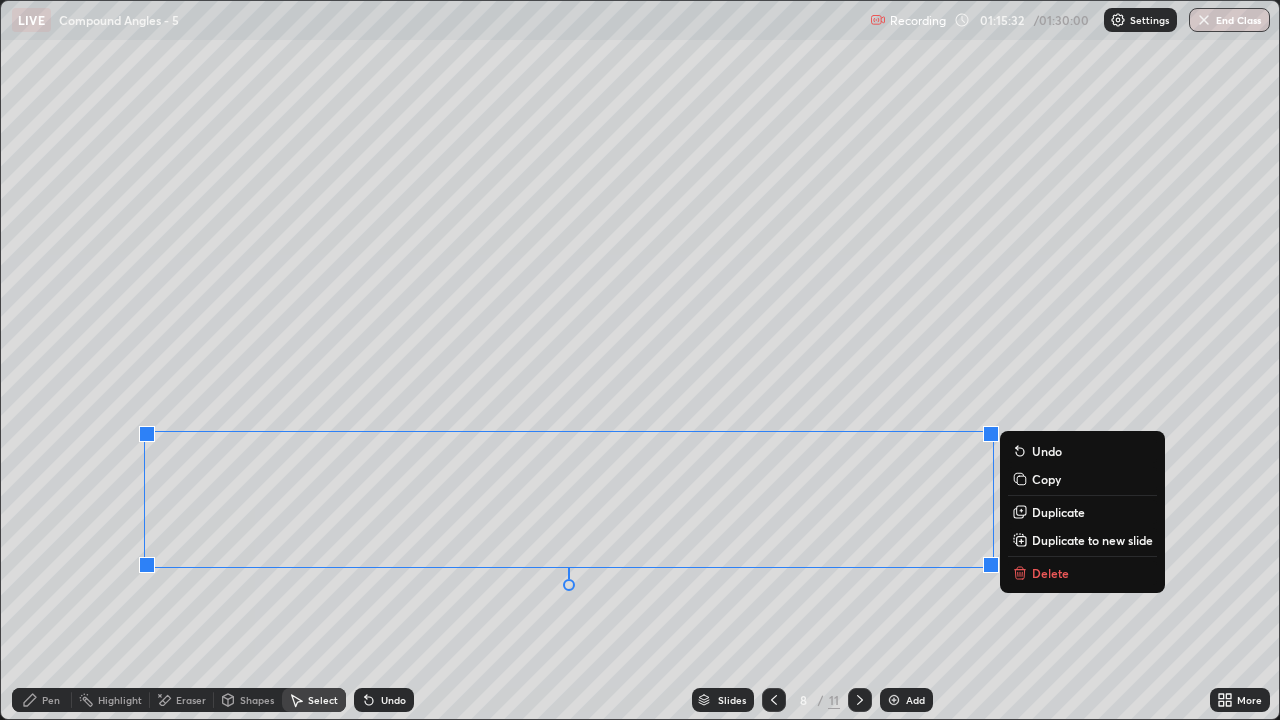 click on "Duplicate to new slide" at bounding box center (1092, 540) 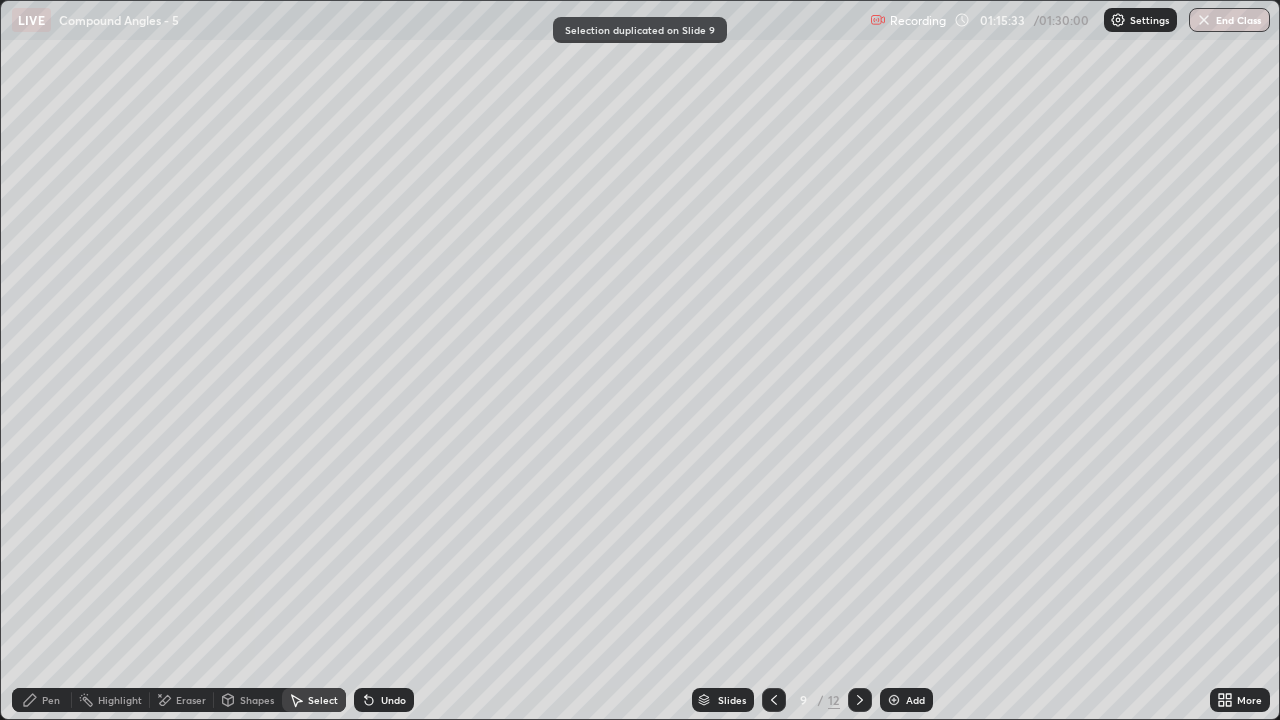 click on "Eraser" at bounding box center [182, 700] 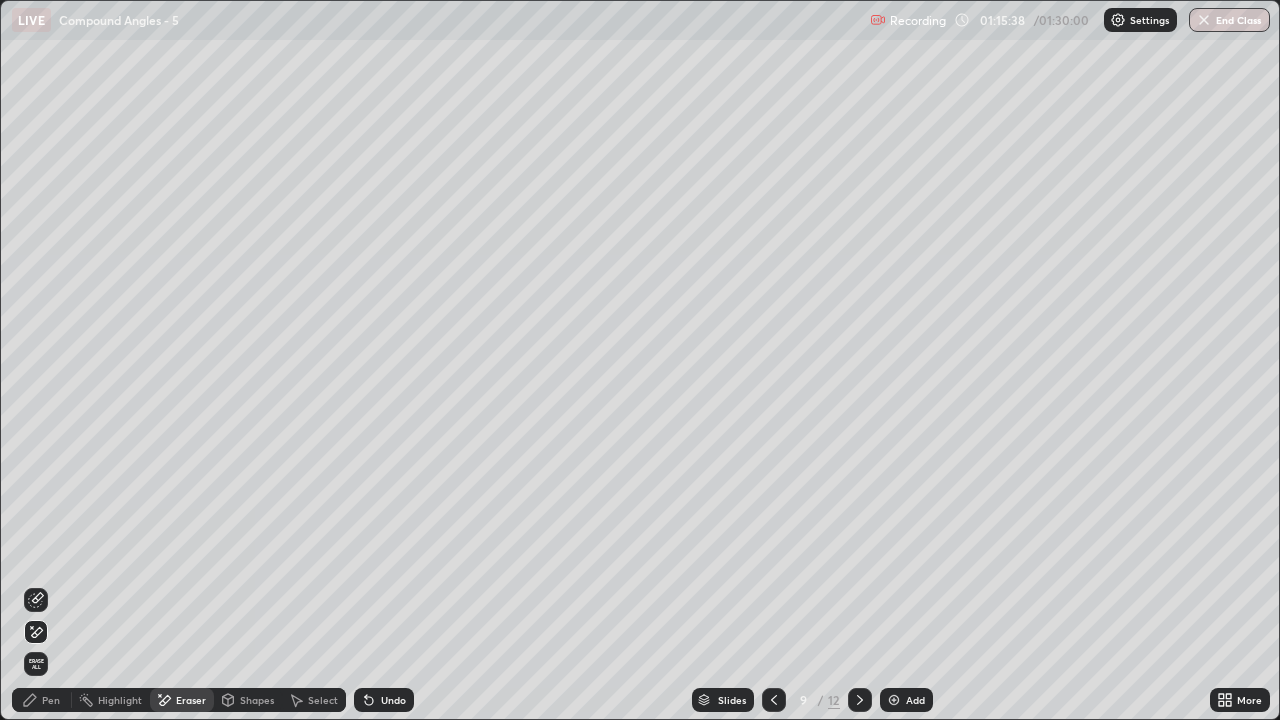 click on "Select" at bounding box center [314, 700] 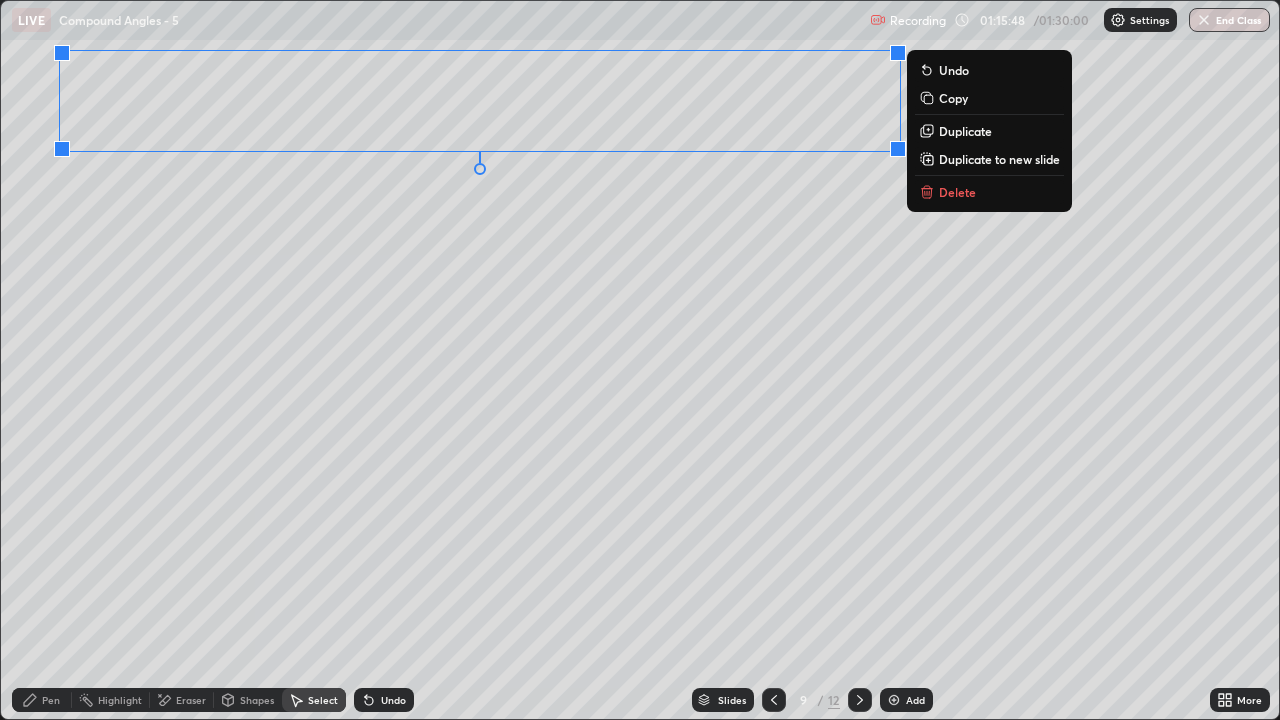 click on "Pen" at bounding box center (51, 700) 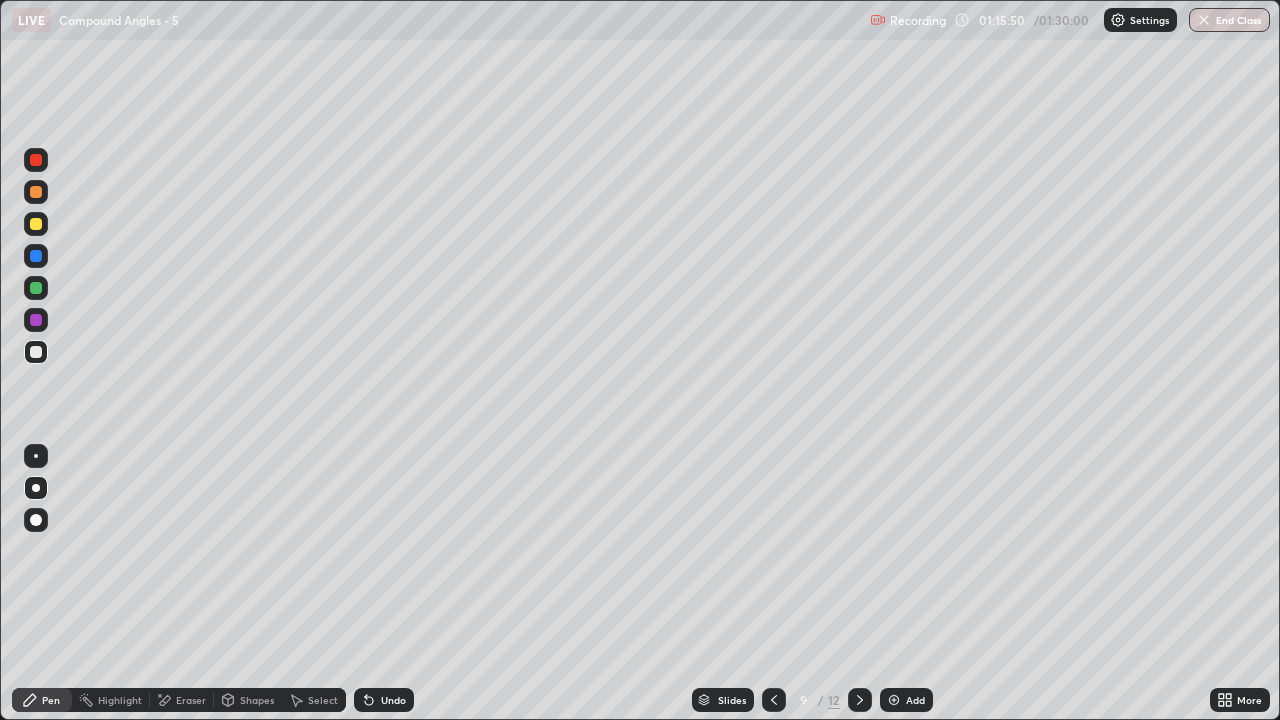 click on "More" at bounding box center (1240, 700) 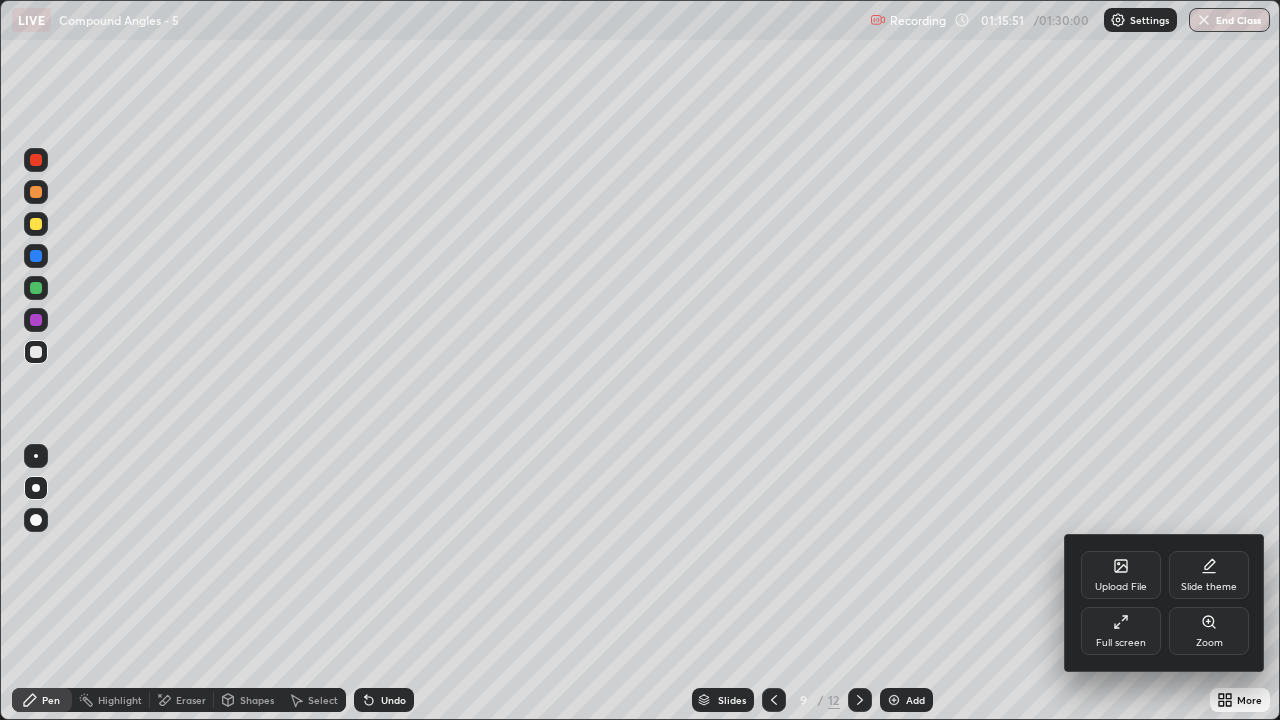 click 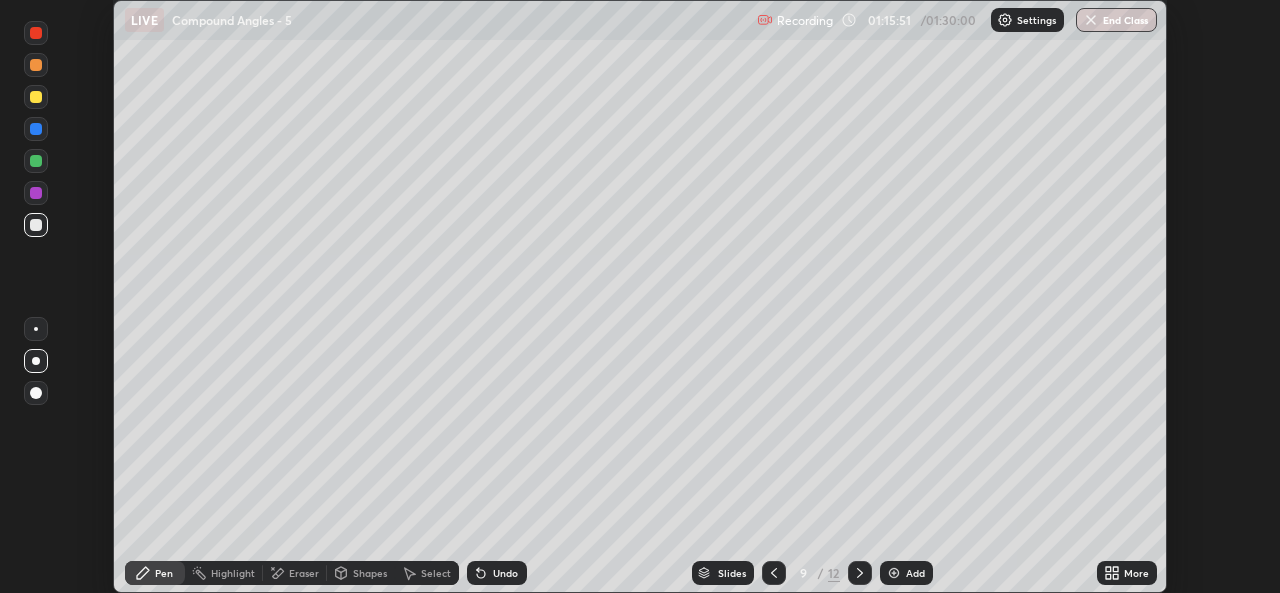 scroll, scrollTop: 593, scrollLeft: 1280, axis: both 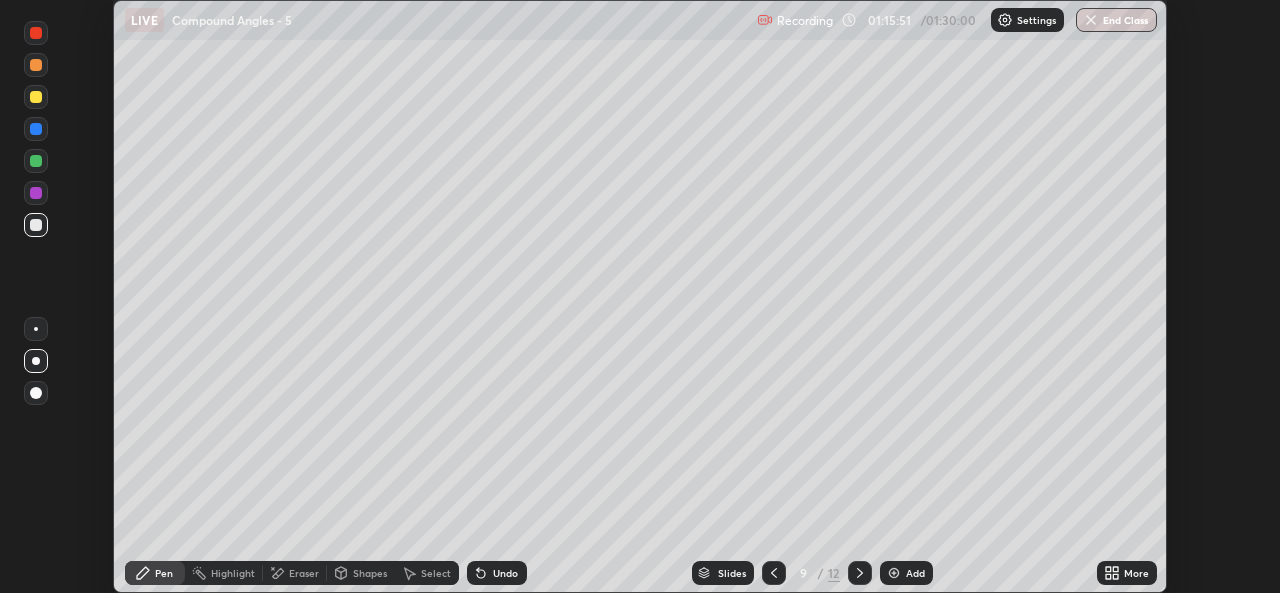 click 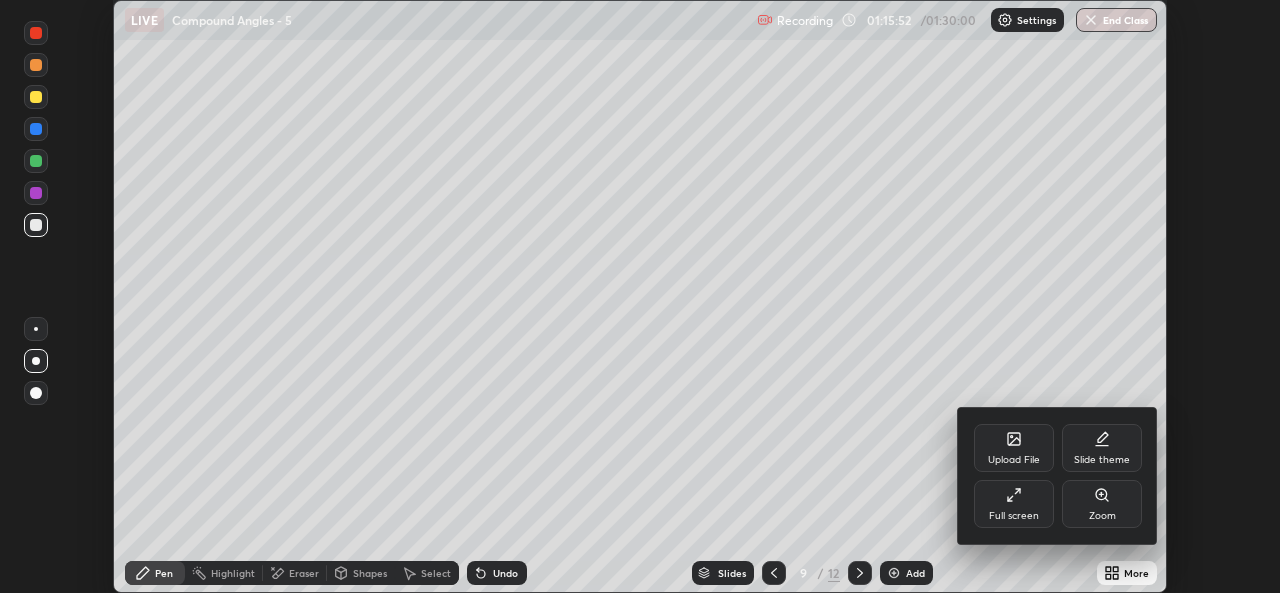 click on "Full screen" at bounding box center [1014, 504] 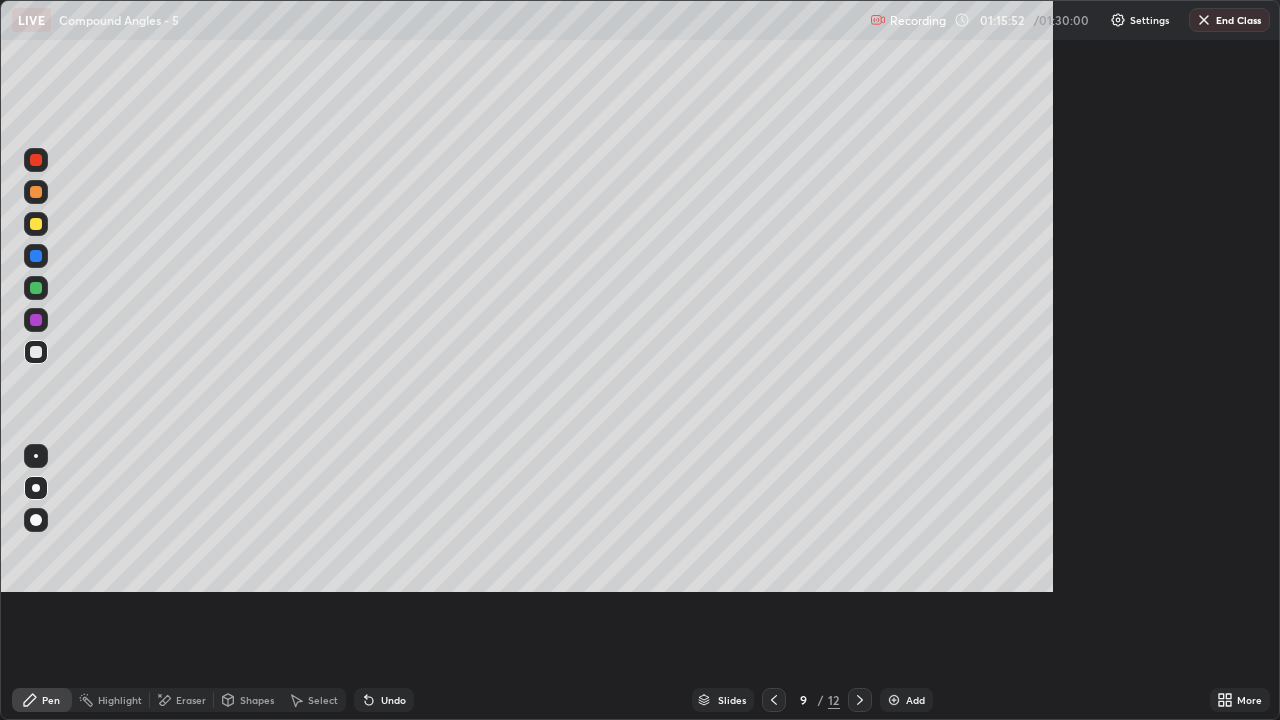 scroll, scrollTop: 99280, scrollLeft: 98720, axis: both 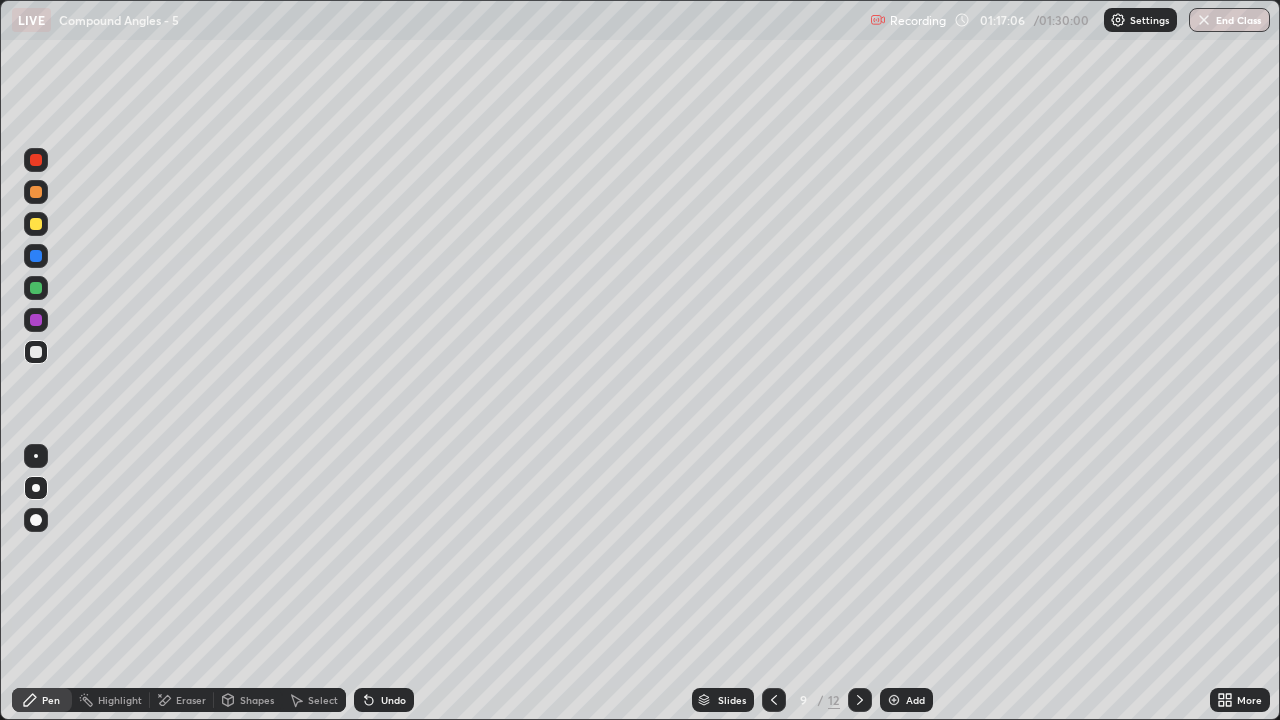 click at bounding box center [36, 224] 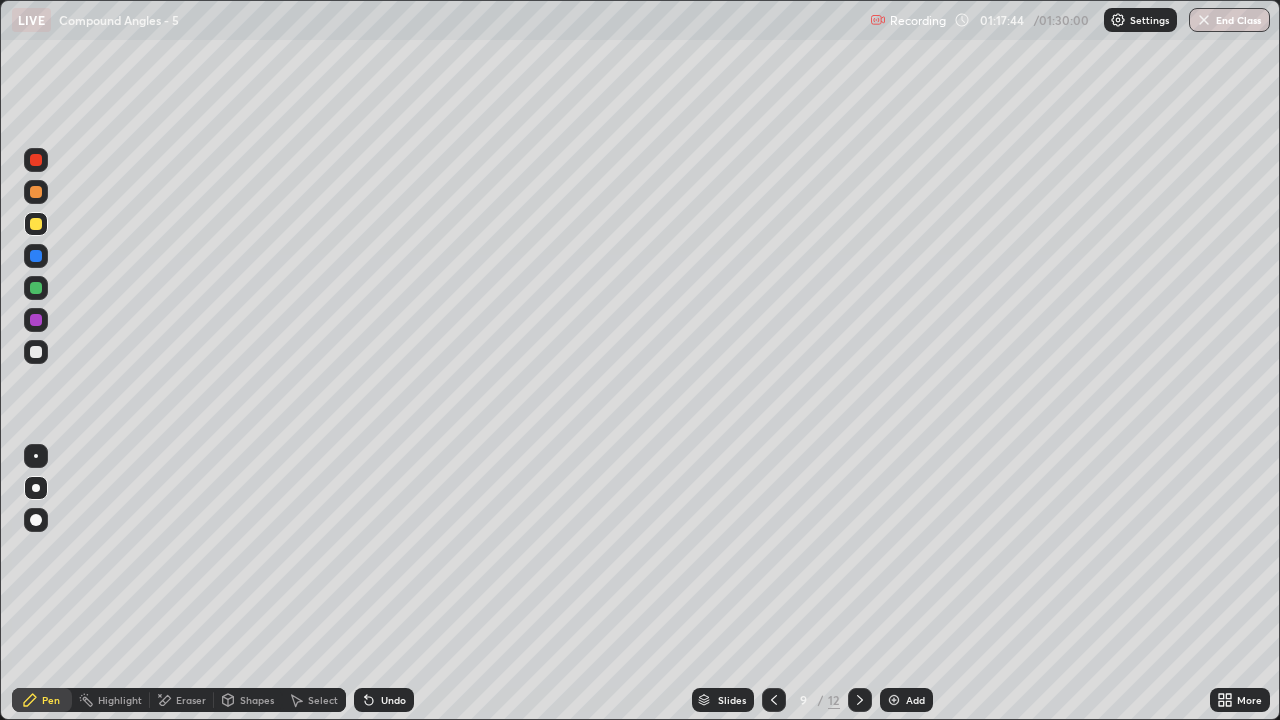 click on "Undo" at bounding box center (393, 700) 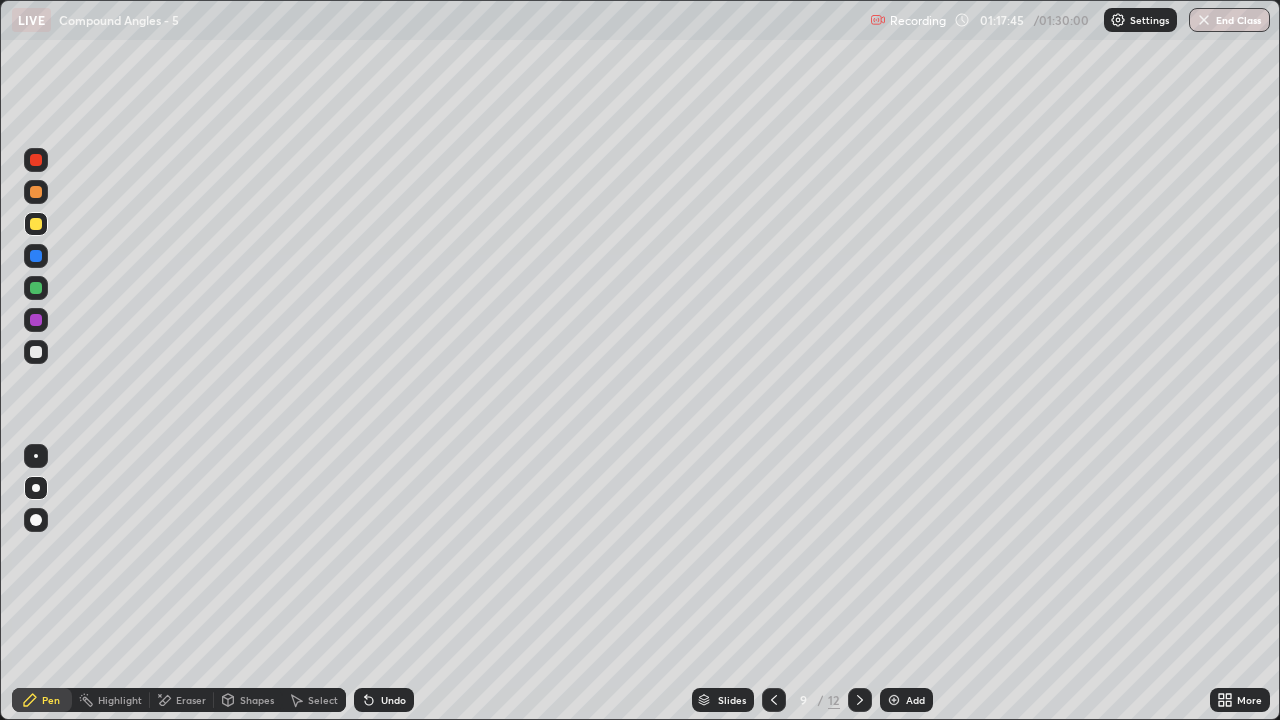 click on "Undo" at bounding box center (393, 700) 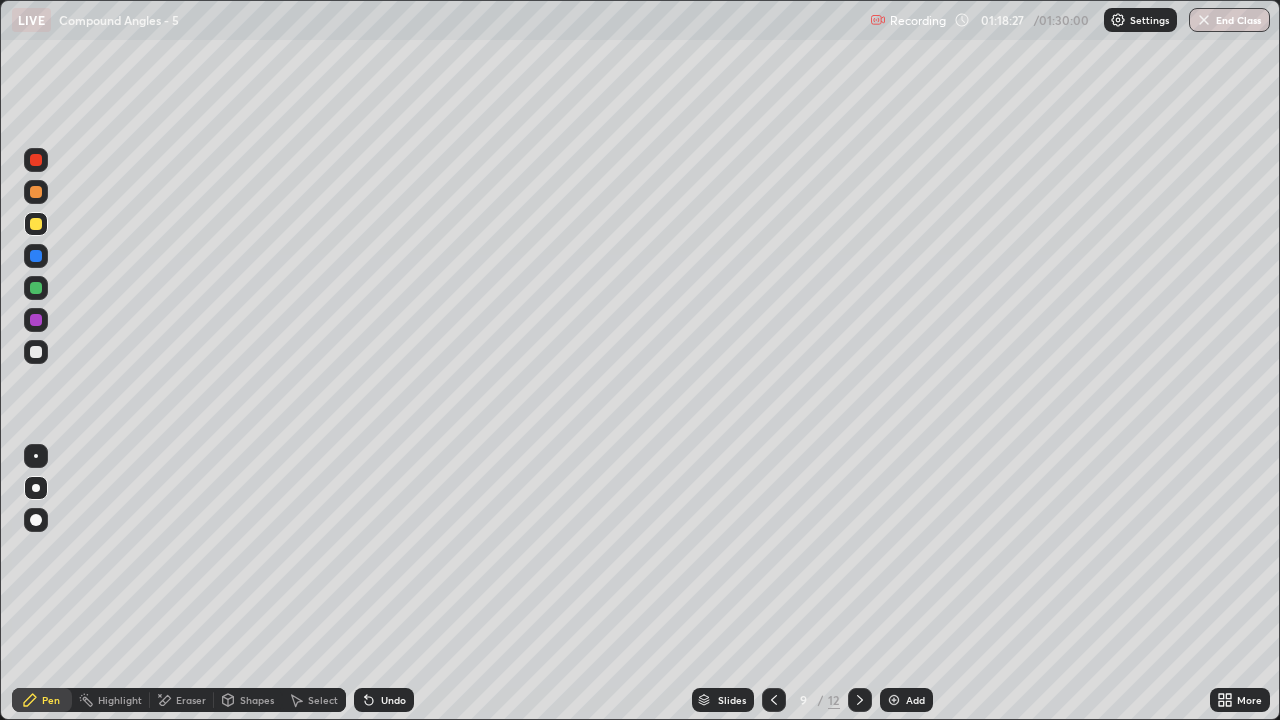 click on "Undo" at bounding box center (393, 700) 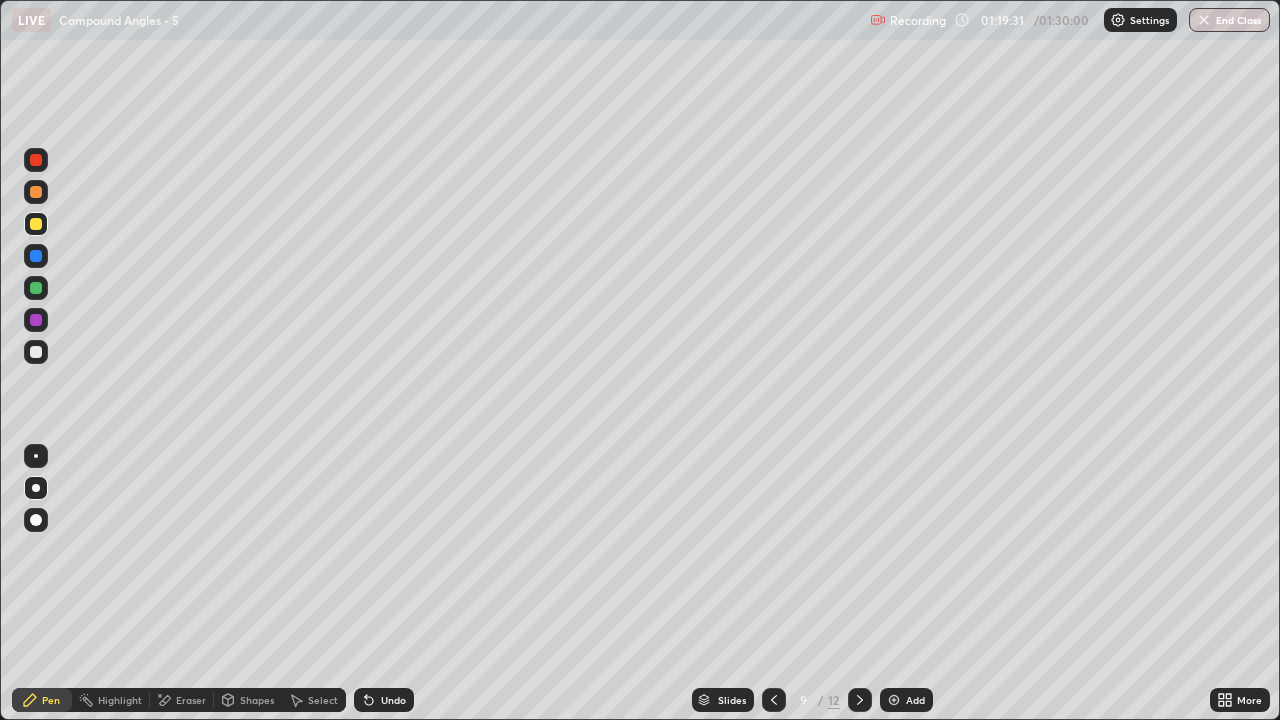 click on "Shapes" at bounding box center (248, 700) 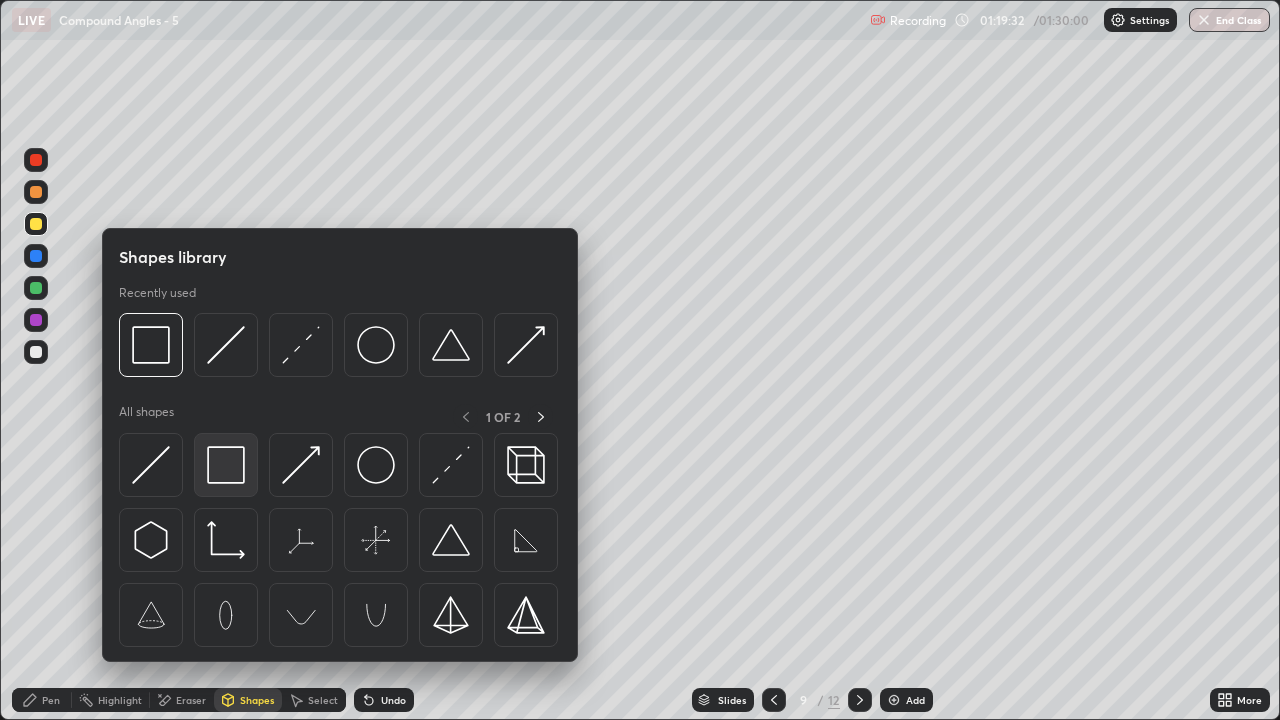 click at bounding box center [226, 465] 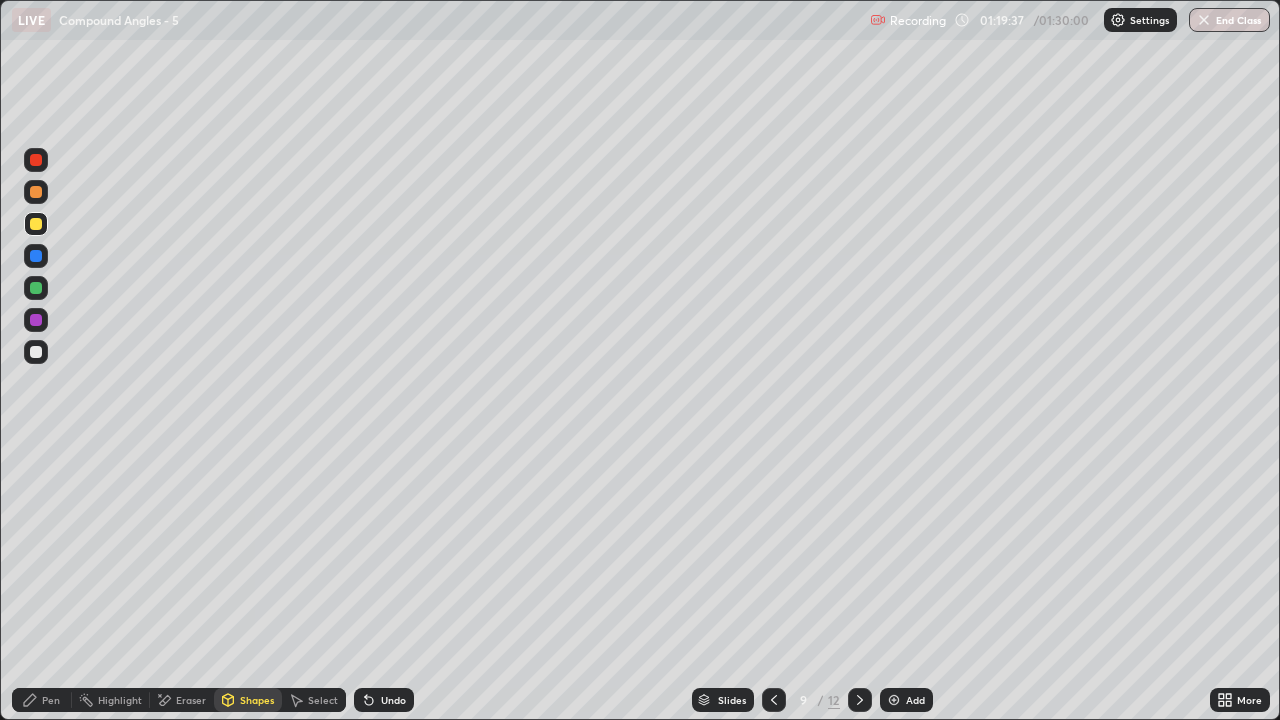 click on "Pen" at bounding box center (42, 700) 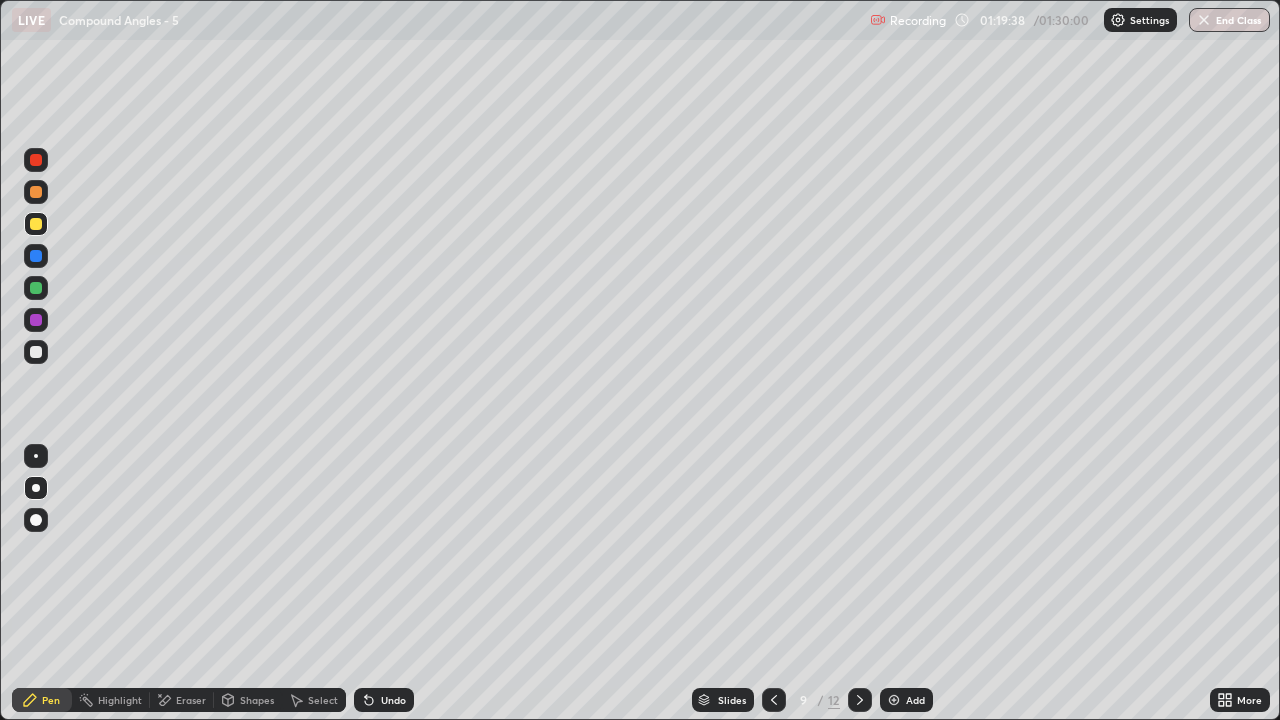 click at bounding box center (36, 352) 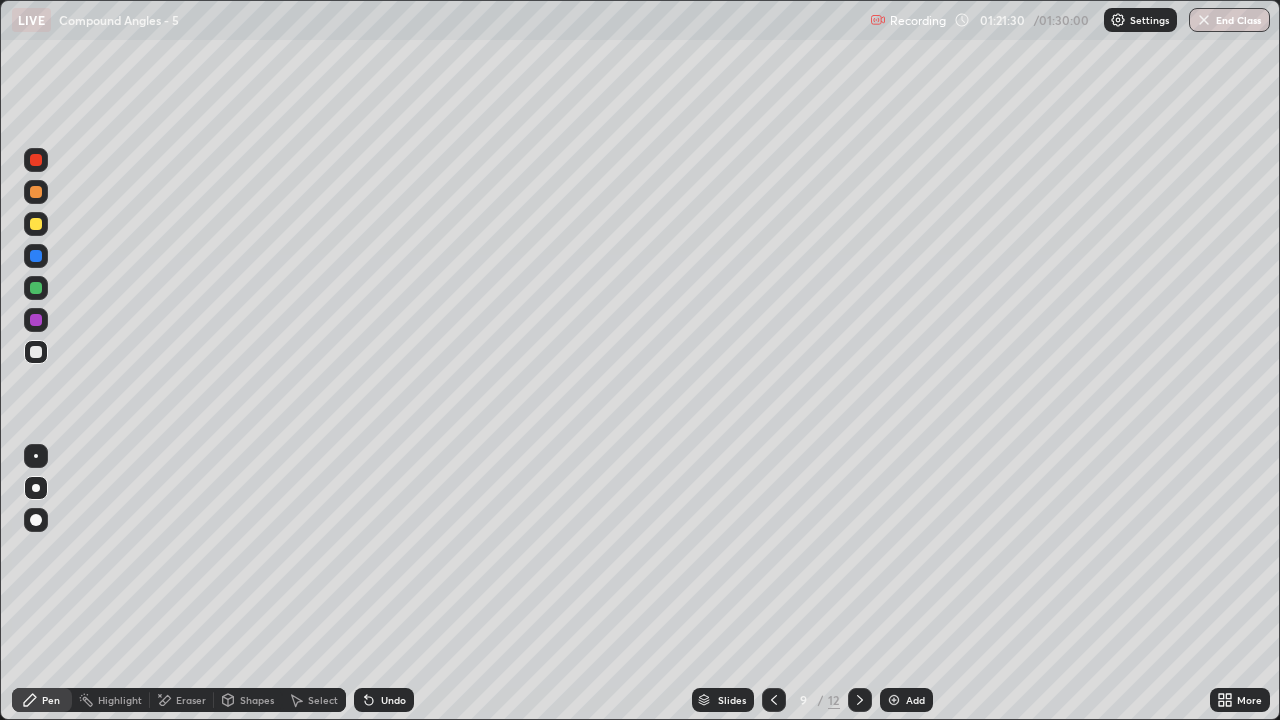 click 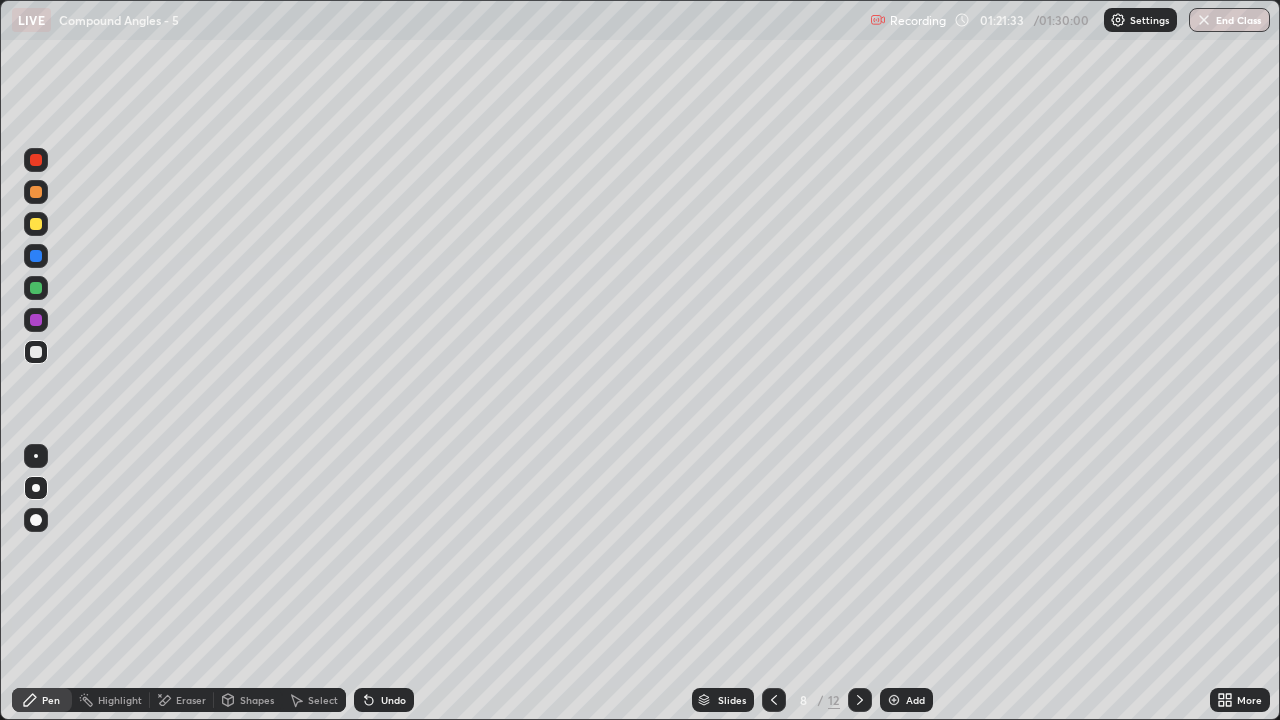 click on "Select" at bounding box center (314, 700) 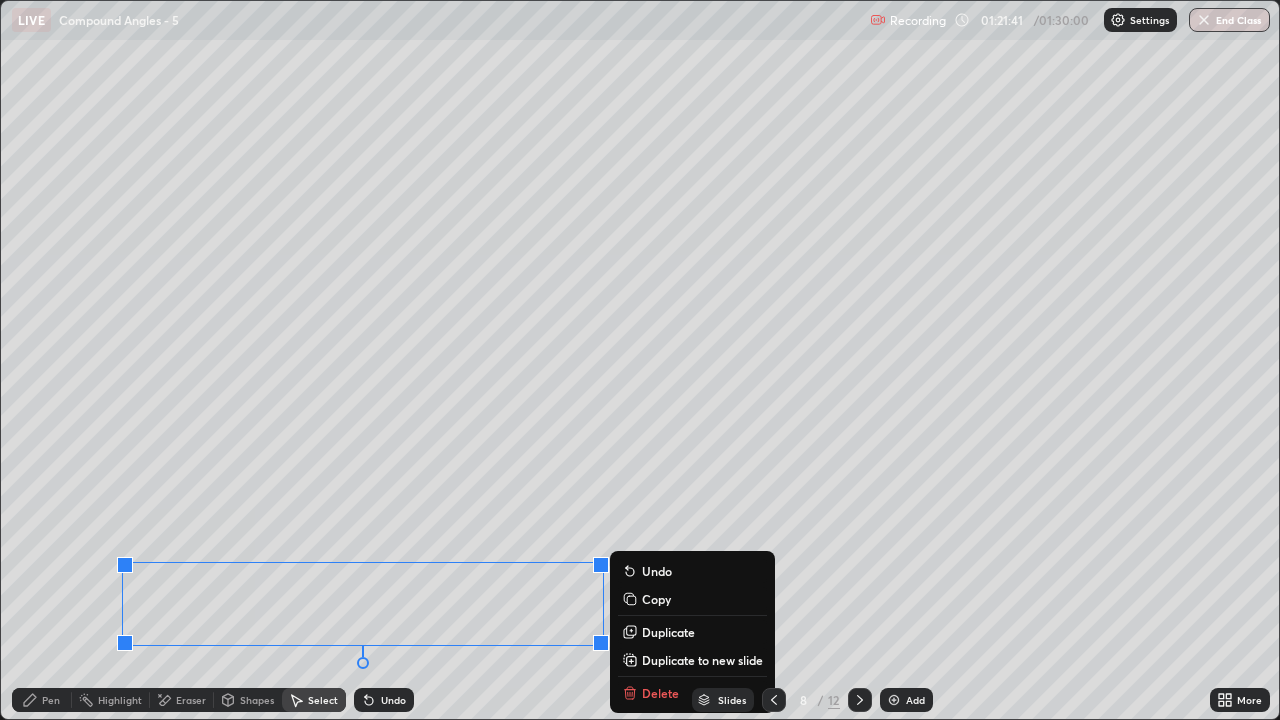 click on "0 ° Undo Copy Duplicate Duplicate to new slide Delete" at bounding box center [640, 360] 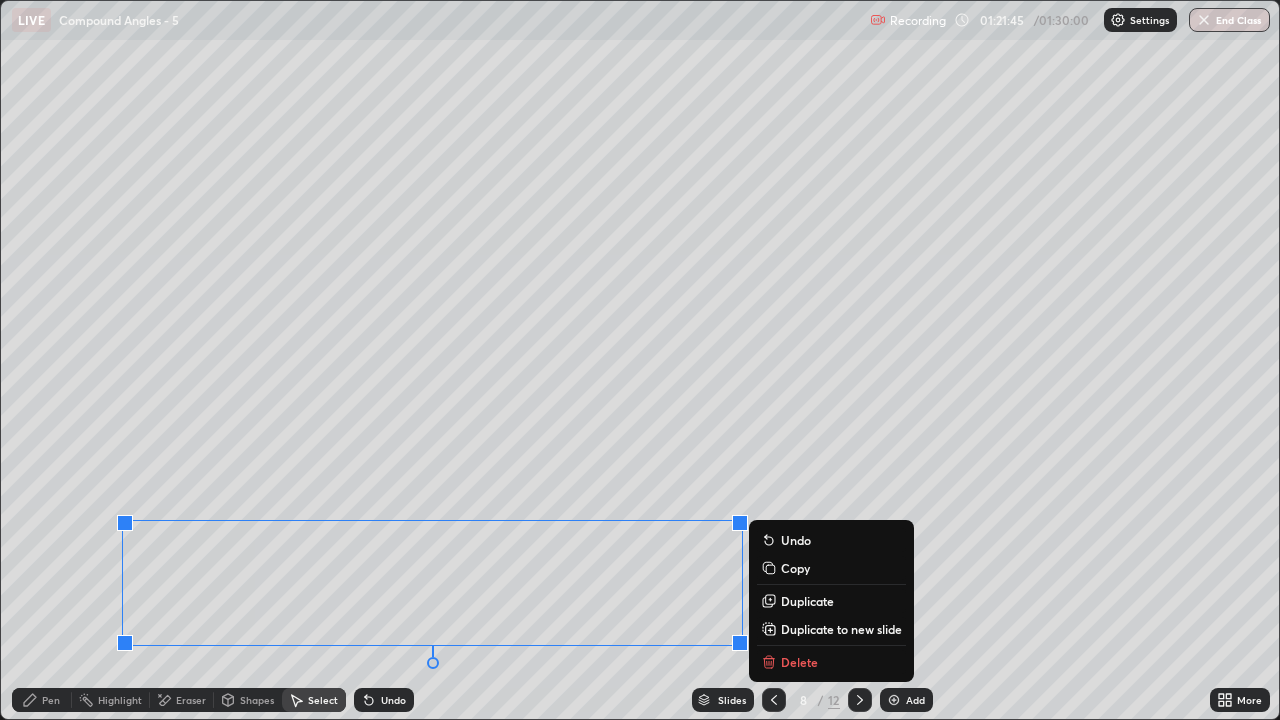 click on "Duplicate to new slide" at bounding box center (841, 629) 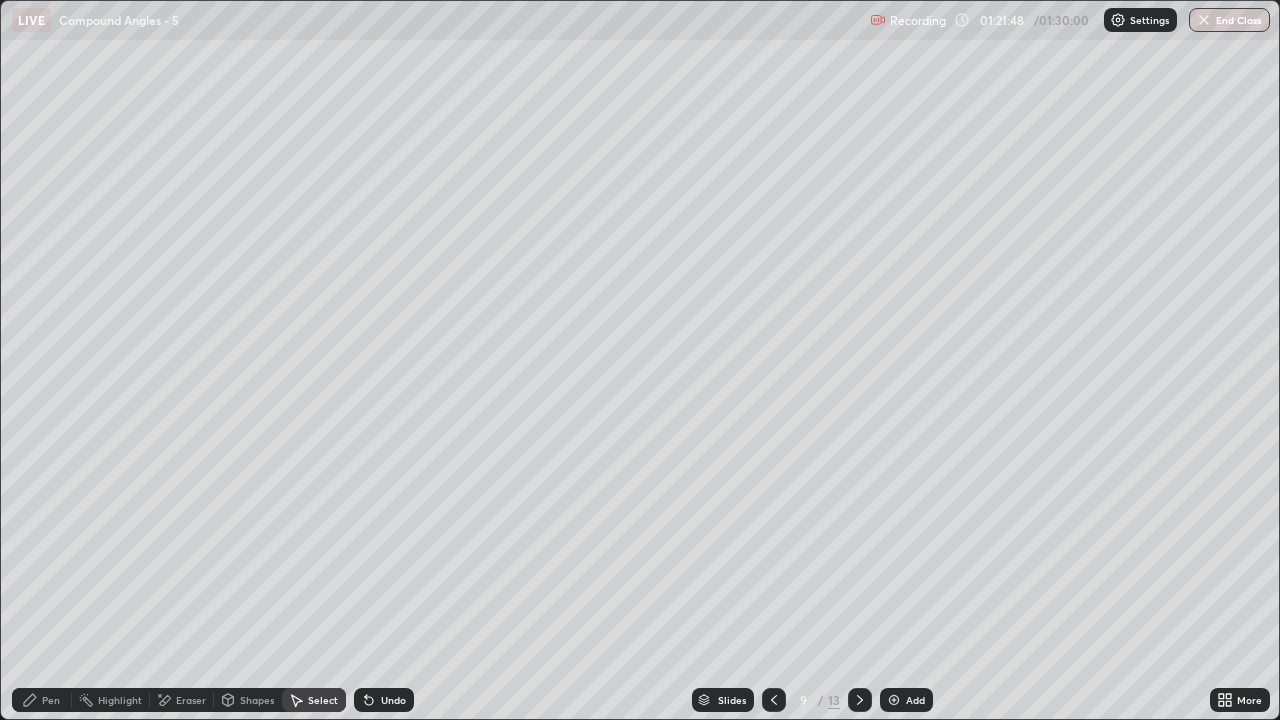 click on "Eraser" at bounding box center [191, 700] 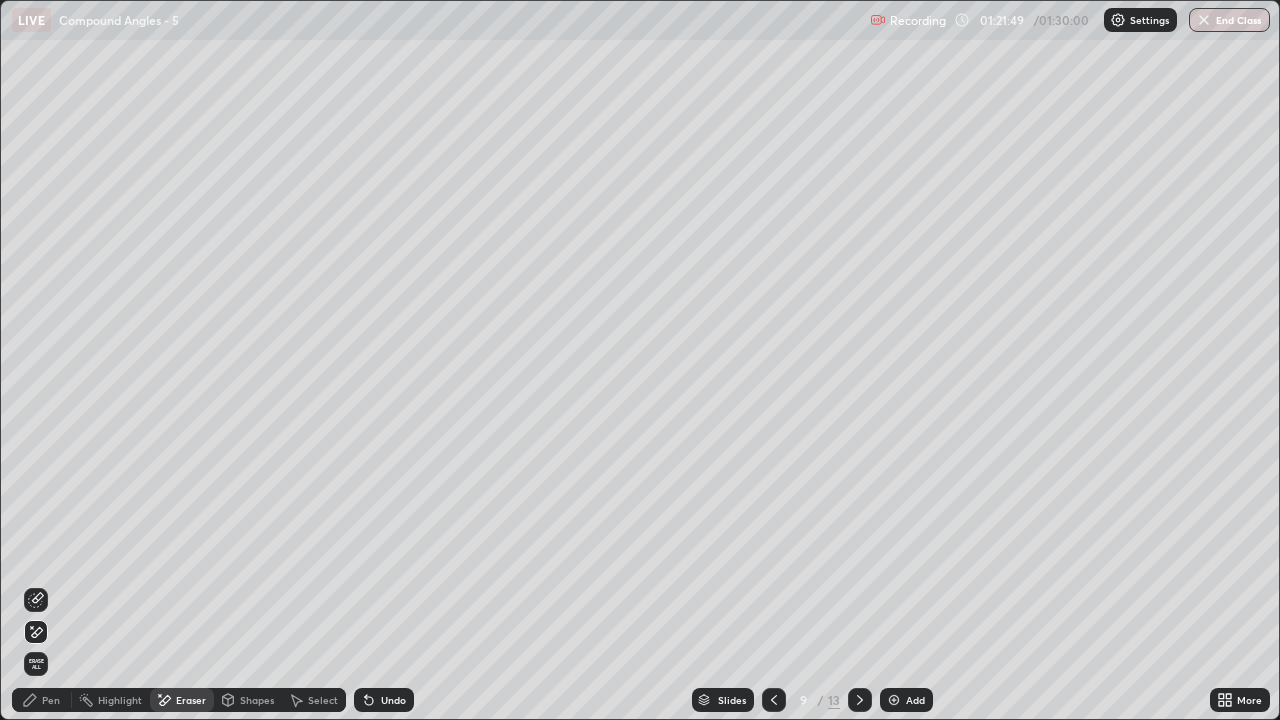 click on "Select" at bounding box center [314, 700] 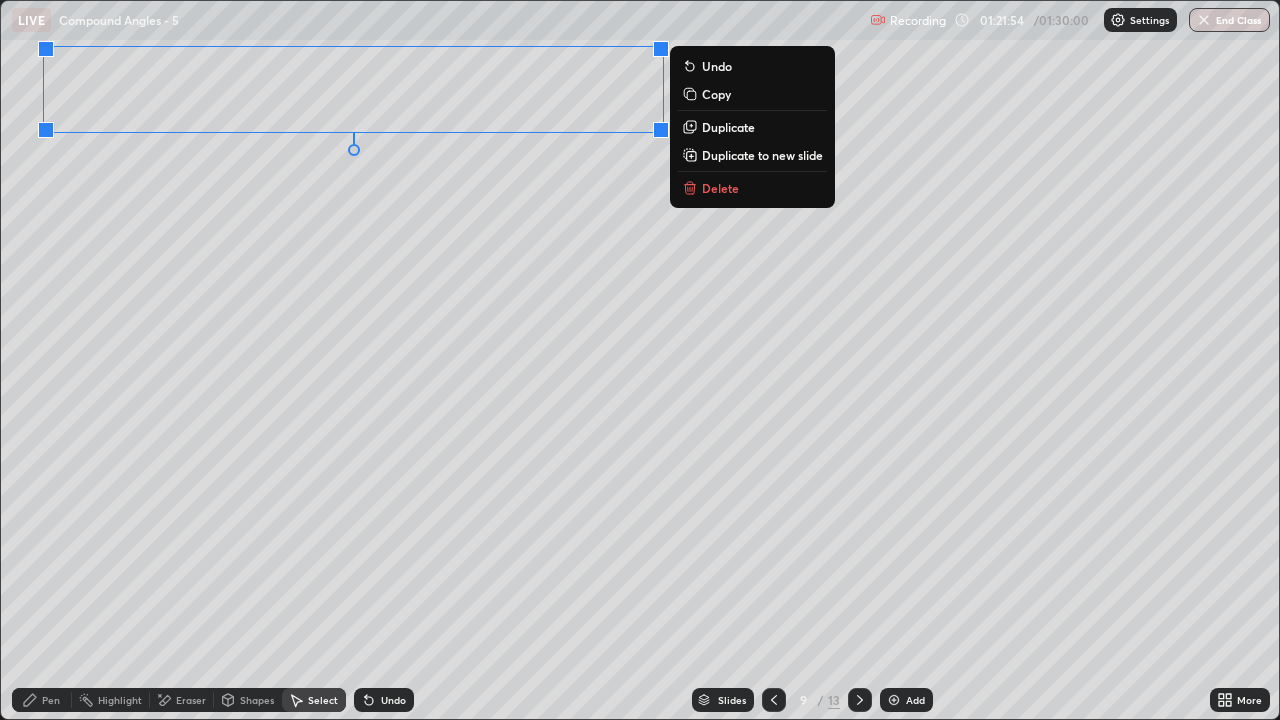 click on "Pen" at bounding box center [42, 700] 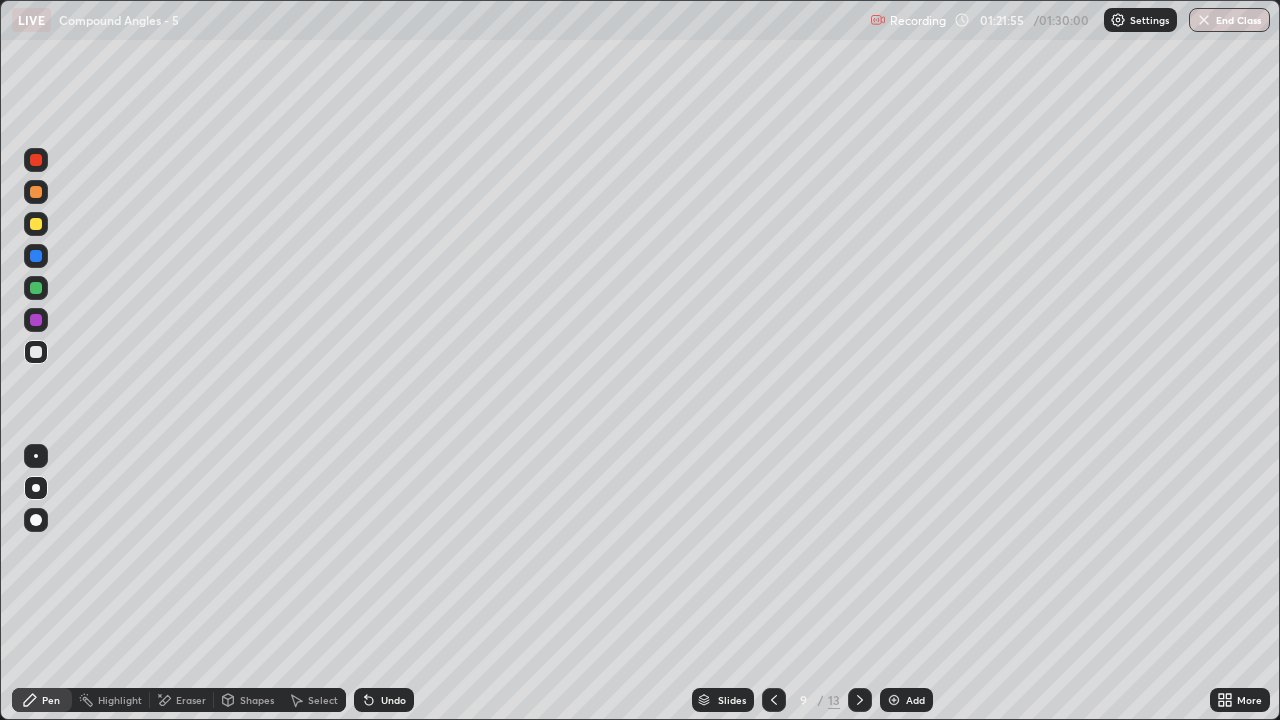 click 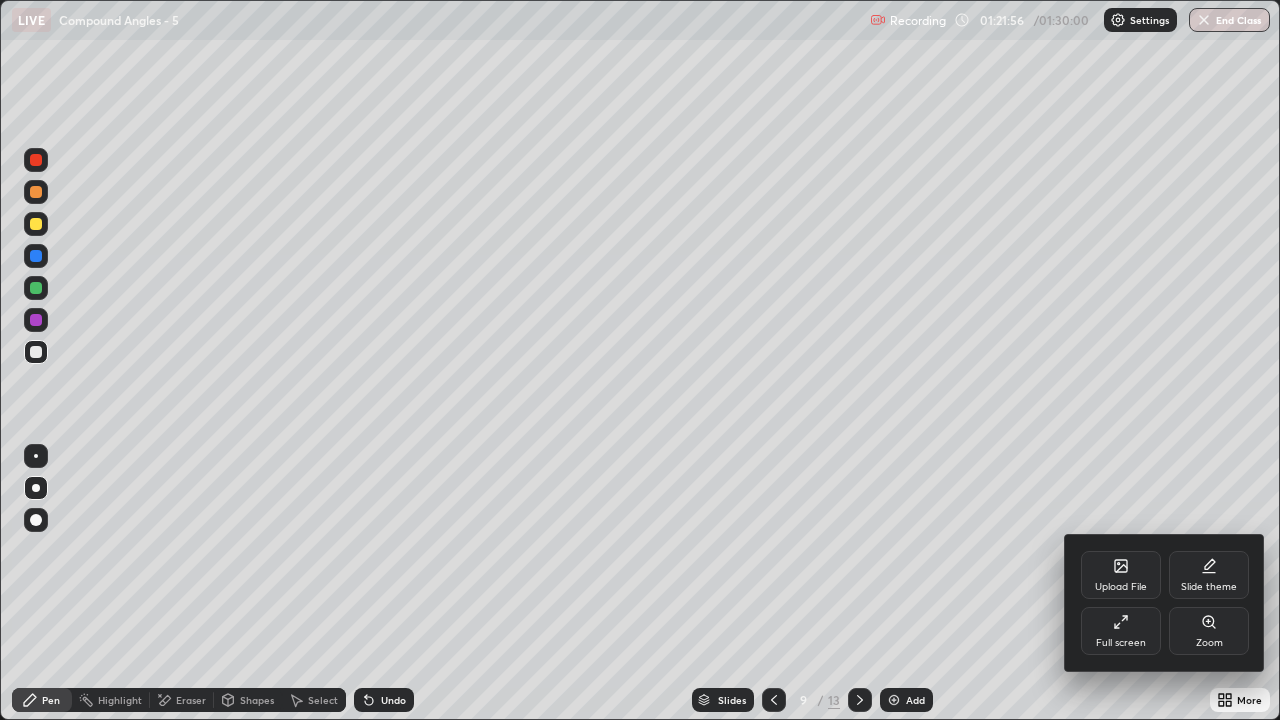 click on "Full screen" at bounding box center (1121, 643) 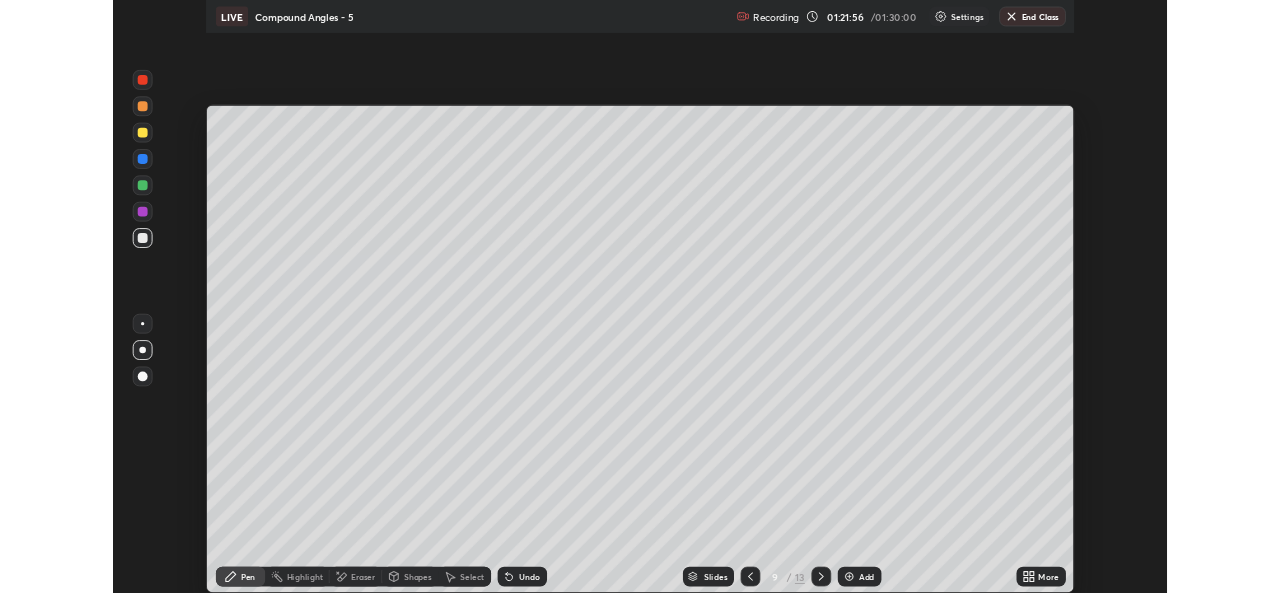 scroll, scrollTop: 593, scrollLeft: 1280, axis: both 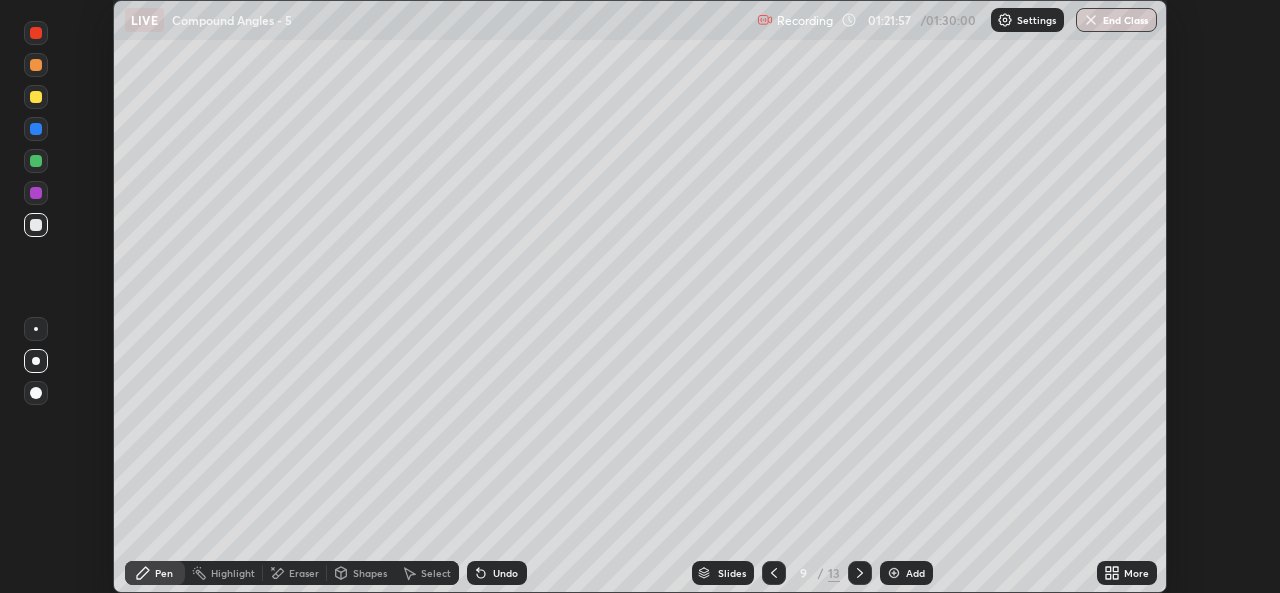 click on "More" at bounding box center (1136, 573) 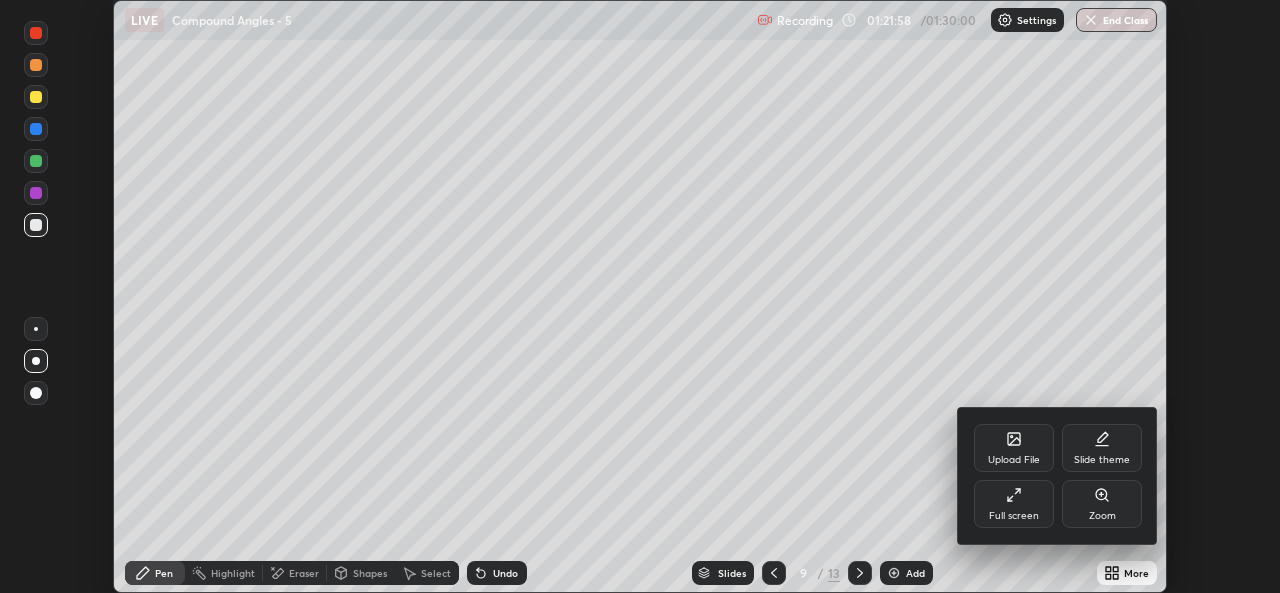 click on "Full screen" at bounding box center [1014, 504] 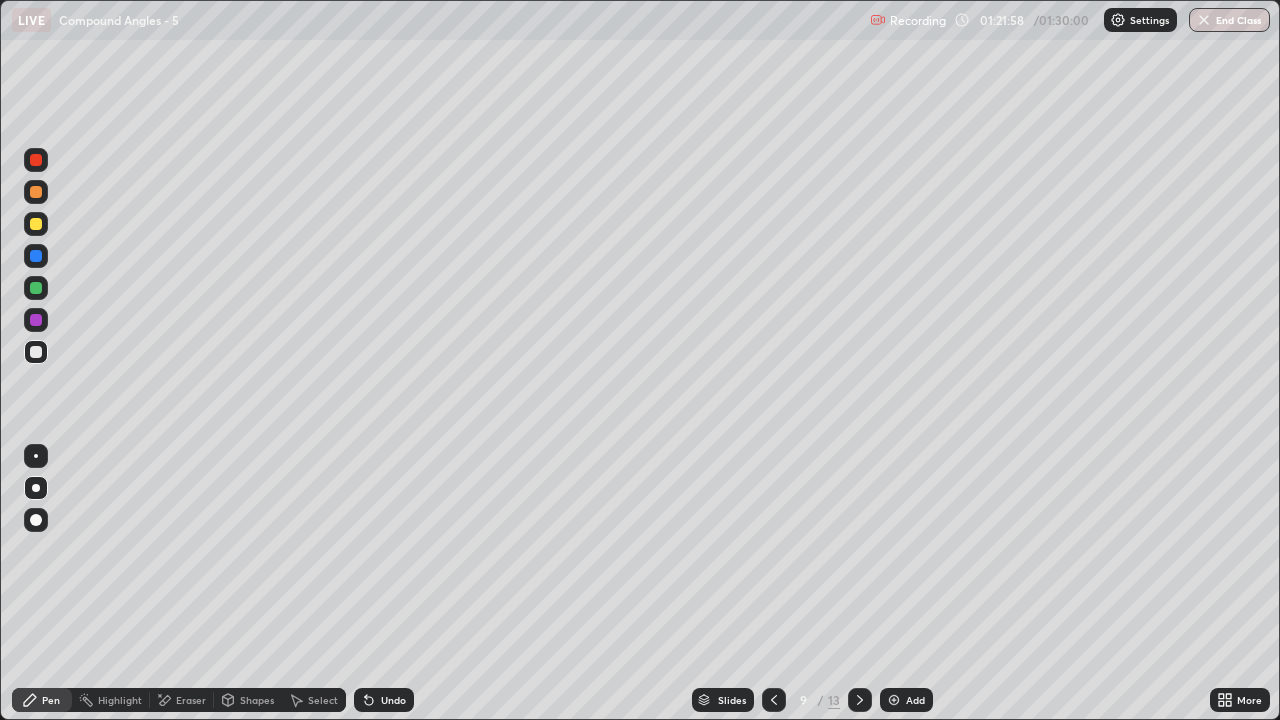 scroll, scrollTop: 99280, scrollLeft: 98720, axis: both 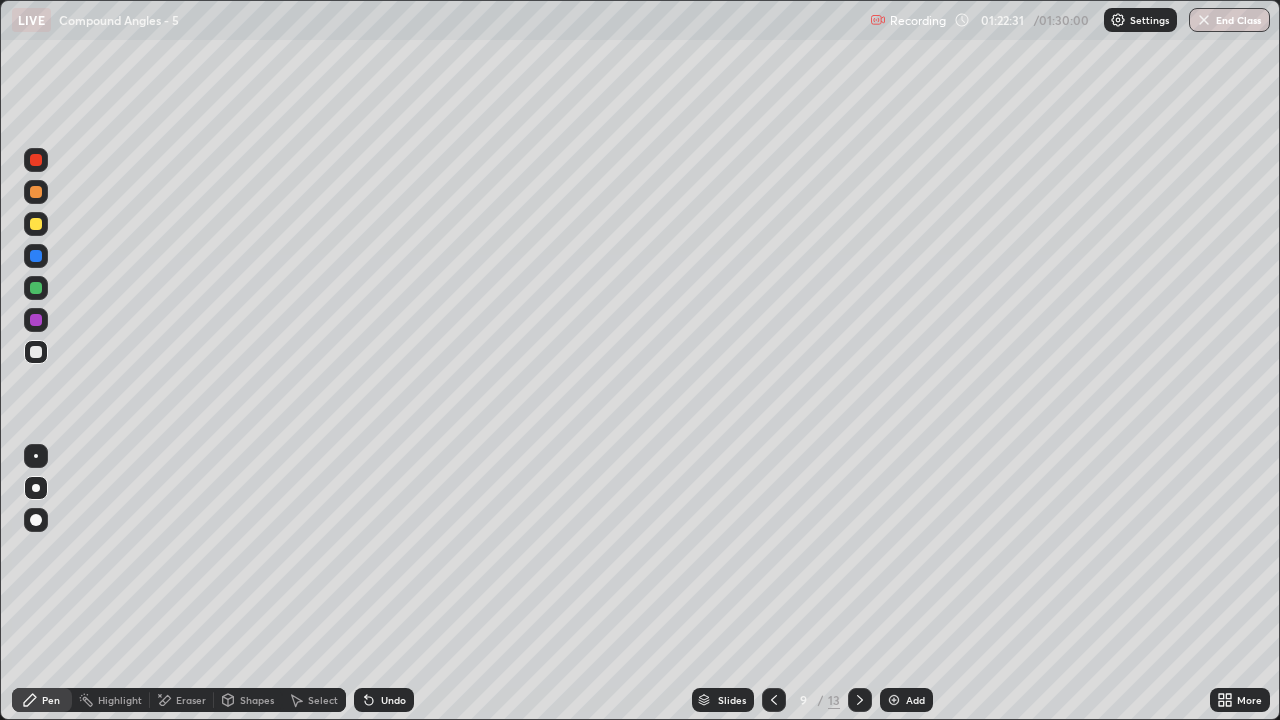 click 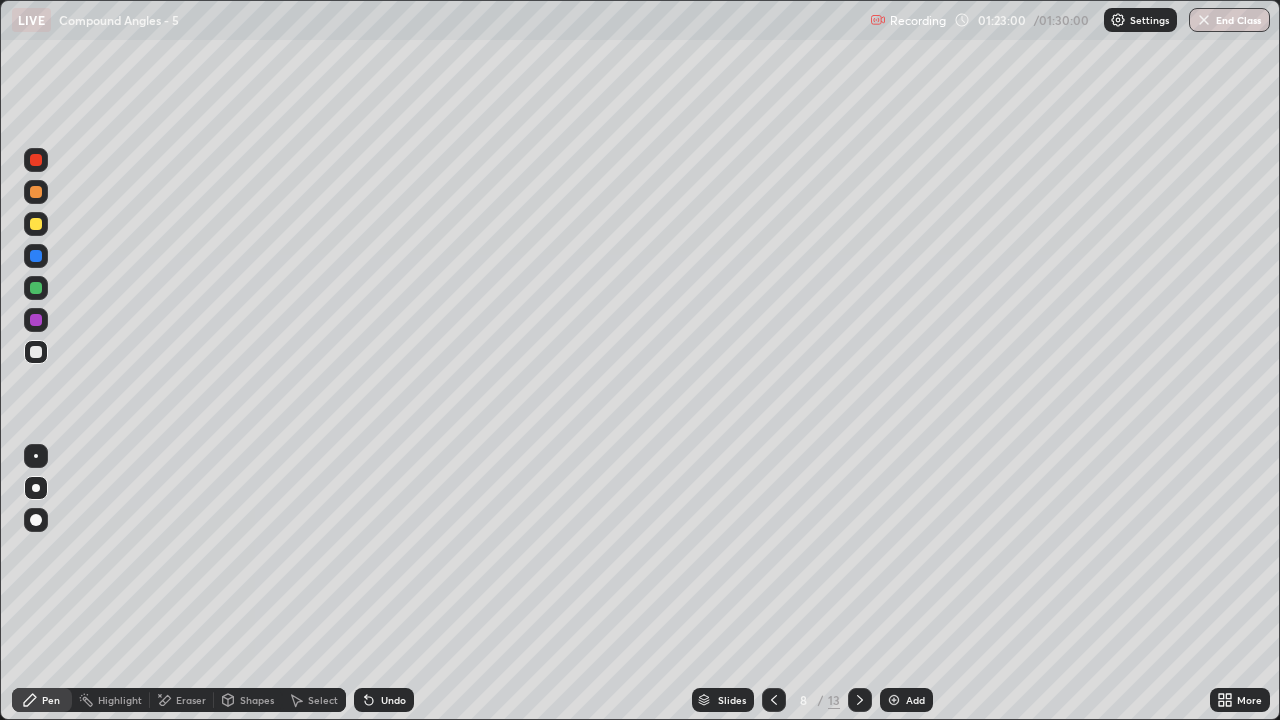 click 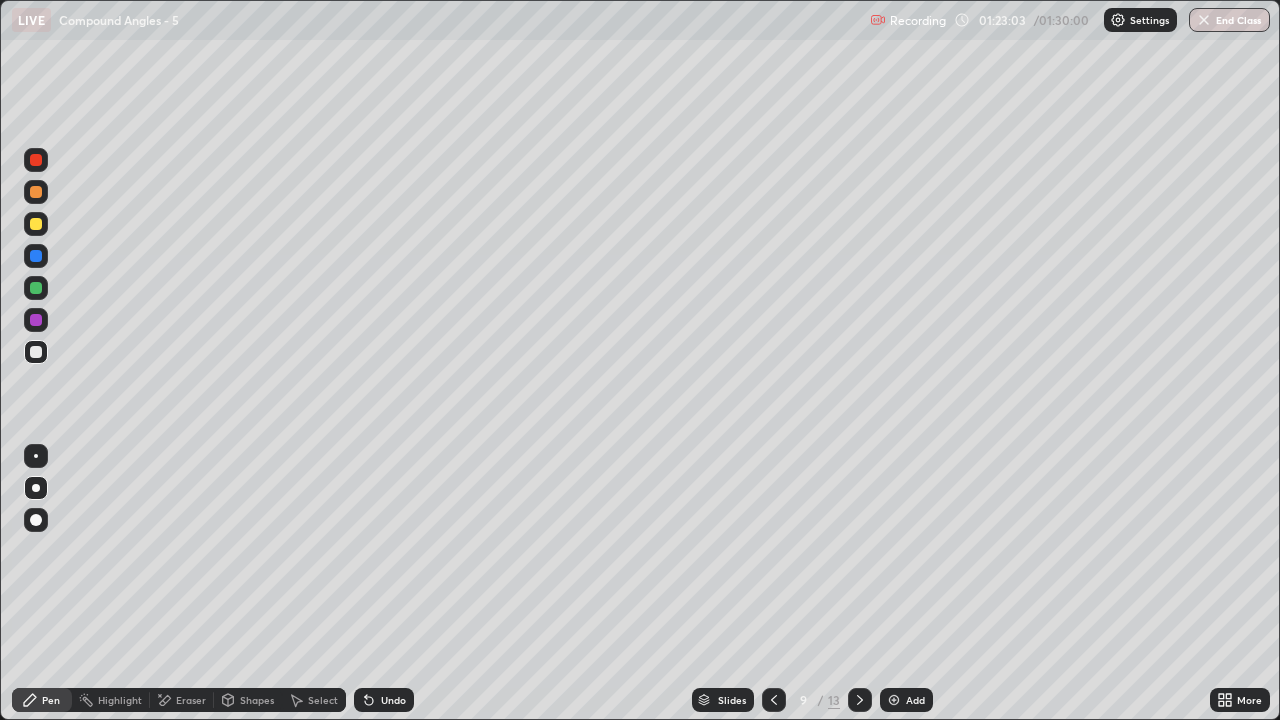 click at bounding box center (36, 288) 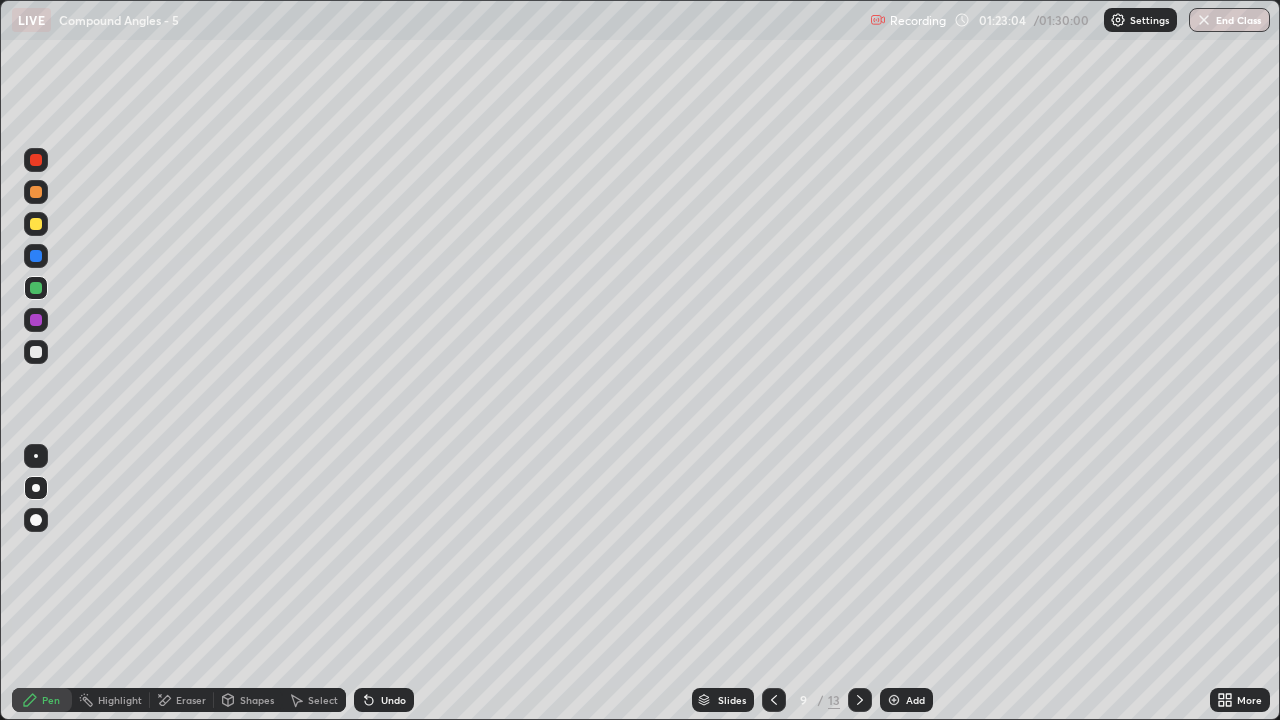 click at bounding box center [36, 352] 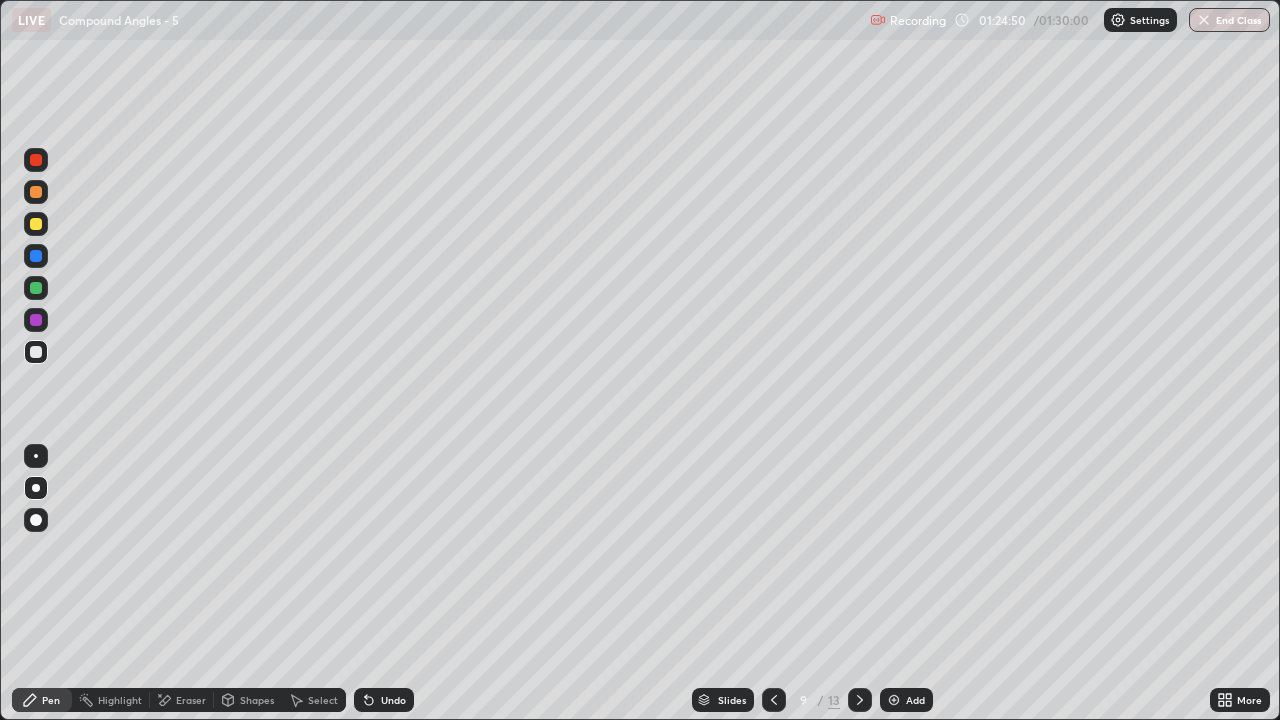 click on "Eraser" at bounding box center (191, 700) 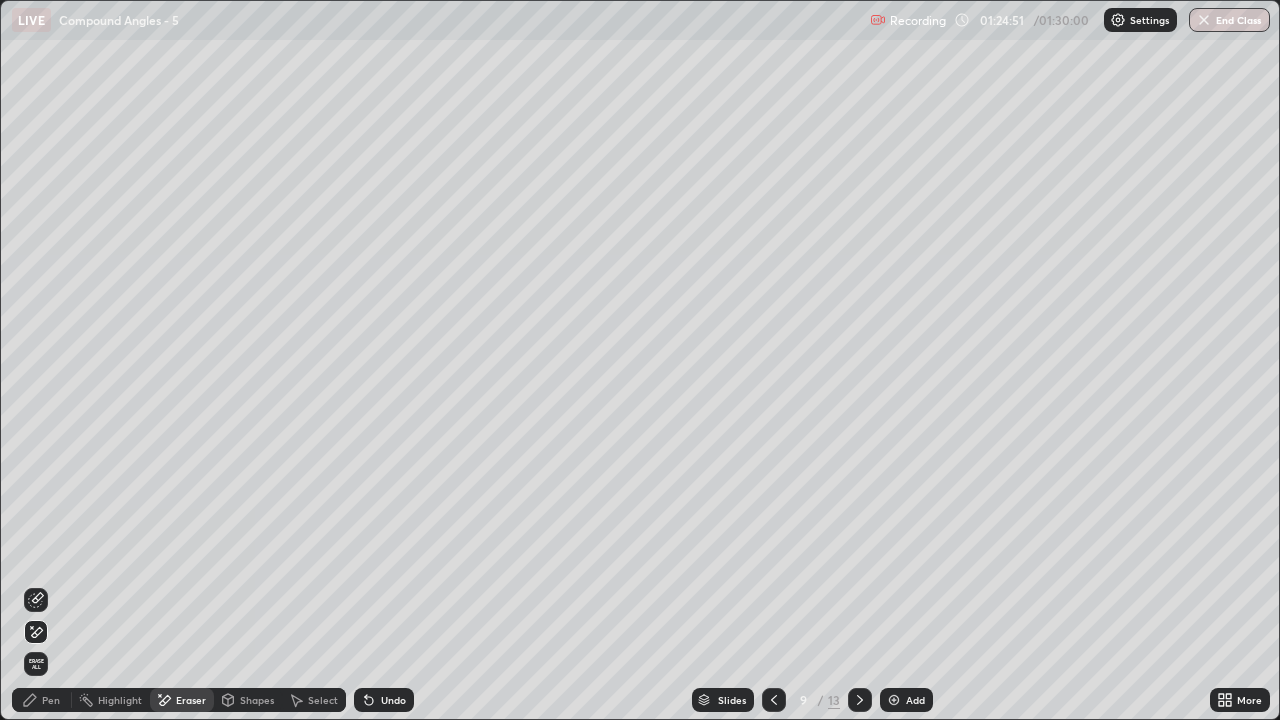 click on "Pen" at bounding box center [51, 700] 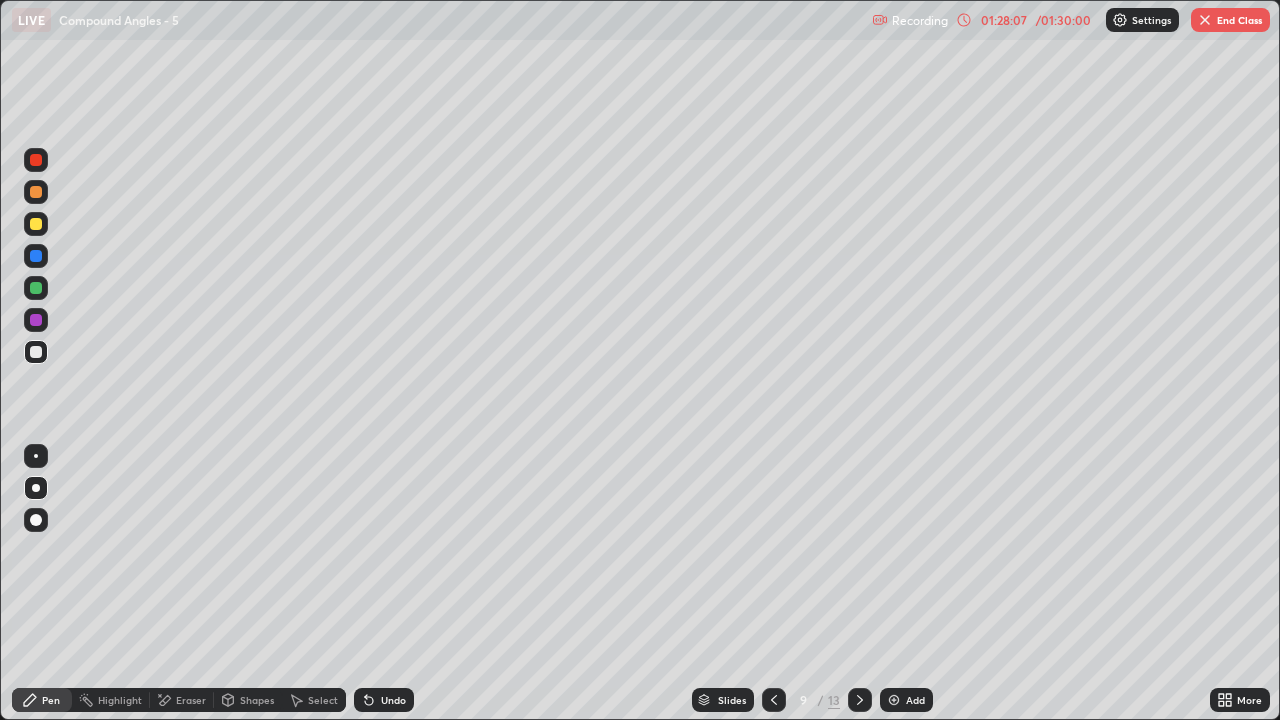 click on "End Class" at bounding box center [1230, 20] 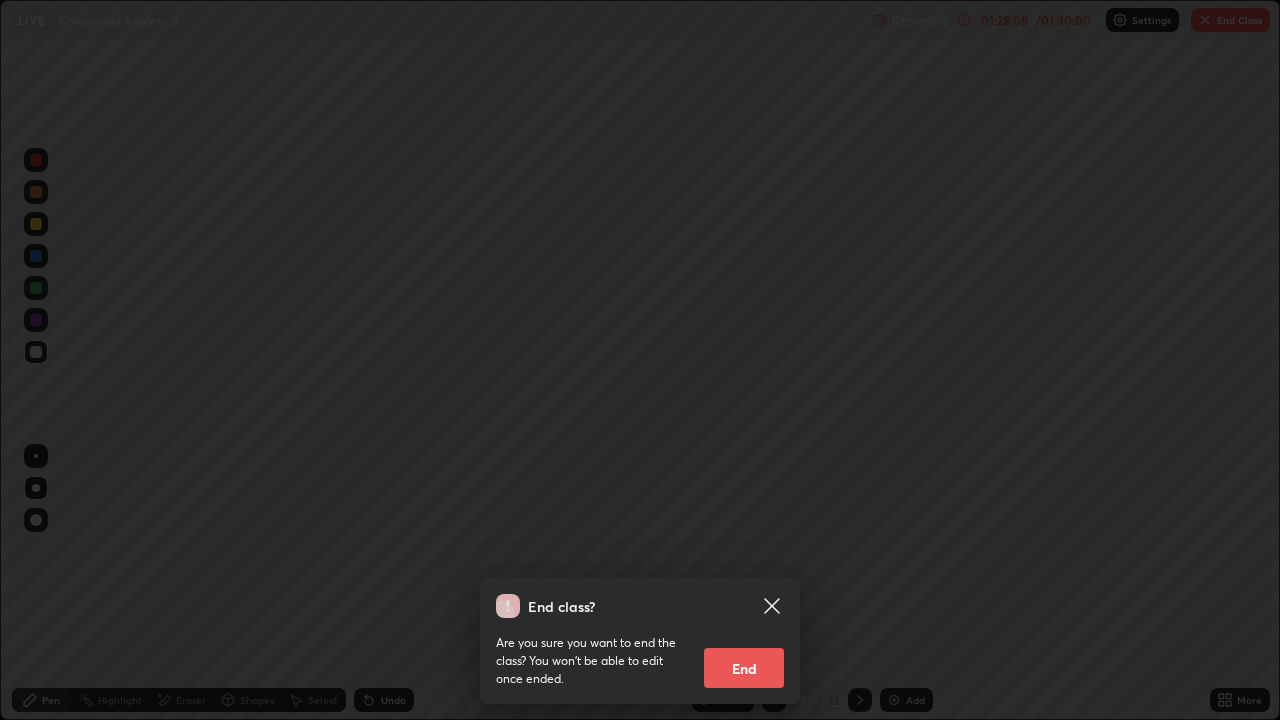 click on "End" at bounding box center [744, 668] 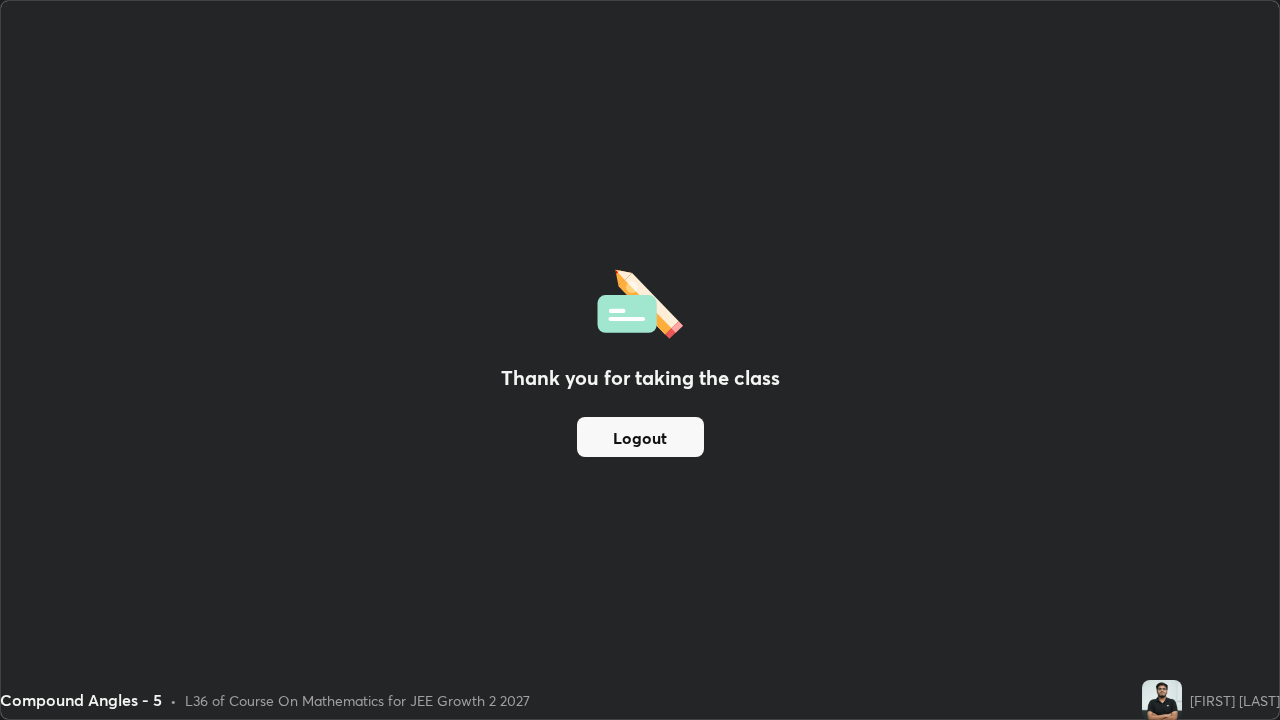 click on "Logout" at bounding box center (640, 437) 